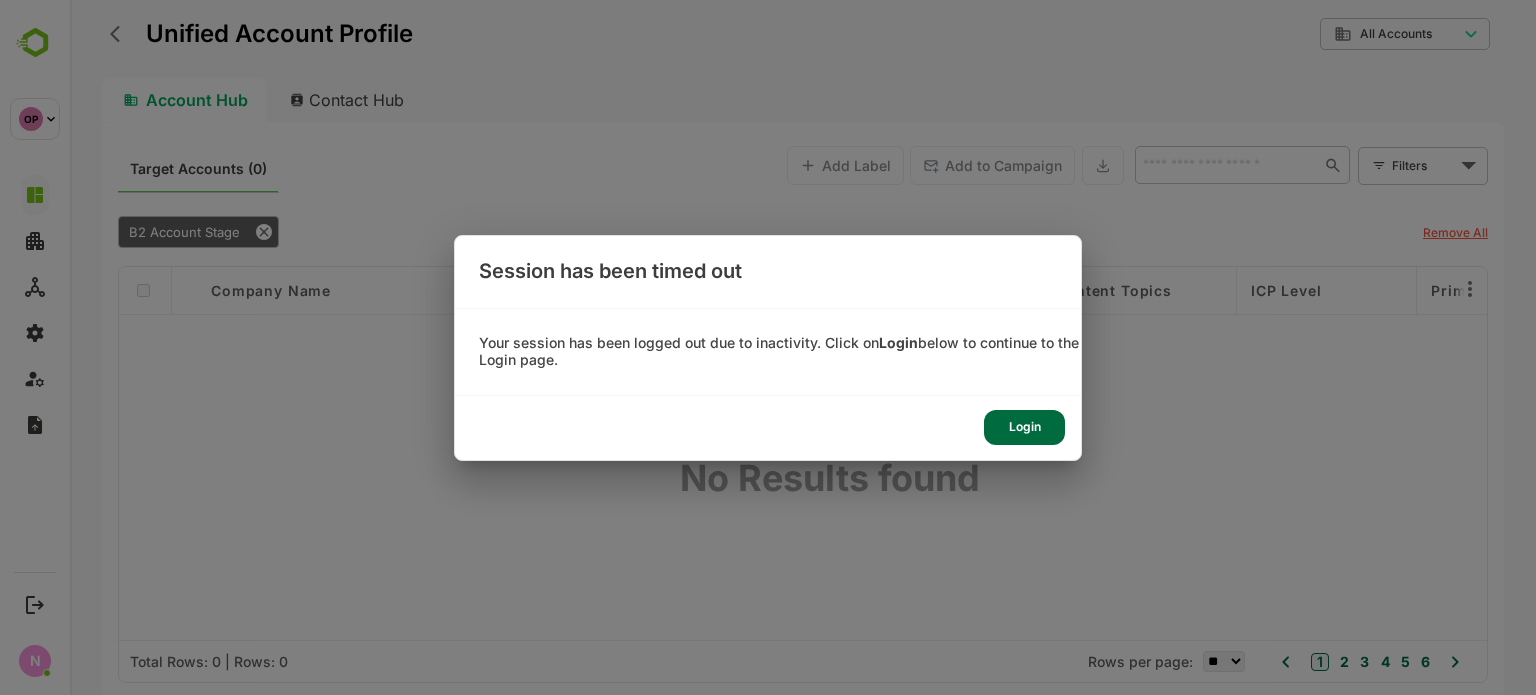 scroll, scrollTop: 0, scrollLeft: 0, axis: both 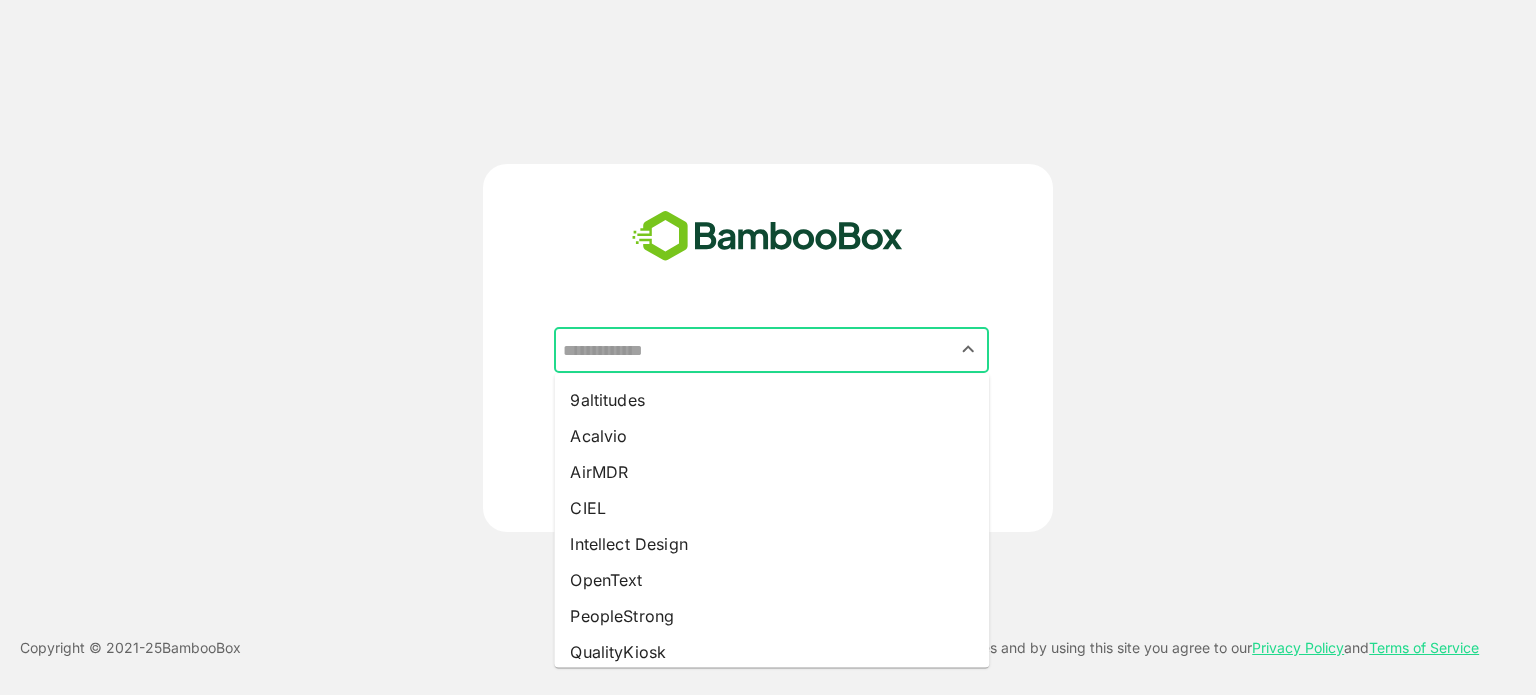 click at bounding box center [771, 350] 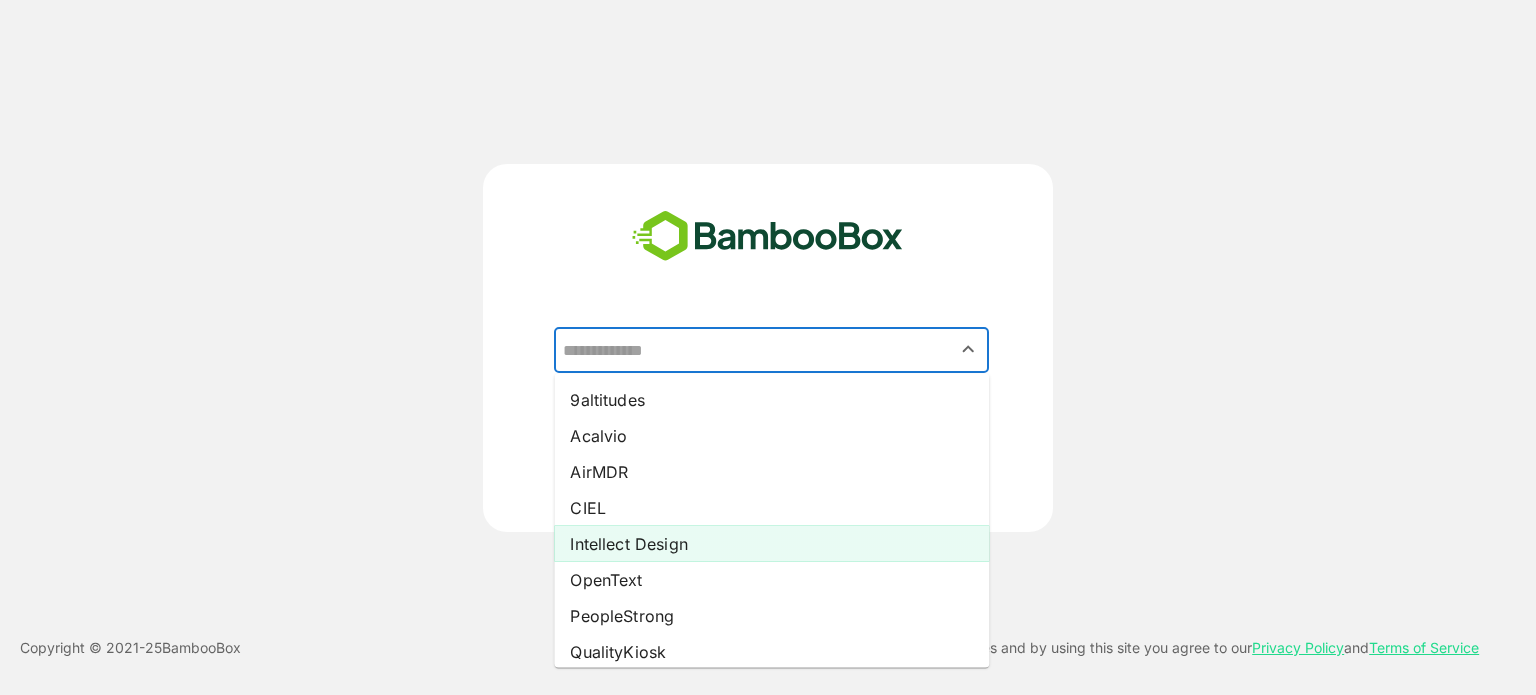 click on "Intellect Design" at bounding box center (771, 544) 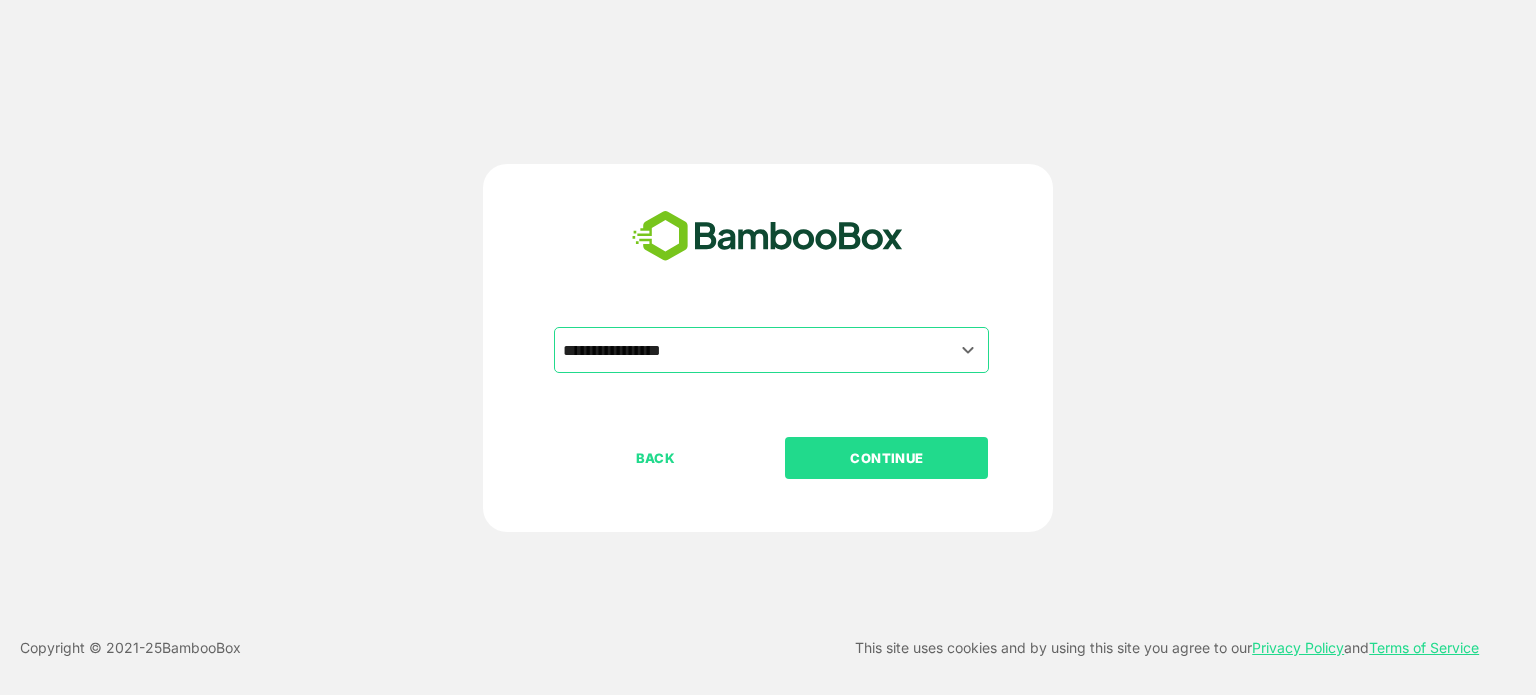 click on "CONTINUE" at bounding box center (886, 458) 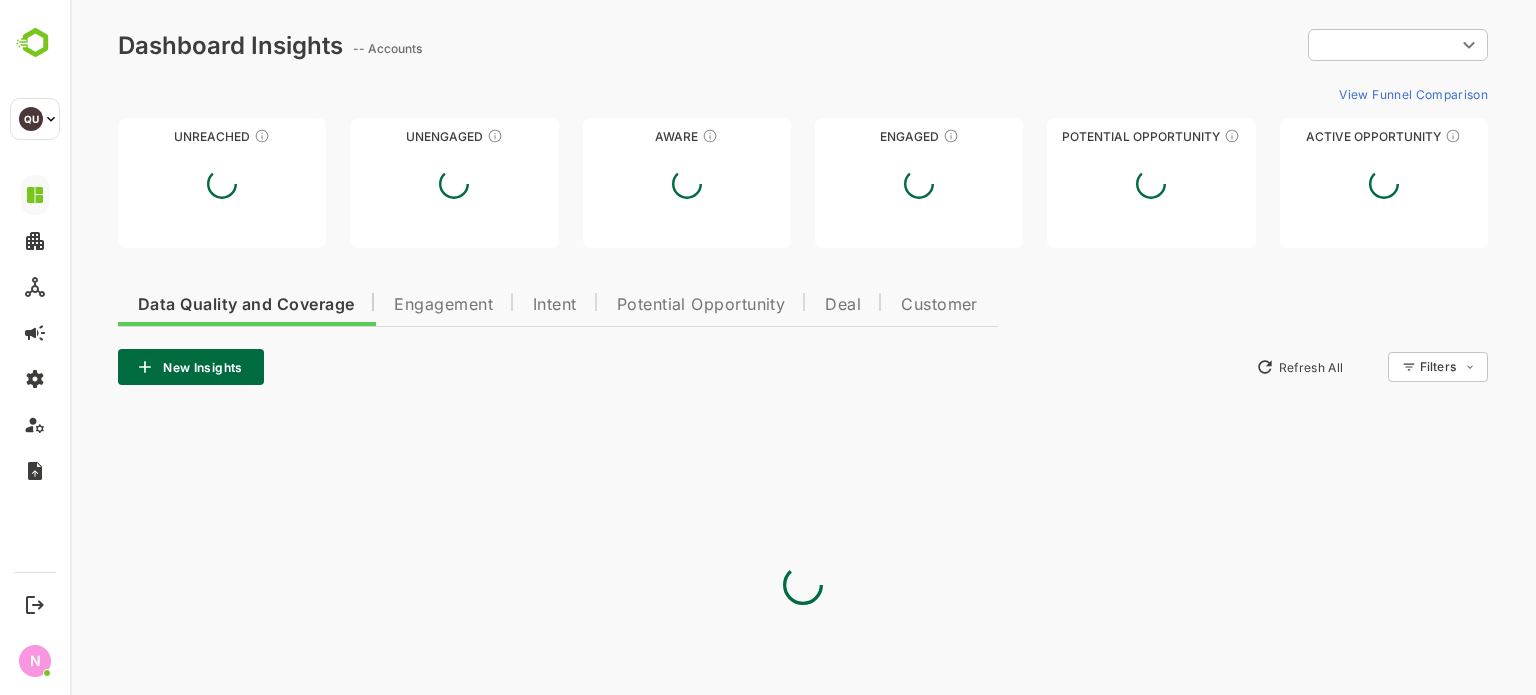 scroll, scrollTop: 0, scrollLeft: 0, axis: both 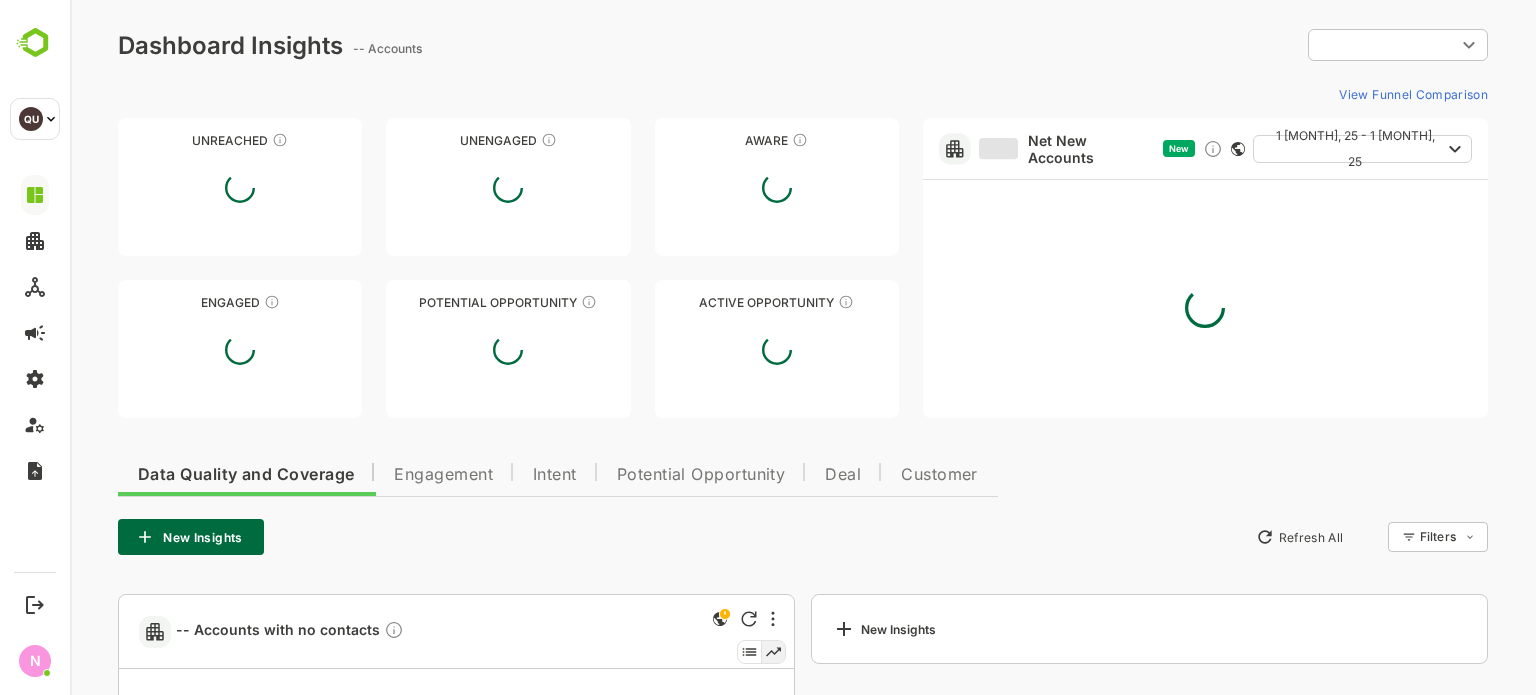 type on "**********" 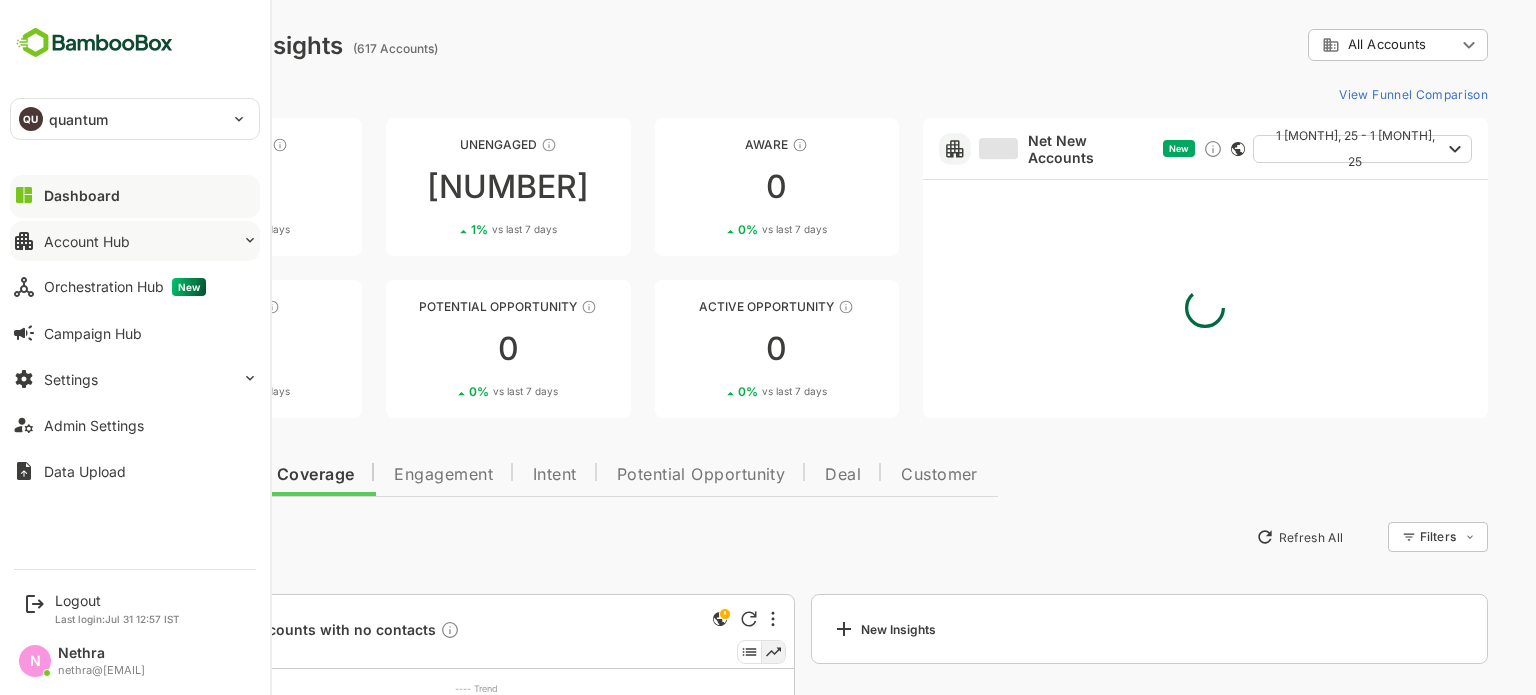 click on "Account Hub" at bounding box center [87, 241] 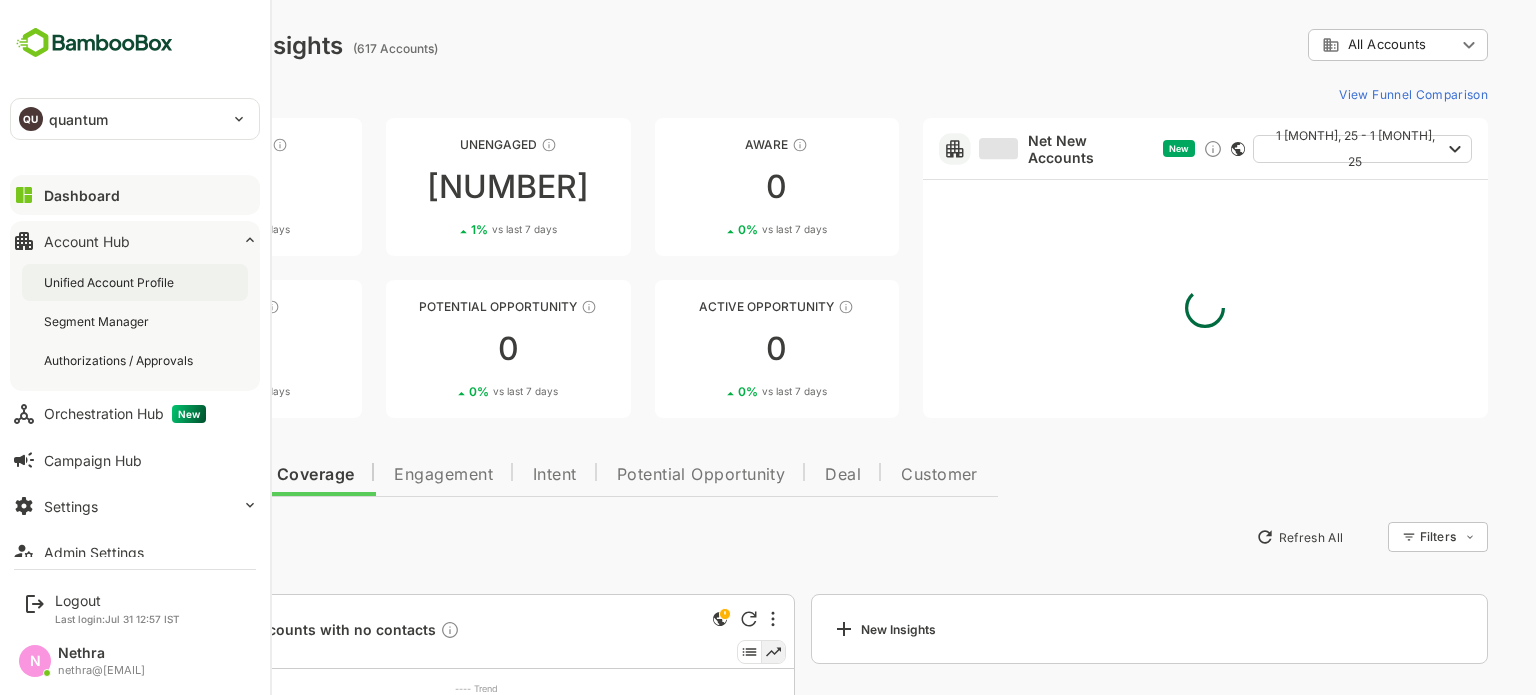 click on "Unified Account Profile" at bounding box center (111, 282) 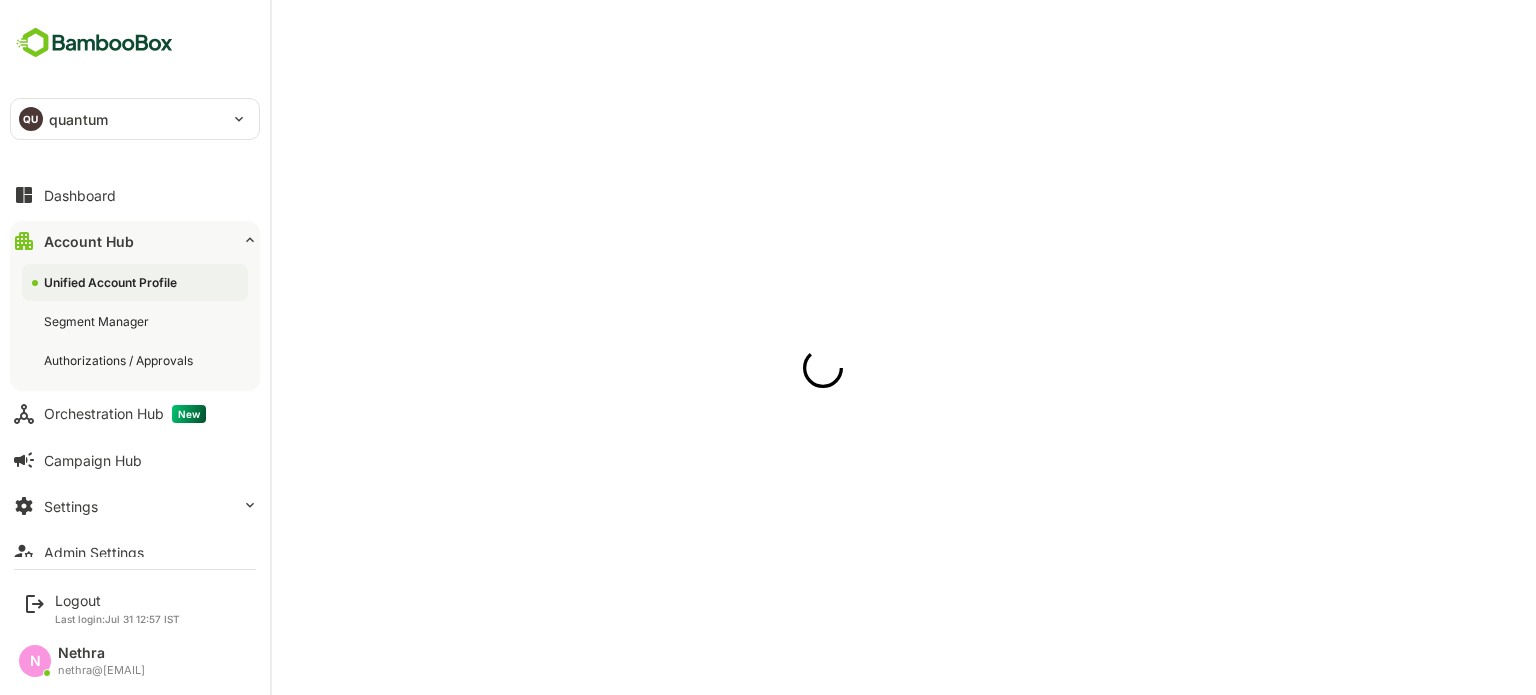 scroll, scrollTop: 0, scrollLeft: 0, axis: both 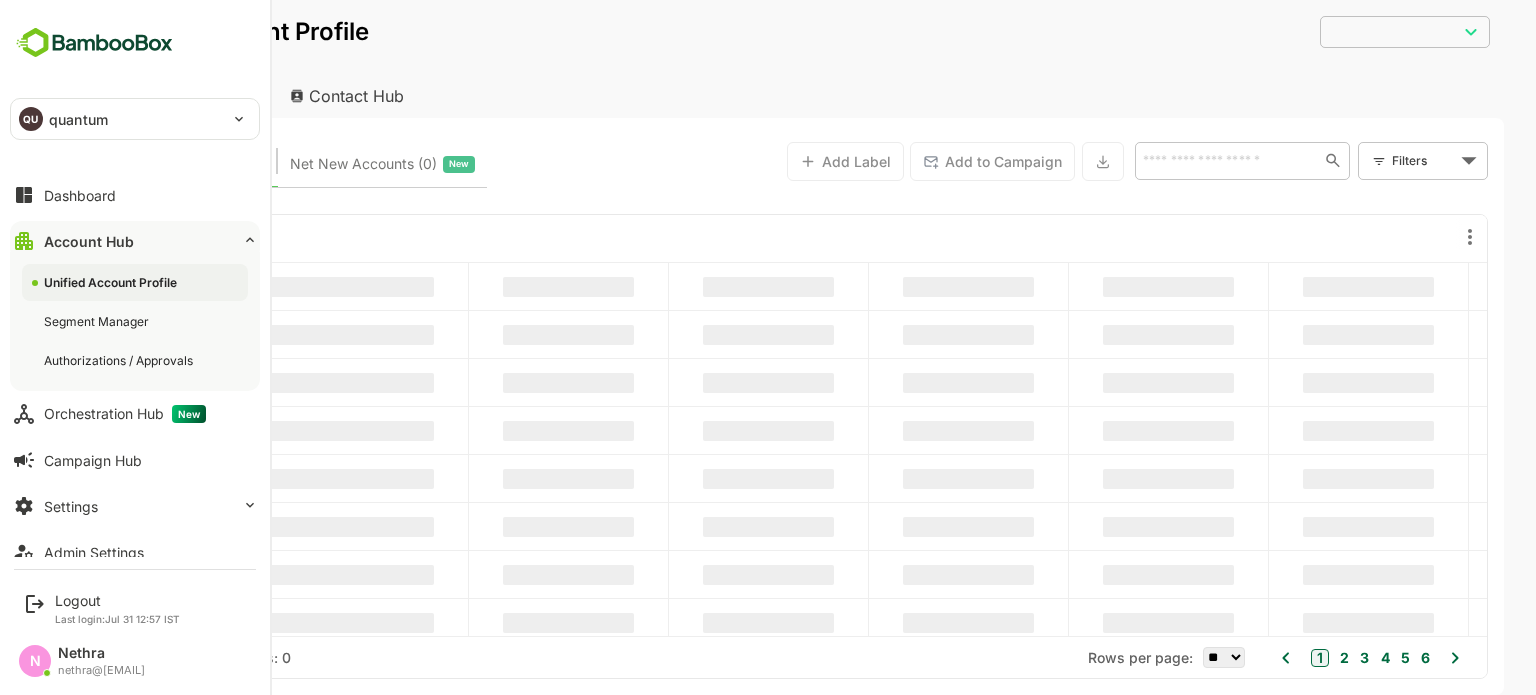 type on "**********" 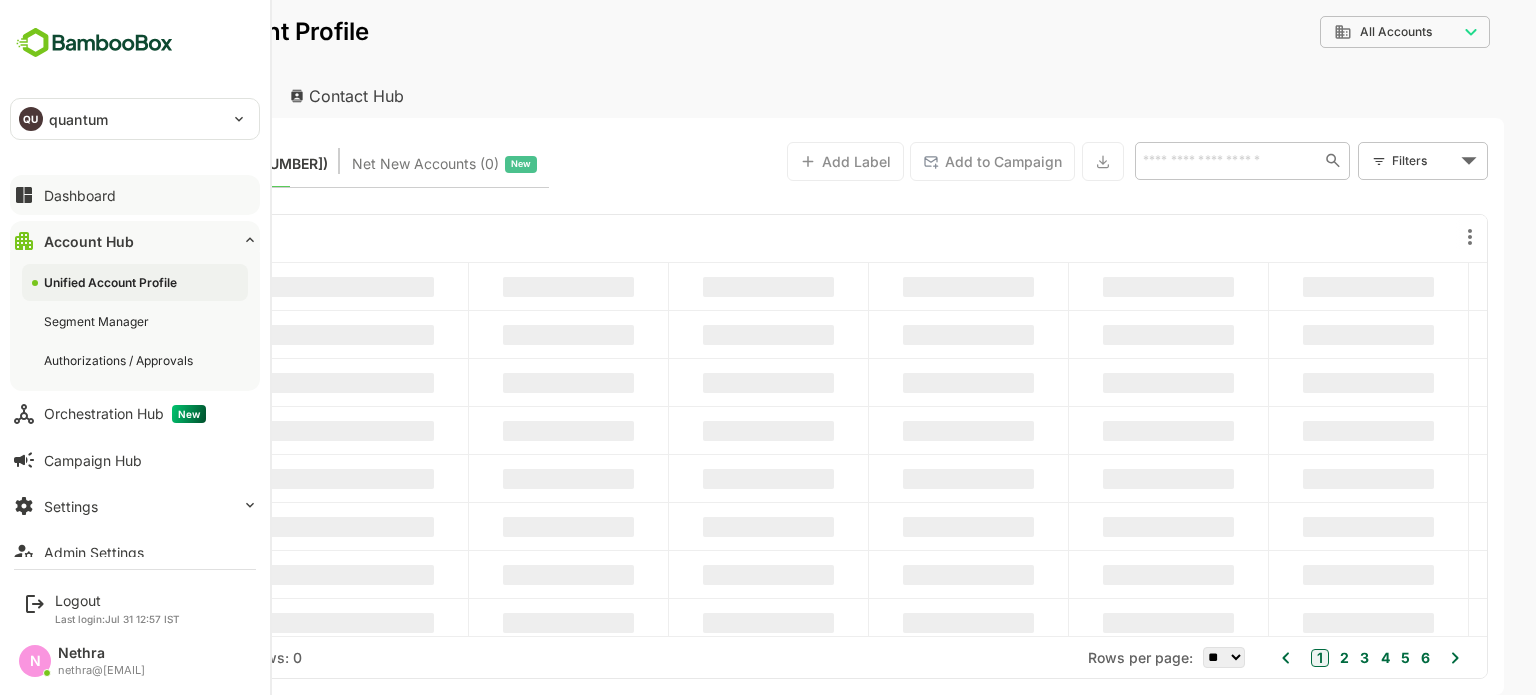 click on "Dashboard" at bounding box center [135, 195] 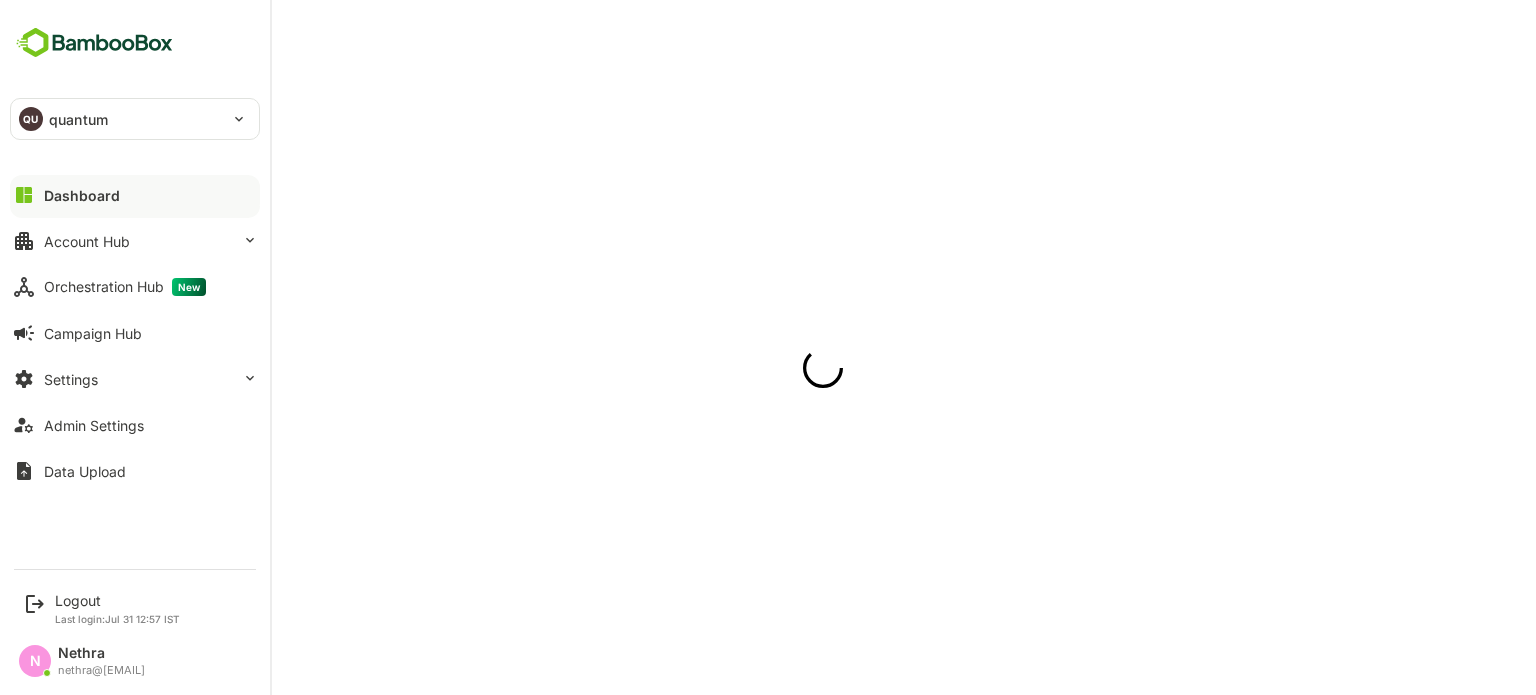 scroll, scrollTop: 0, scrollLeft: 0, axis: both 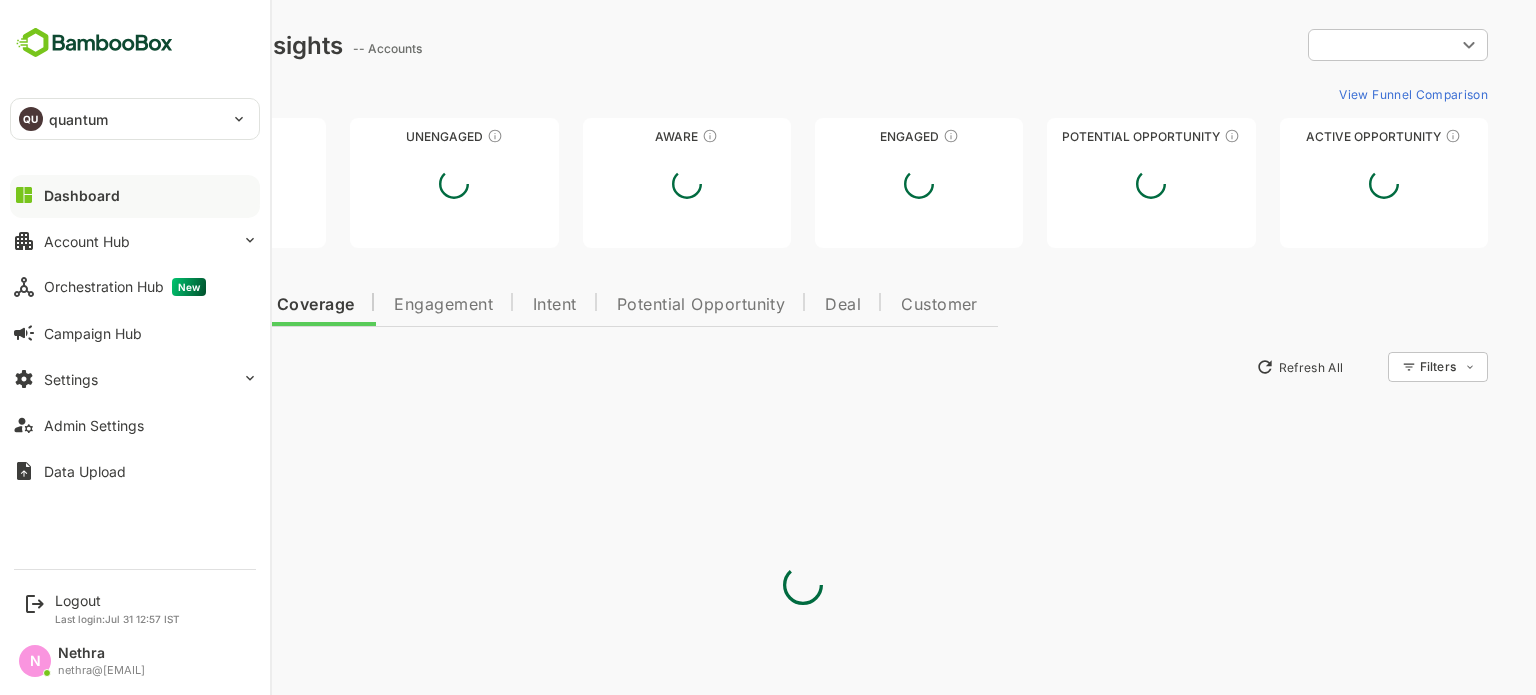 type on "**********" 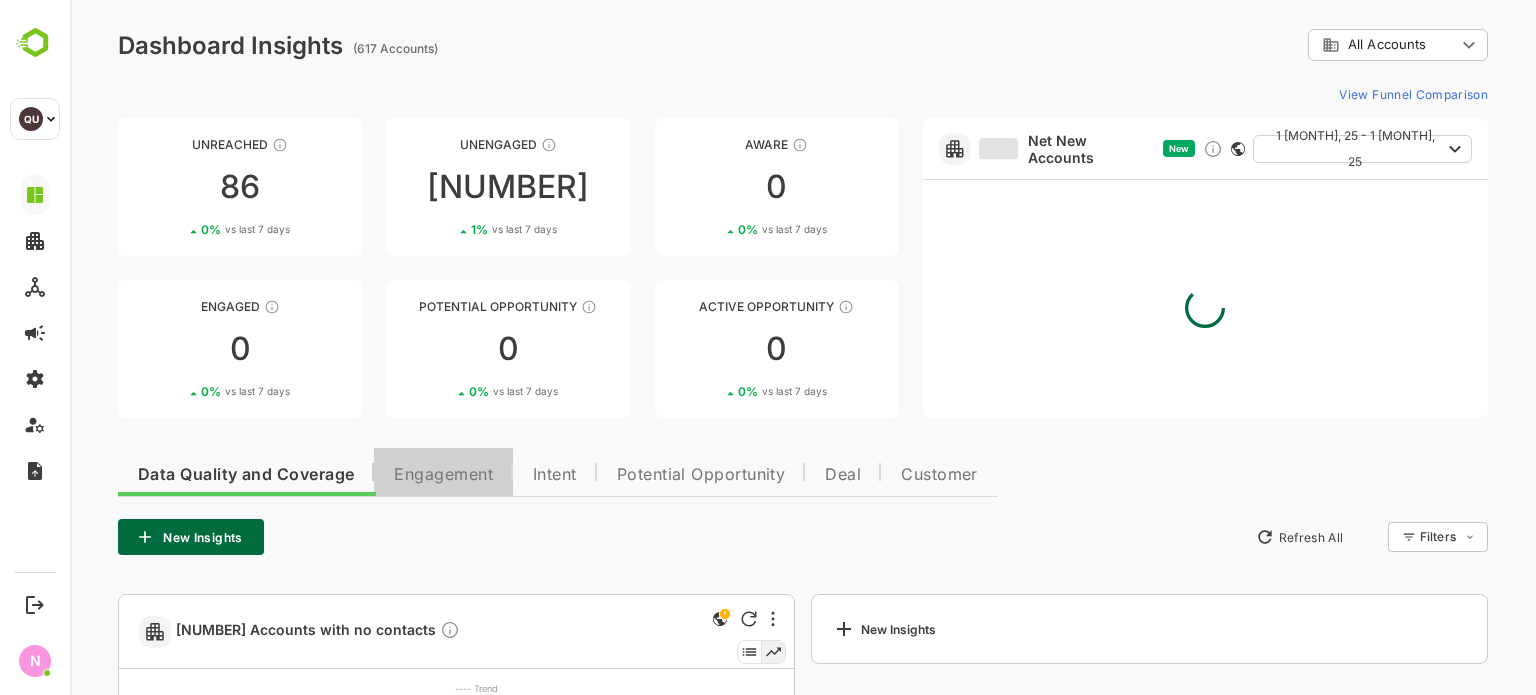 click on "Engagement" at bounding box center (443, 472) 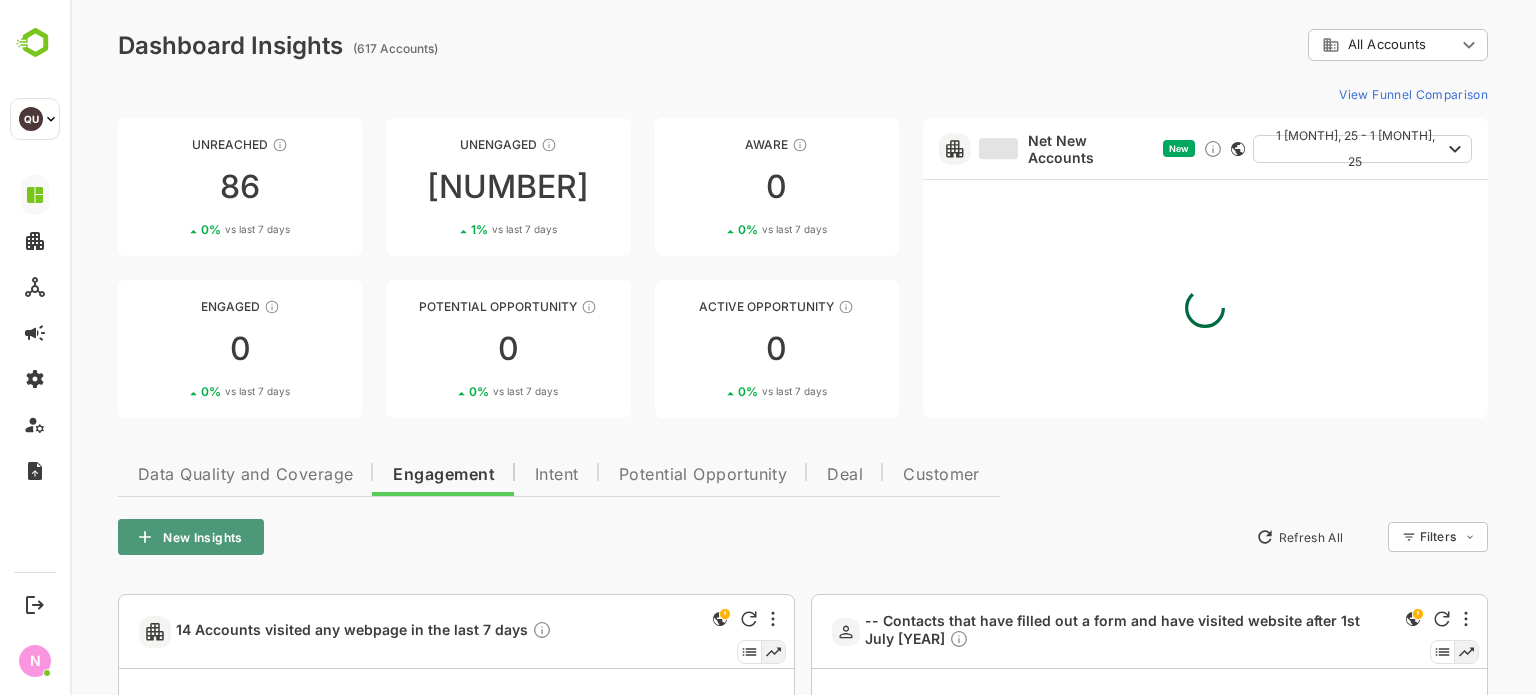 click on "New Insights" at bounding box center [191, 537] 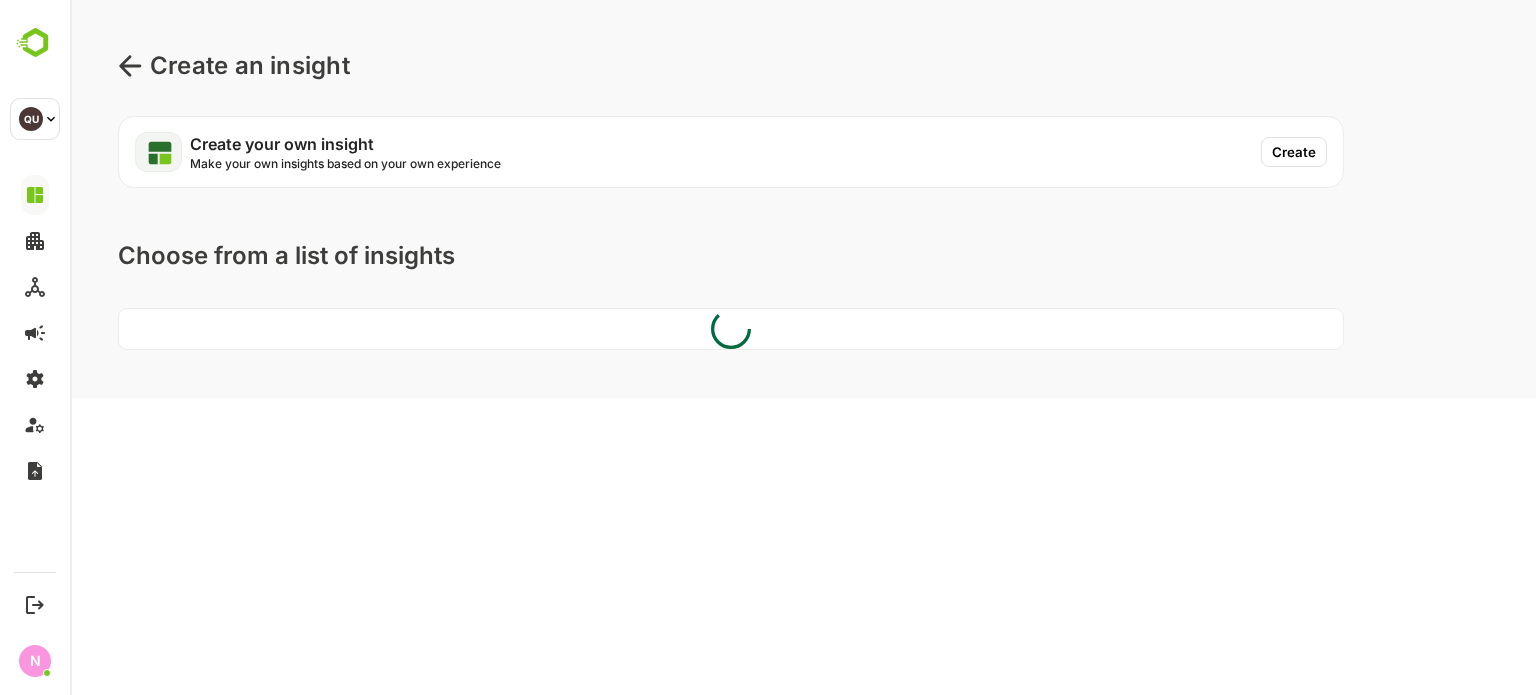 click on "Create" at bounding box center (1294, 152) 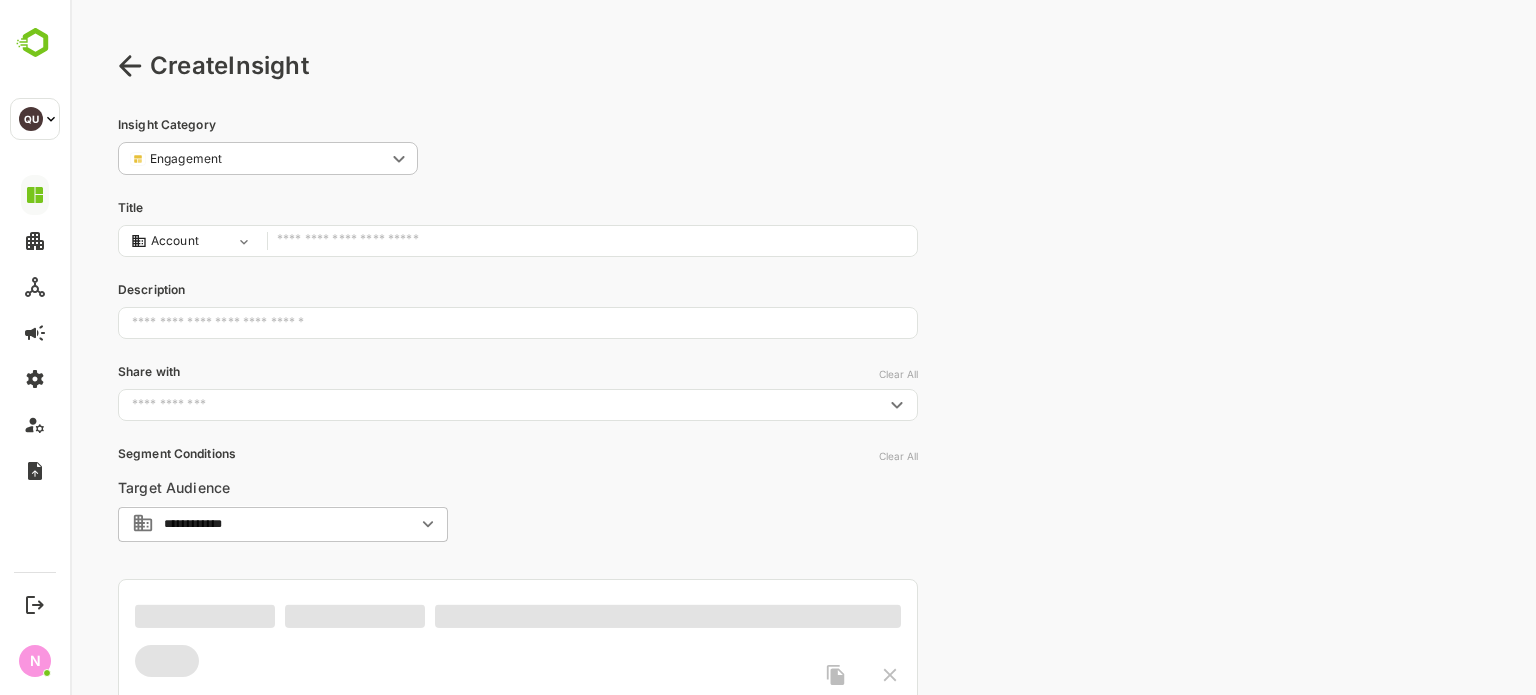 click at bounding box center (592, 241) 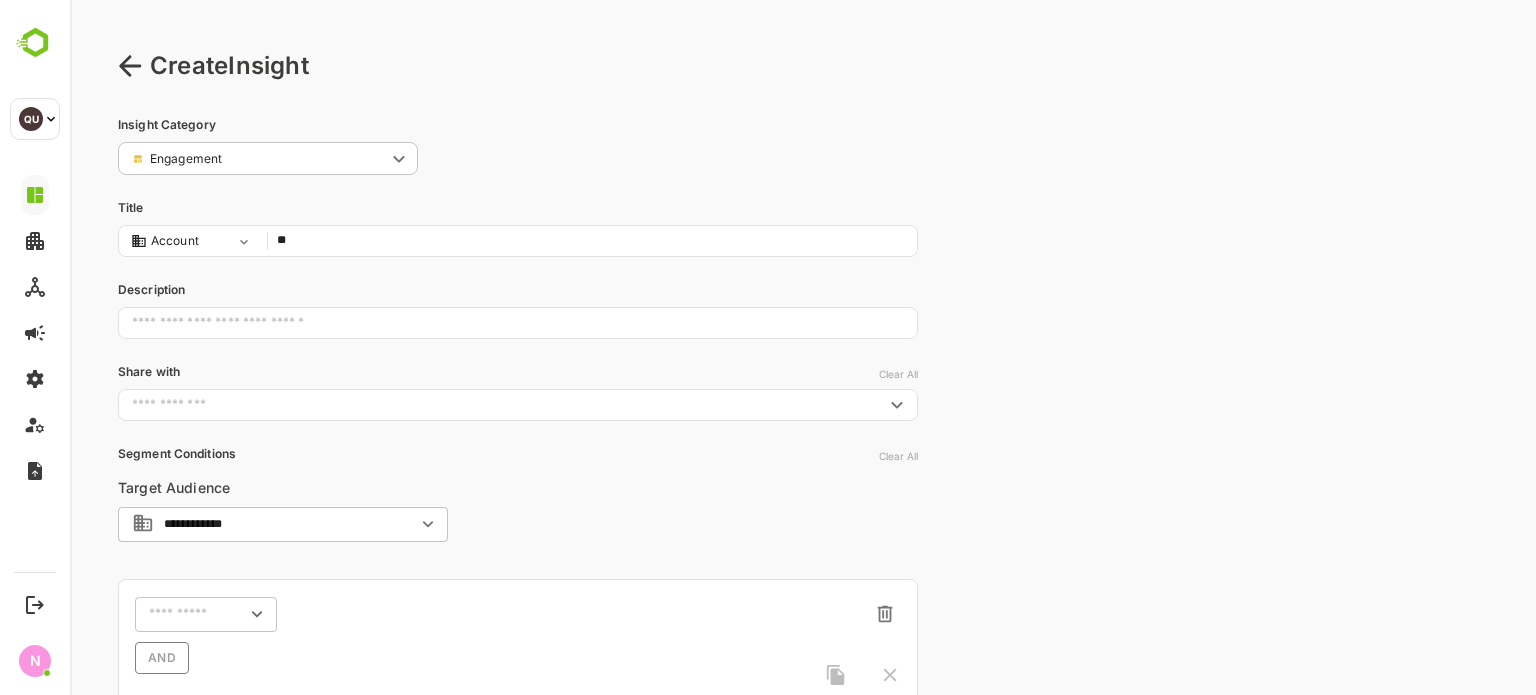 type on "*" 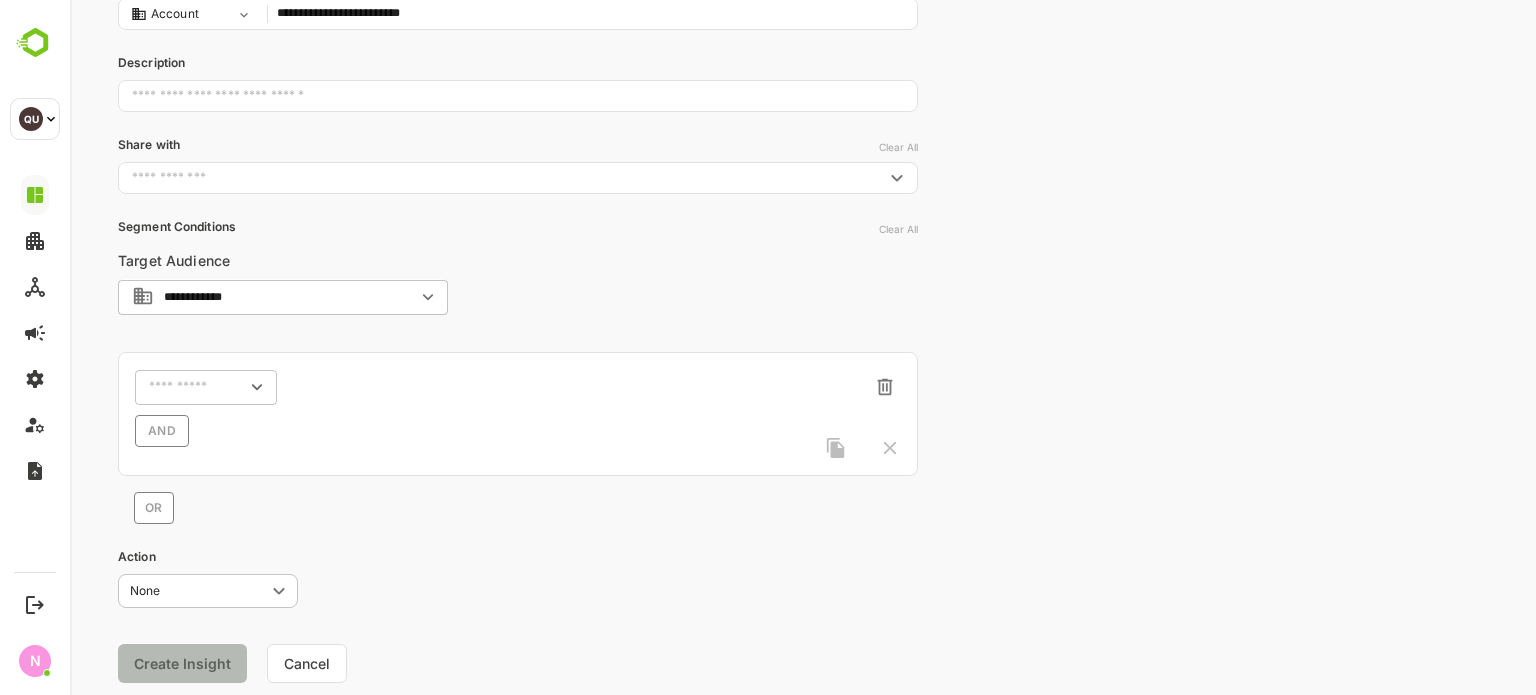 scroll, scrollTop: 228, scrollLeft: 0, axis: vertical 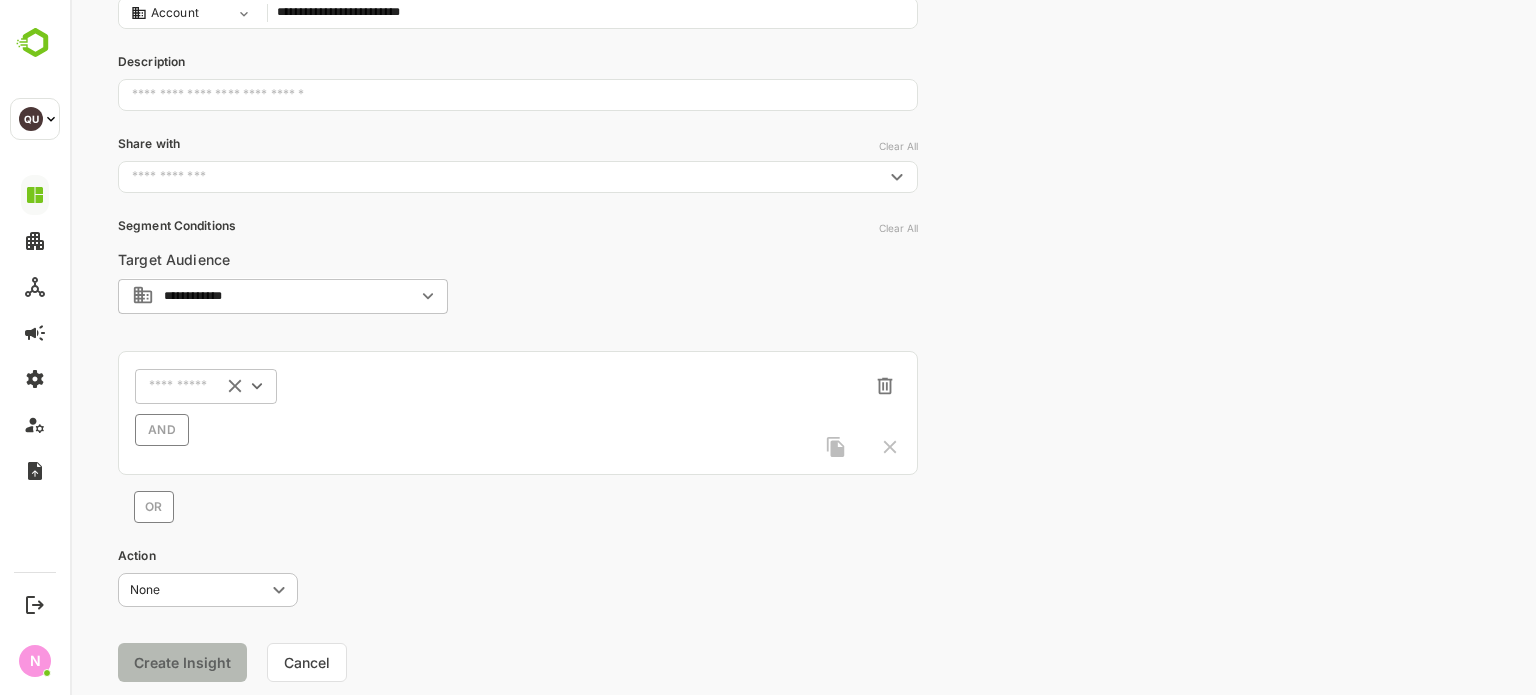click on "​" at bounding box center (206, 386) 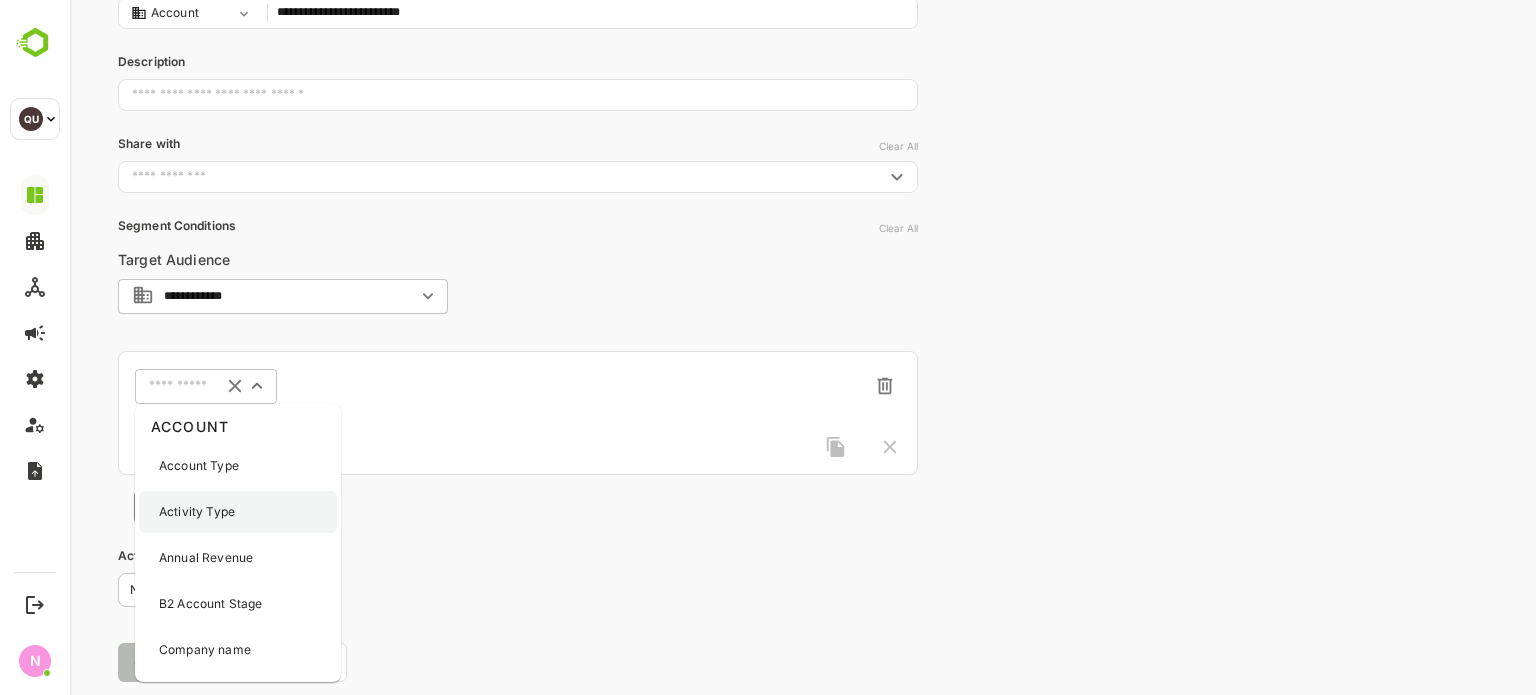 click on "Activity Type" at bounding box center [197, 512] 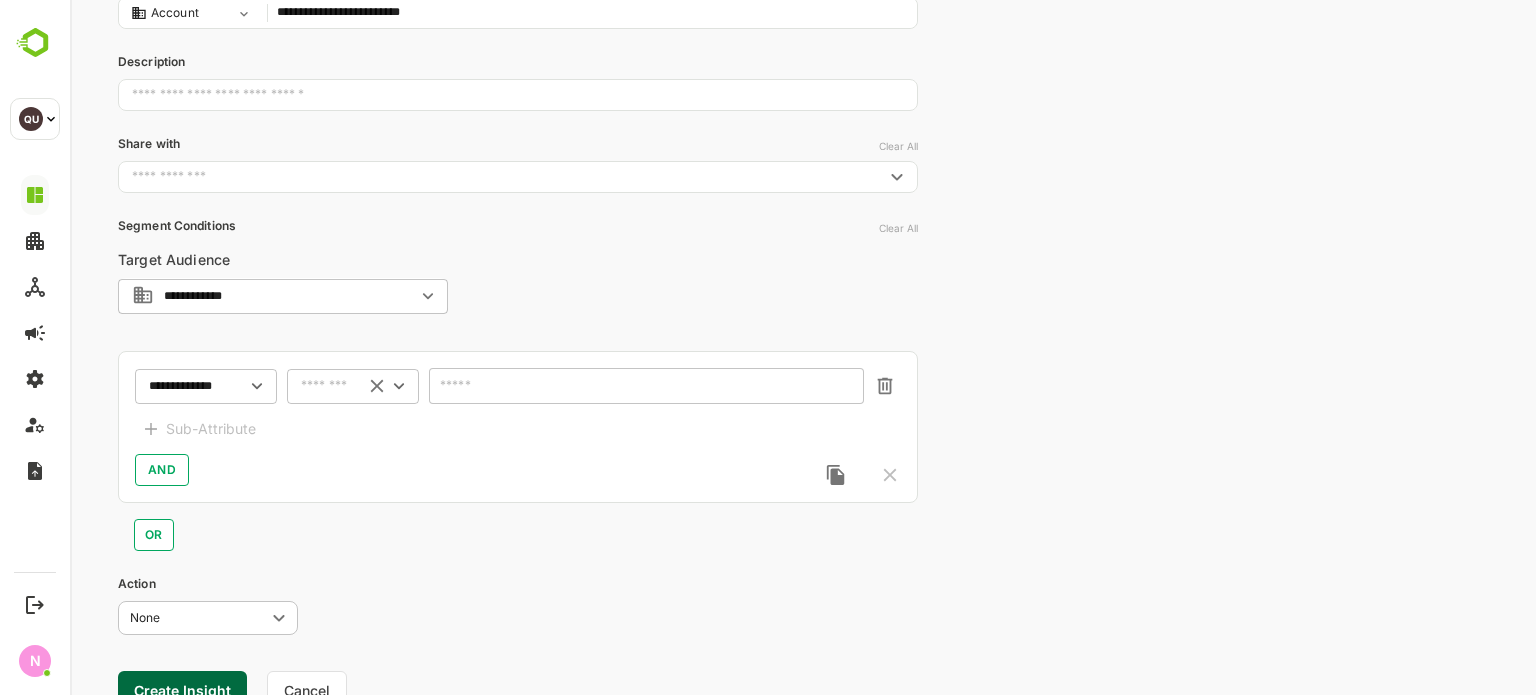 click on "​" at bounding box center [353, 386] 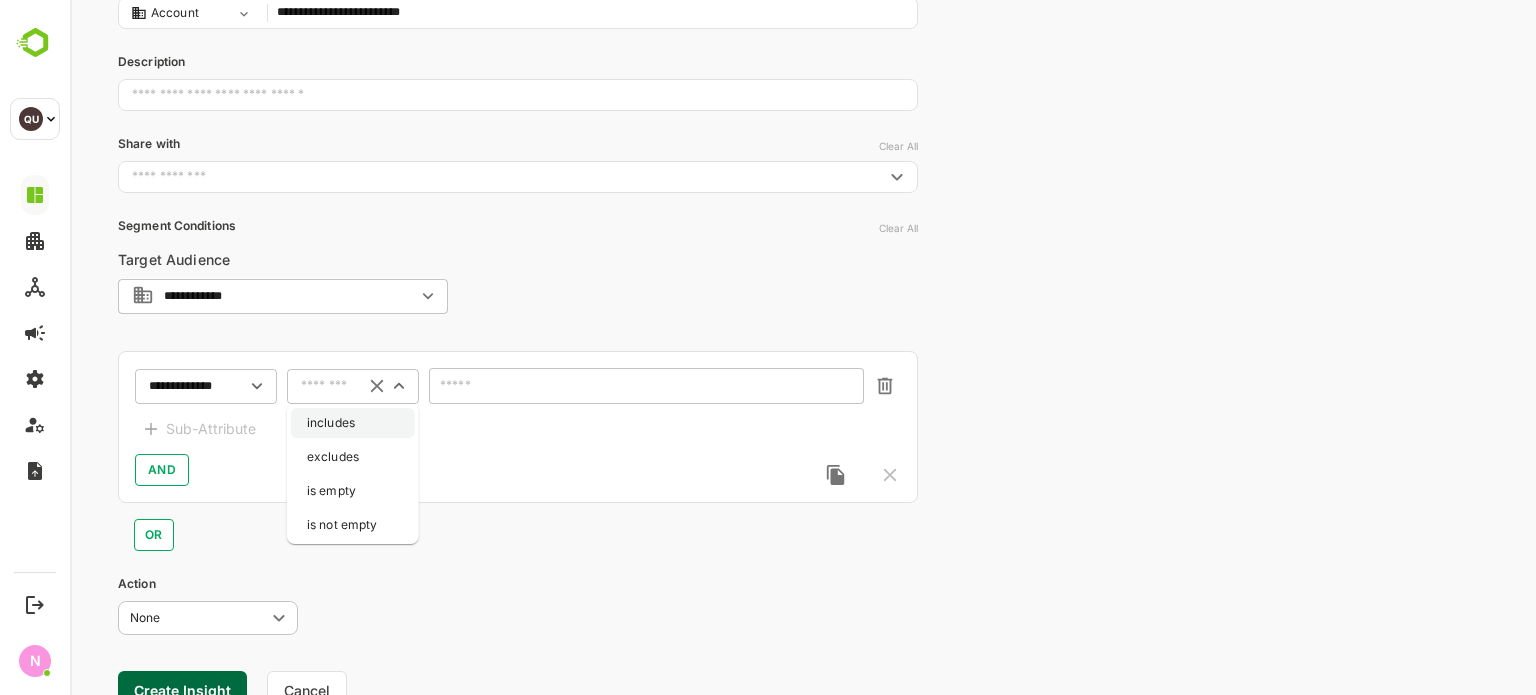 click on "includes" at bounding box center [353, 423] 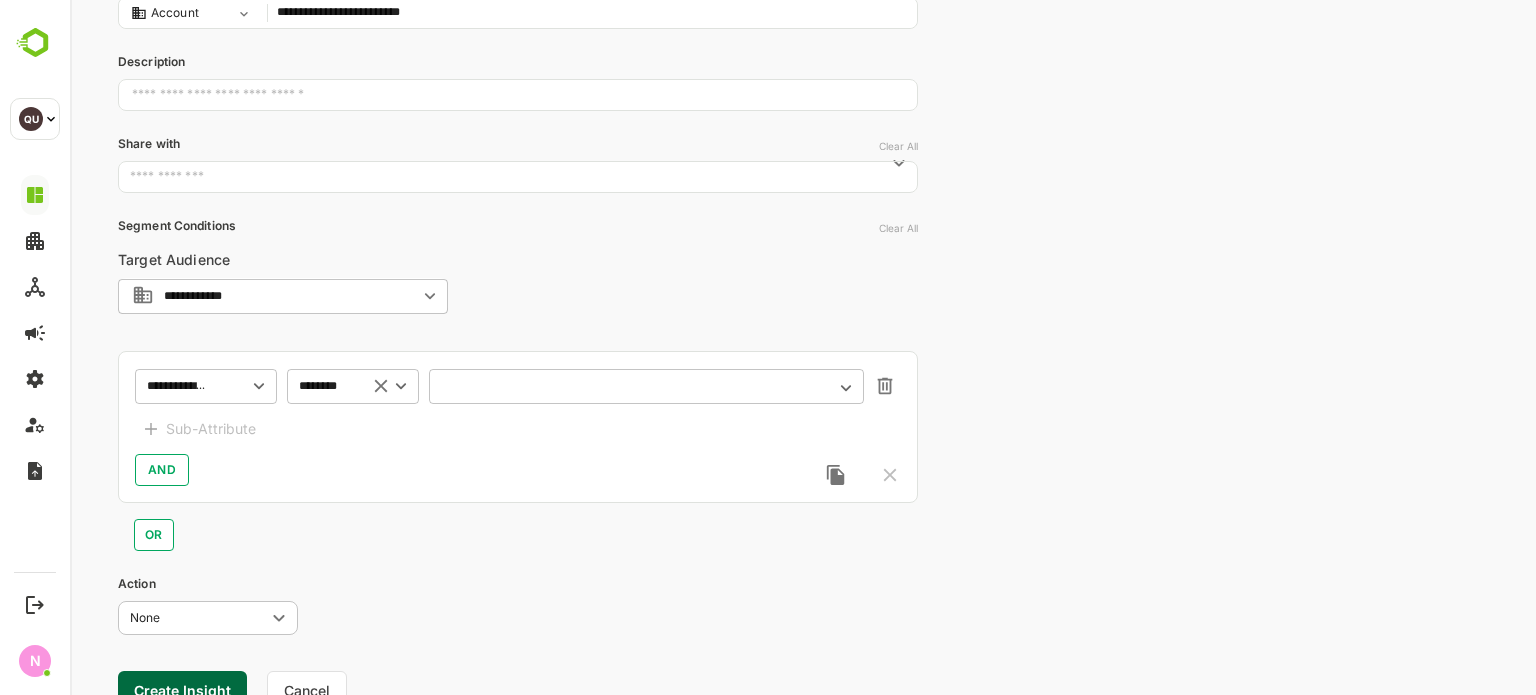 click on "​" at bounding box center [646, 386] 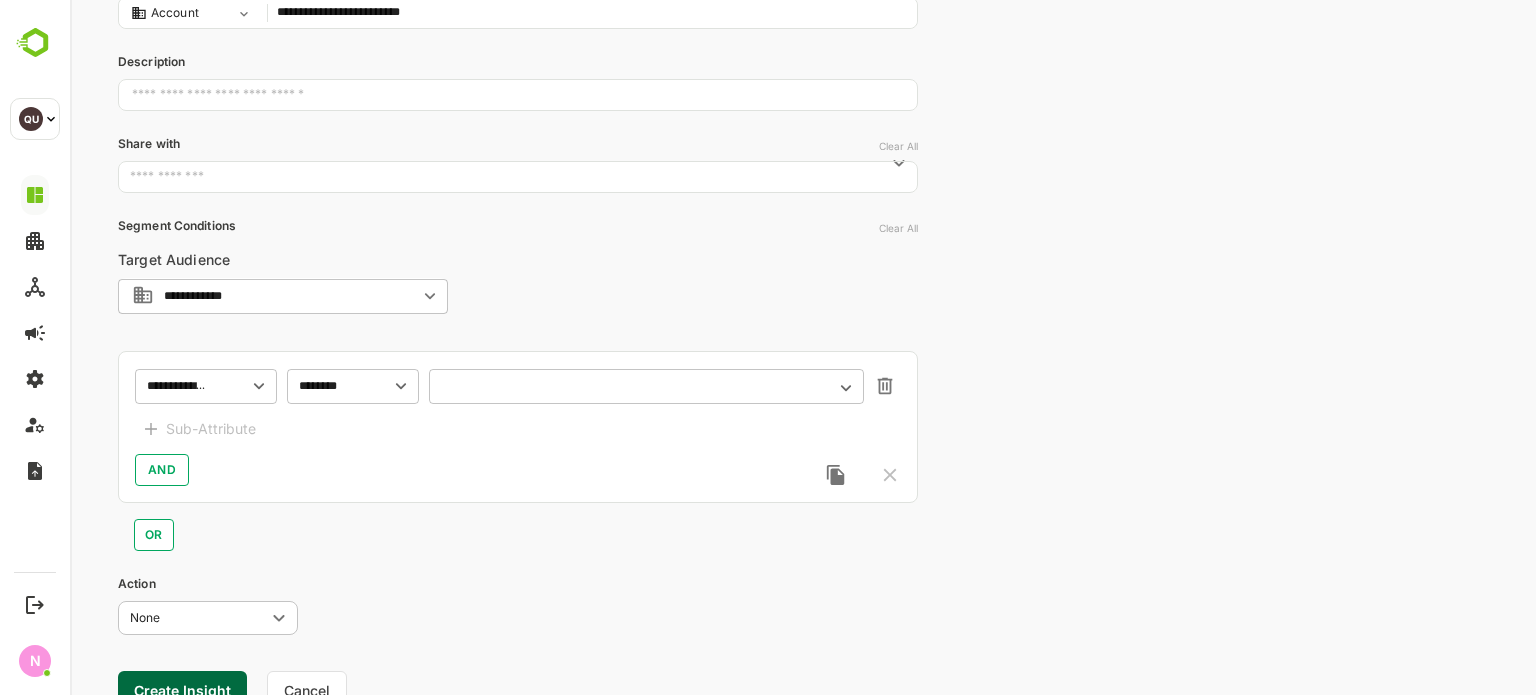 click on "​" at bounding box center (646, 386) 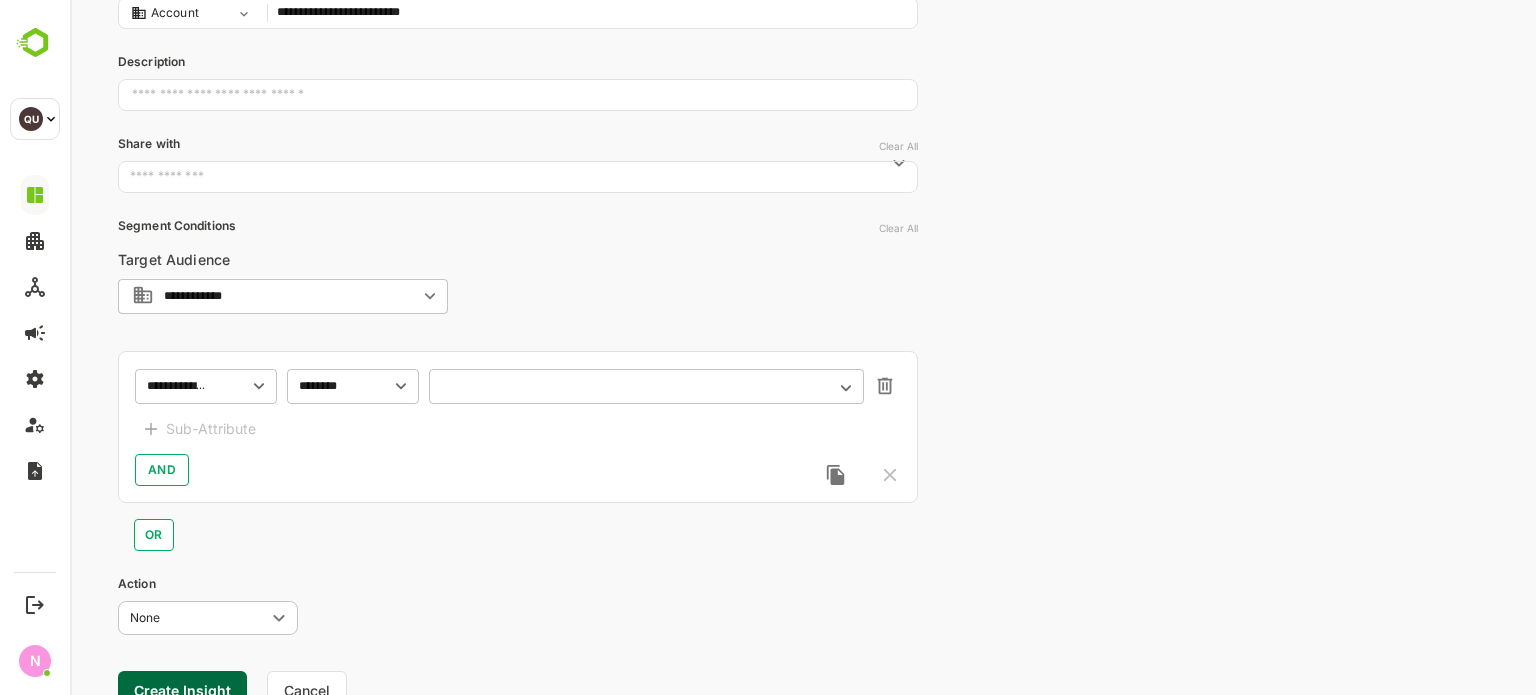 click 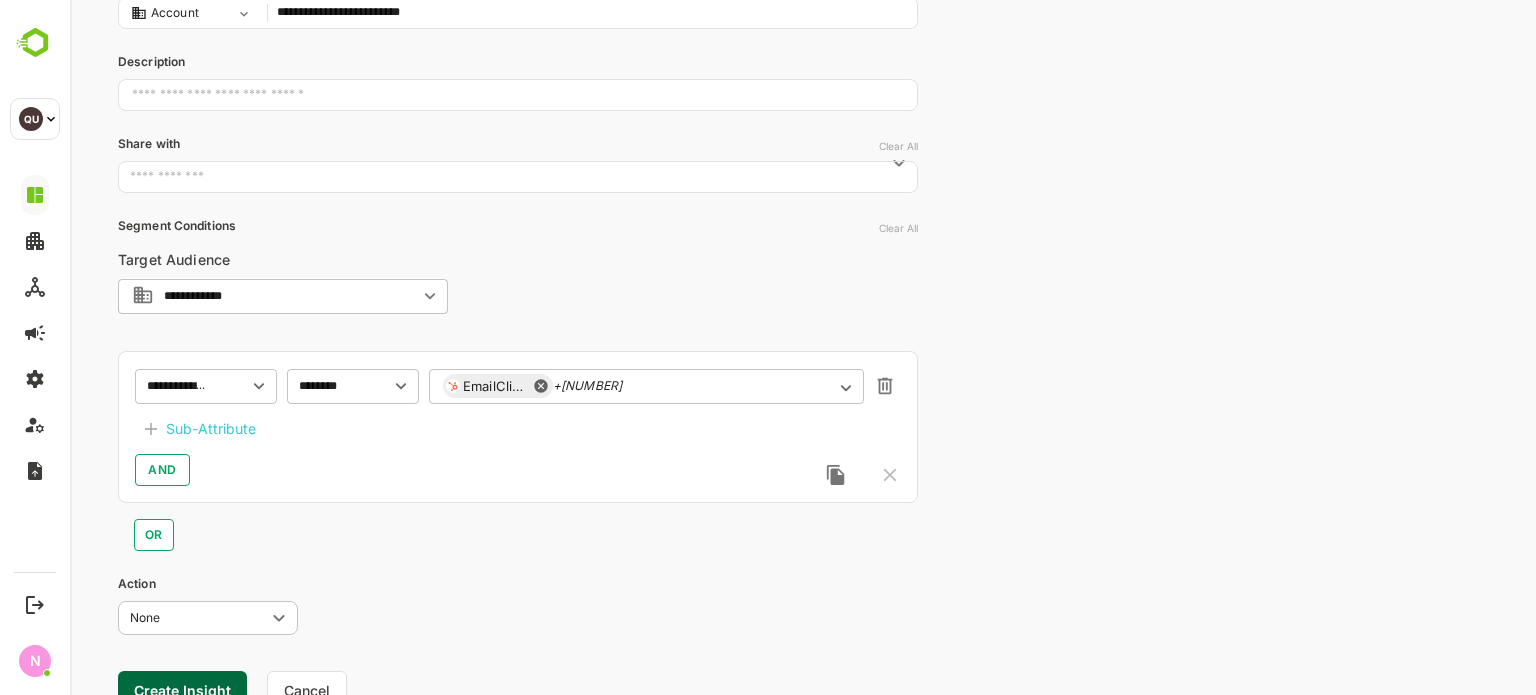 click on "**********" at bounding box center [518, 427] 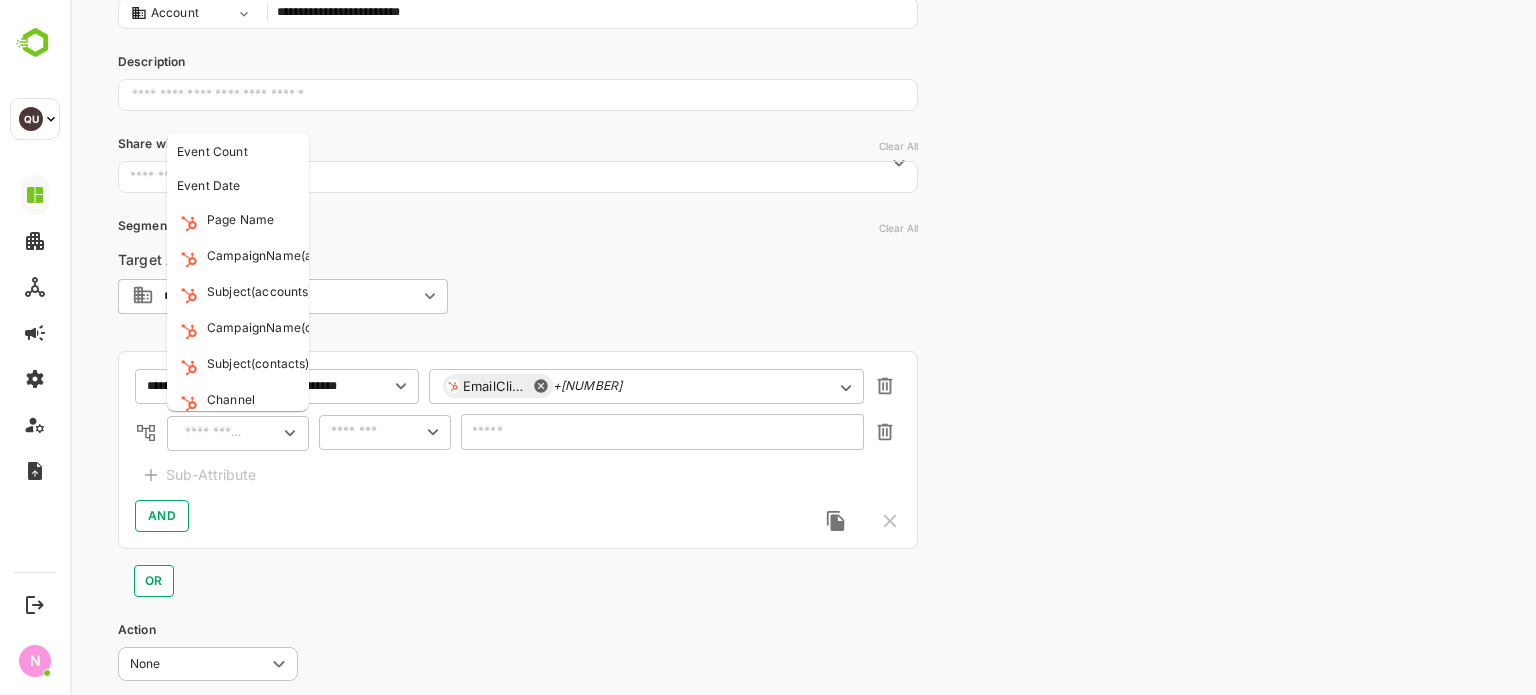 click at bounding box center [215, 433] 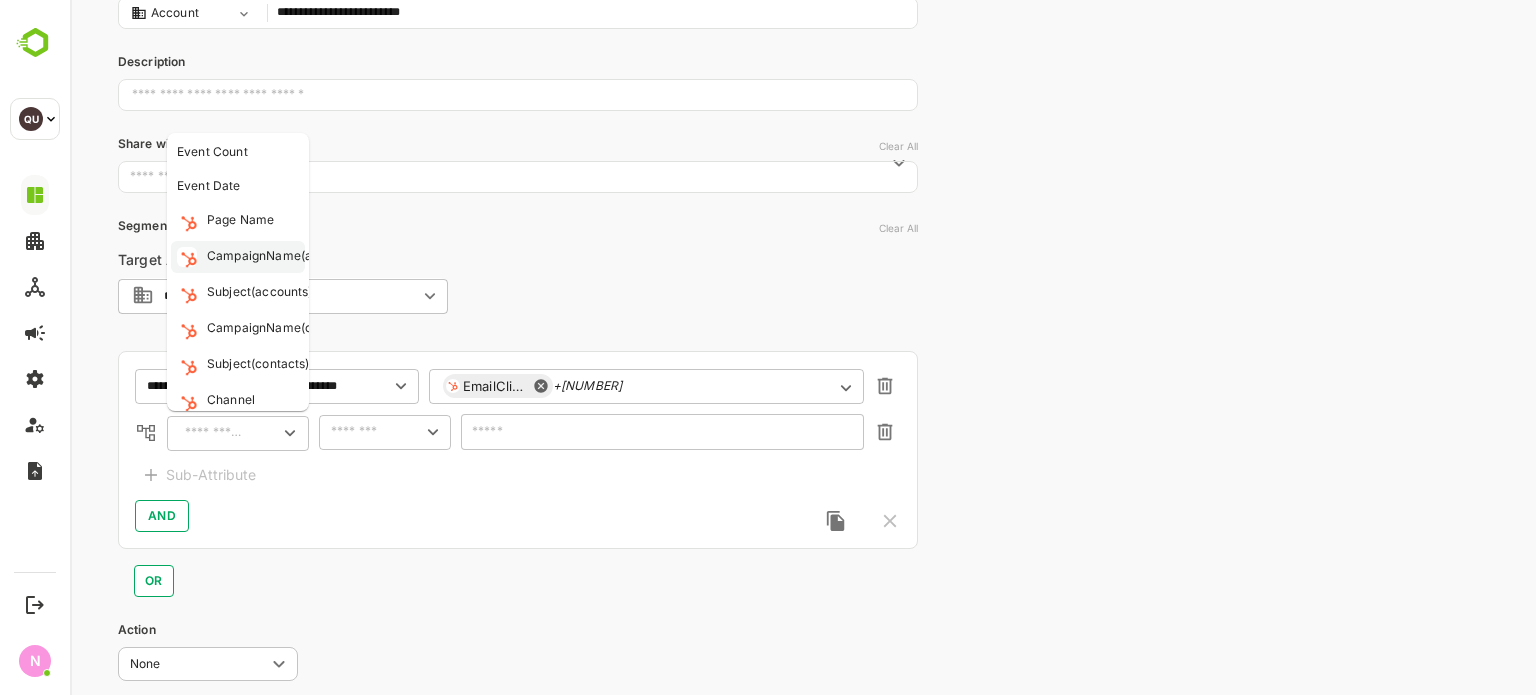 click on "CampaignName(accounts)" at bounding box center [284, 257] 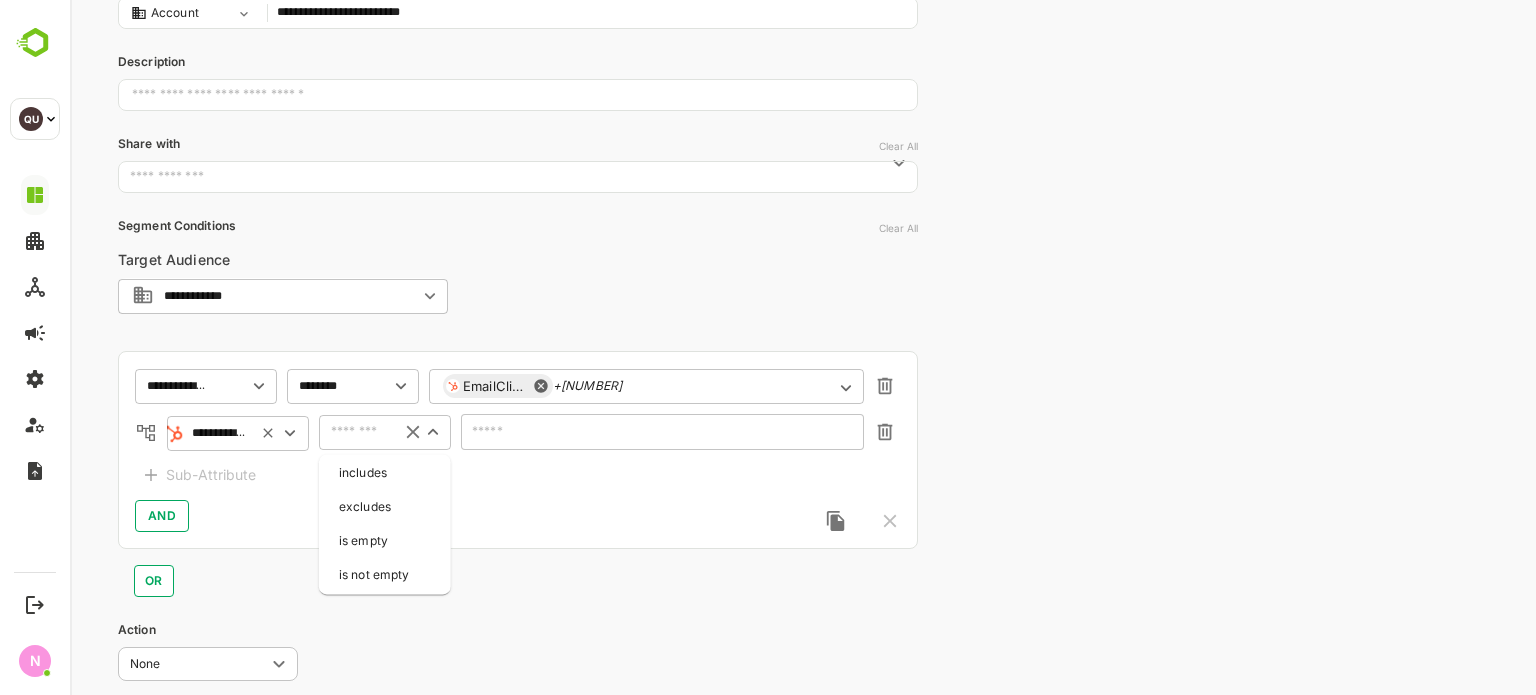 click at bounding box center (355, 432) 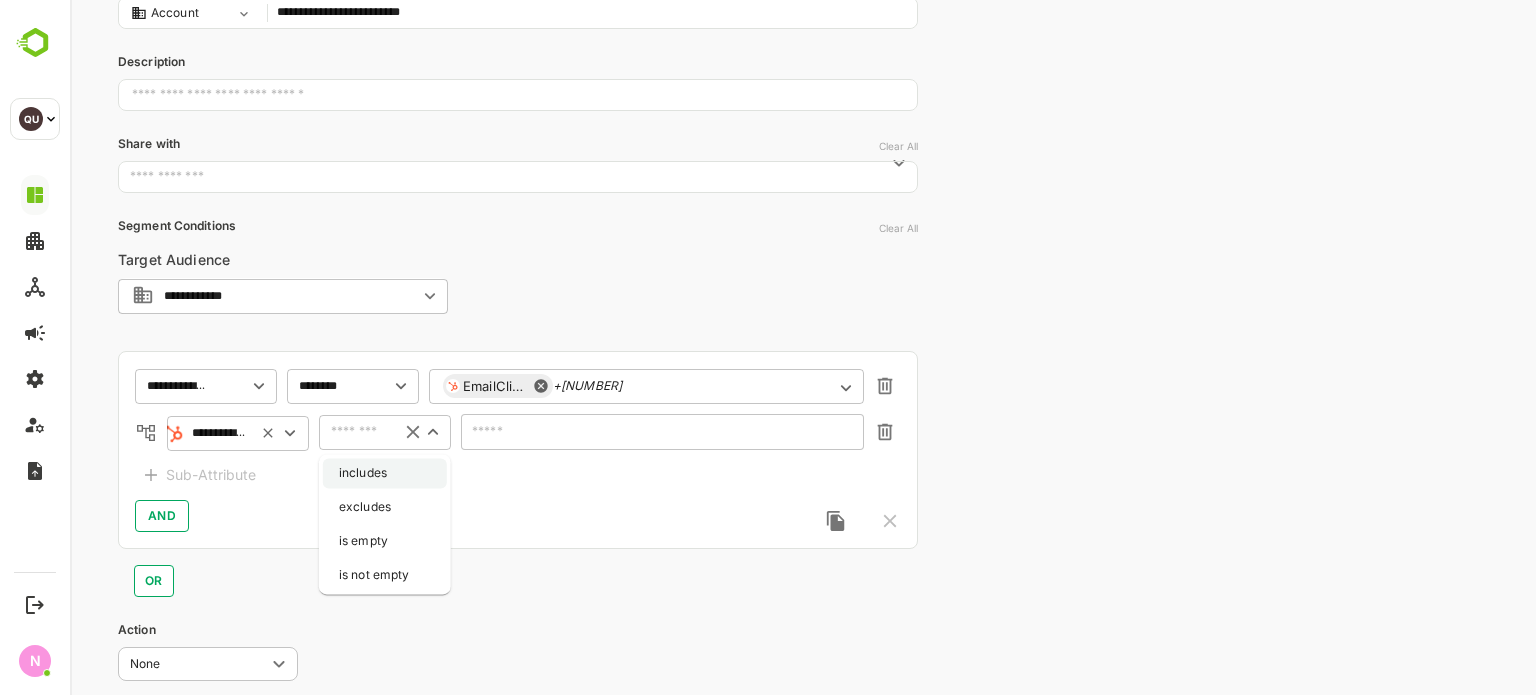 click on "includes" at bounding box center [385, 473] 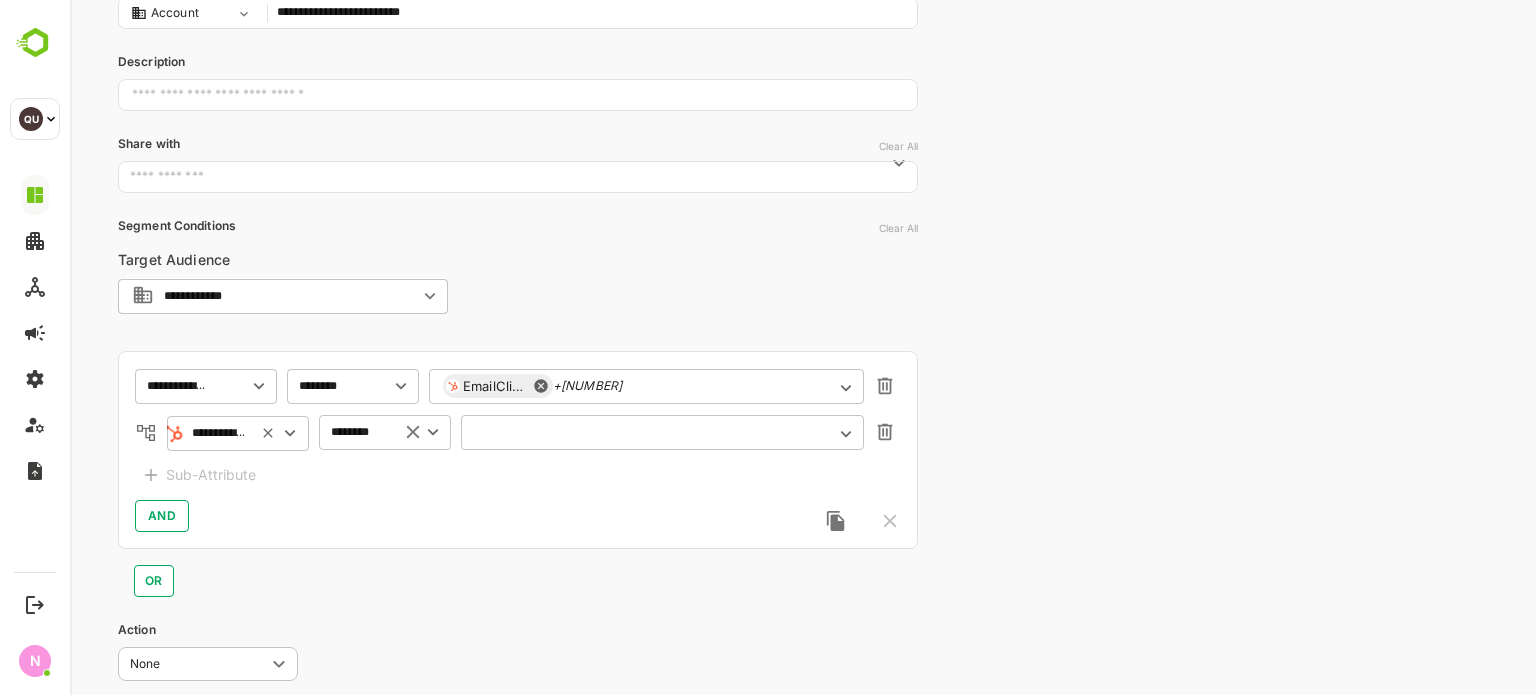 click at bounding box center (650, 432) 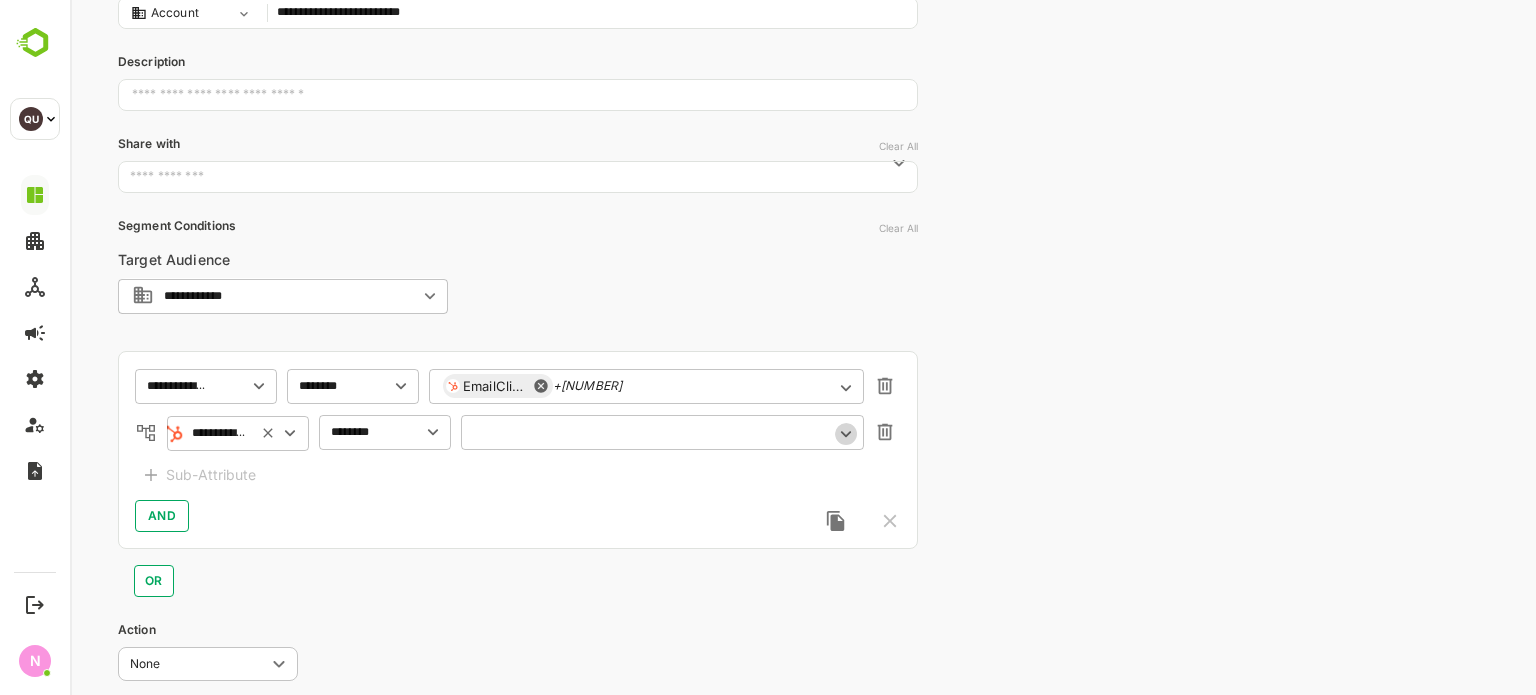 click 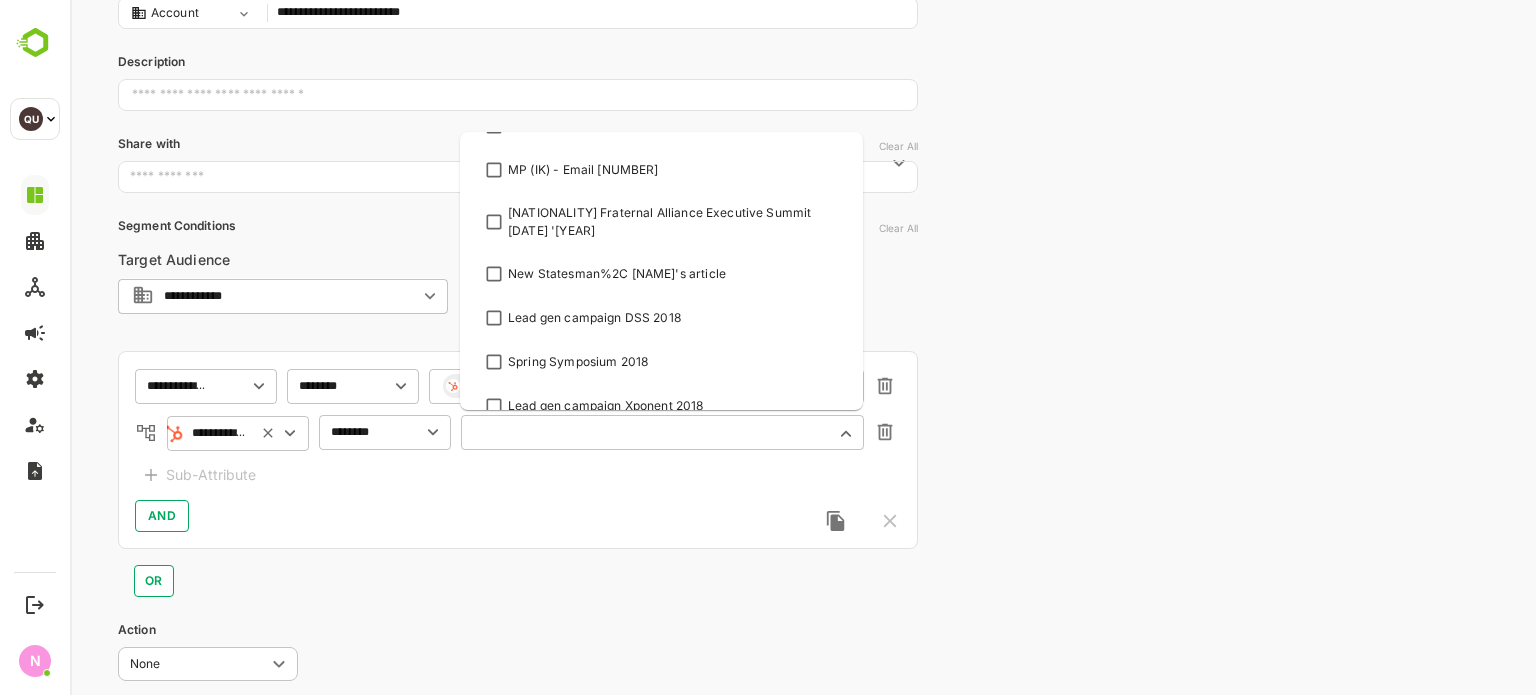 scroll, scrollTop: 1852, scrollLeft: 0, axis: vertical 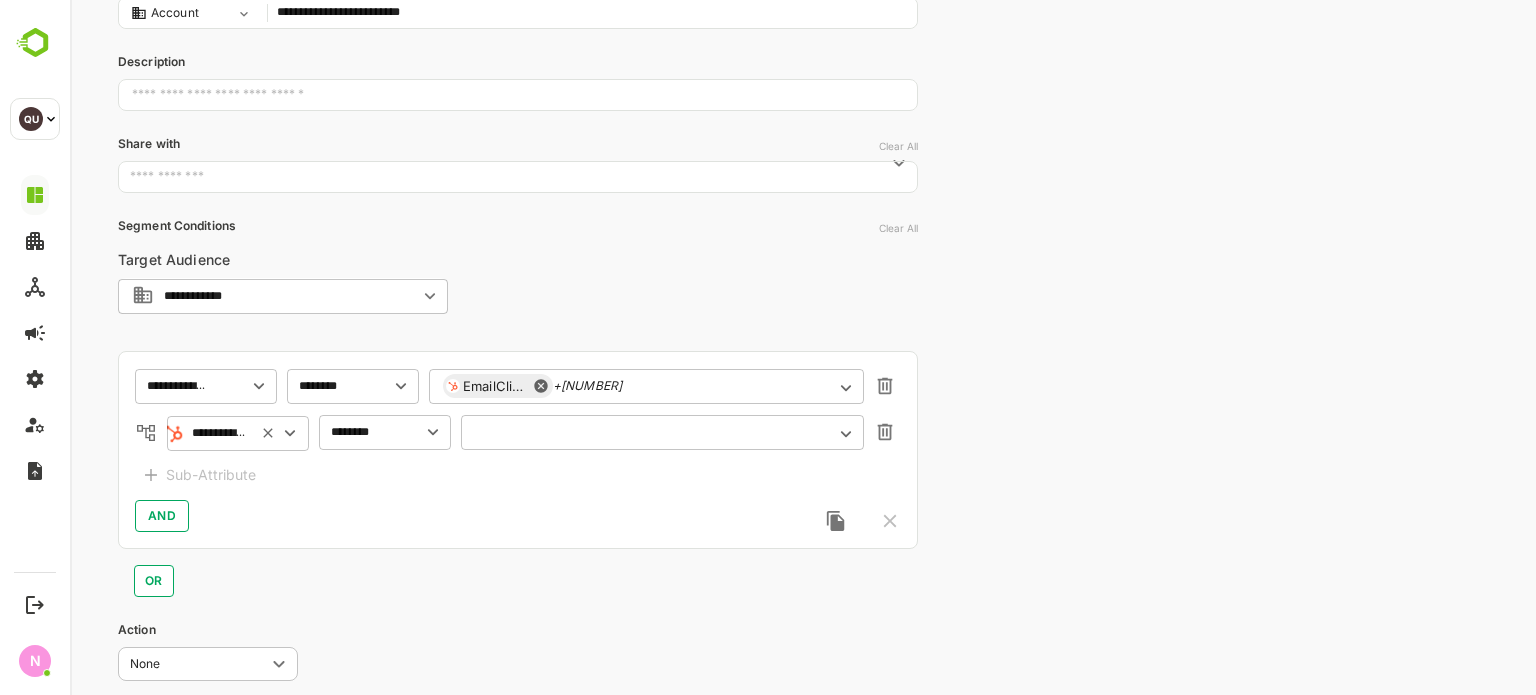 click on "​" at bounding box center (662, 432) 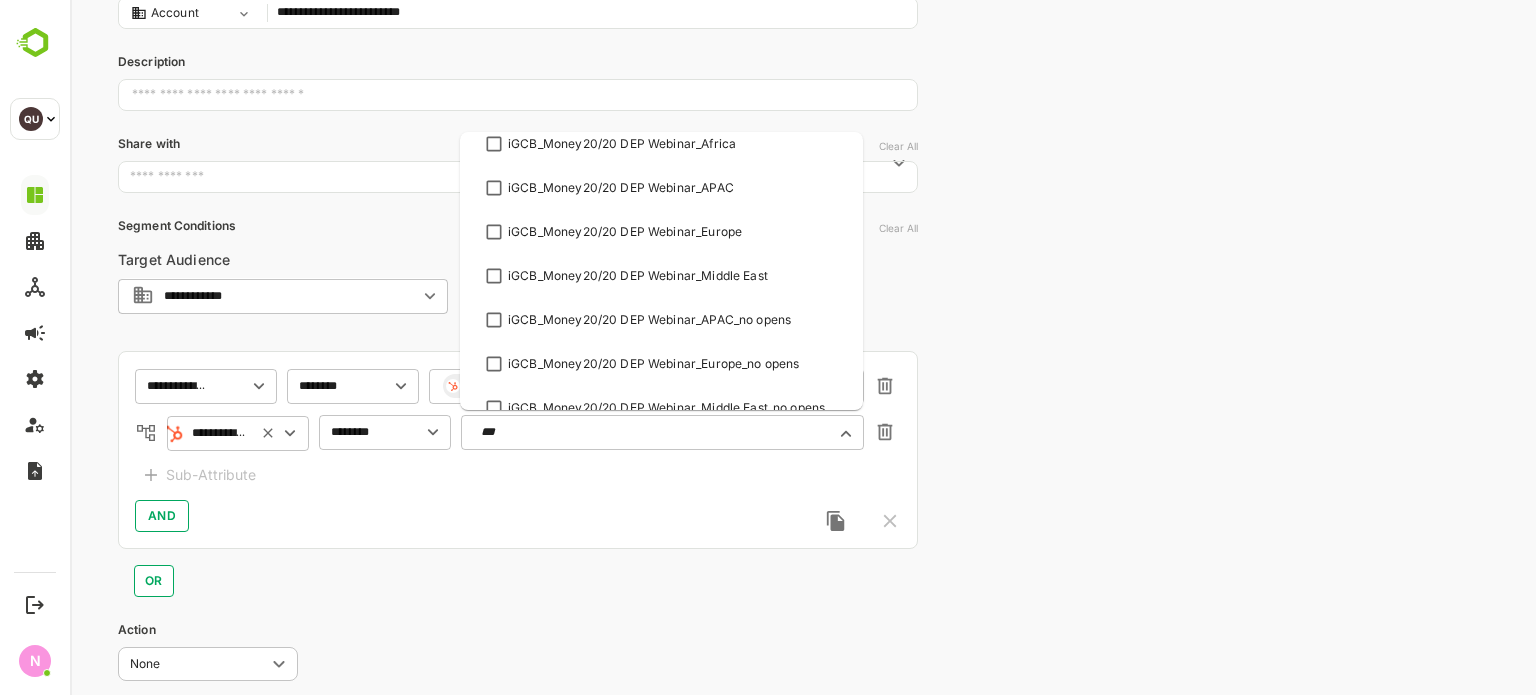 scroll, scrollTop: 0, scrollLeft: 0, axis: both 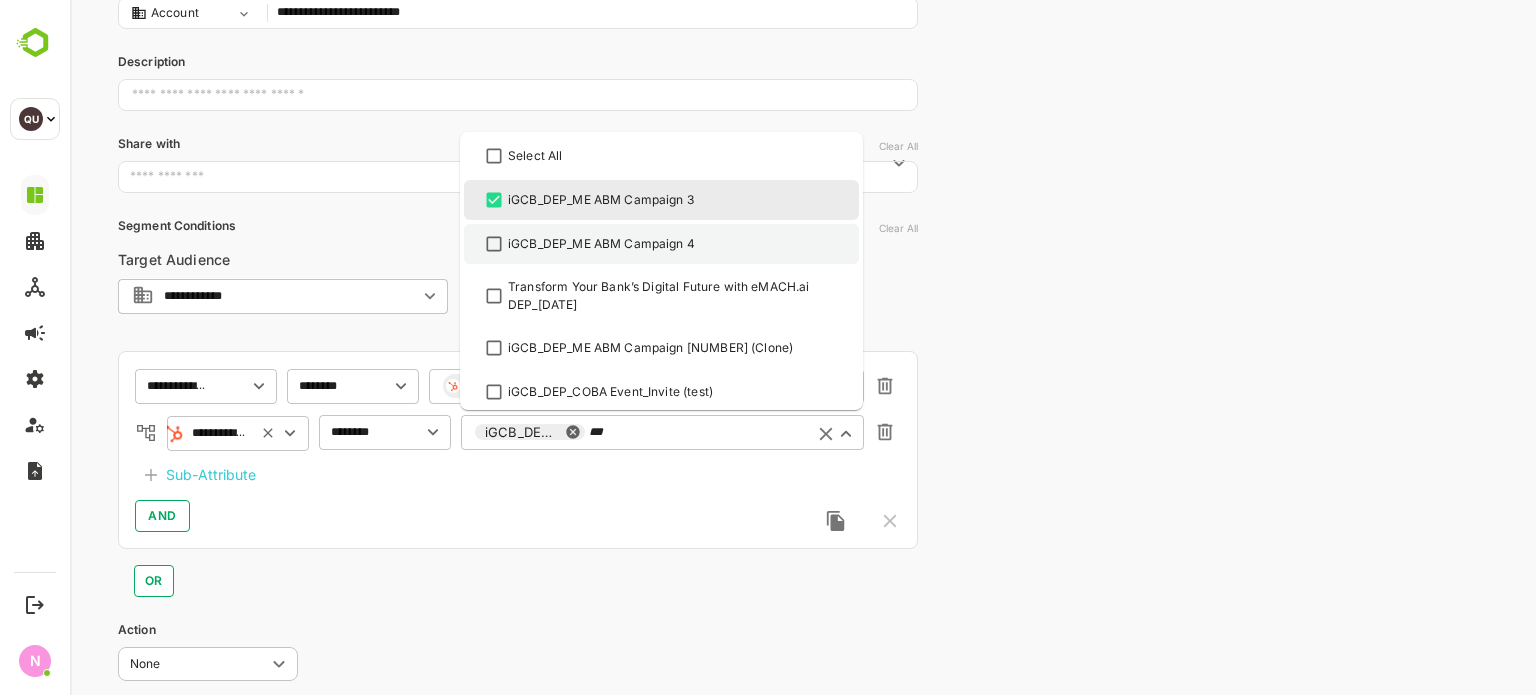 click on "iGCB_DEP_ME ABM Campaign 4" at bounding box center (661, 244) 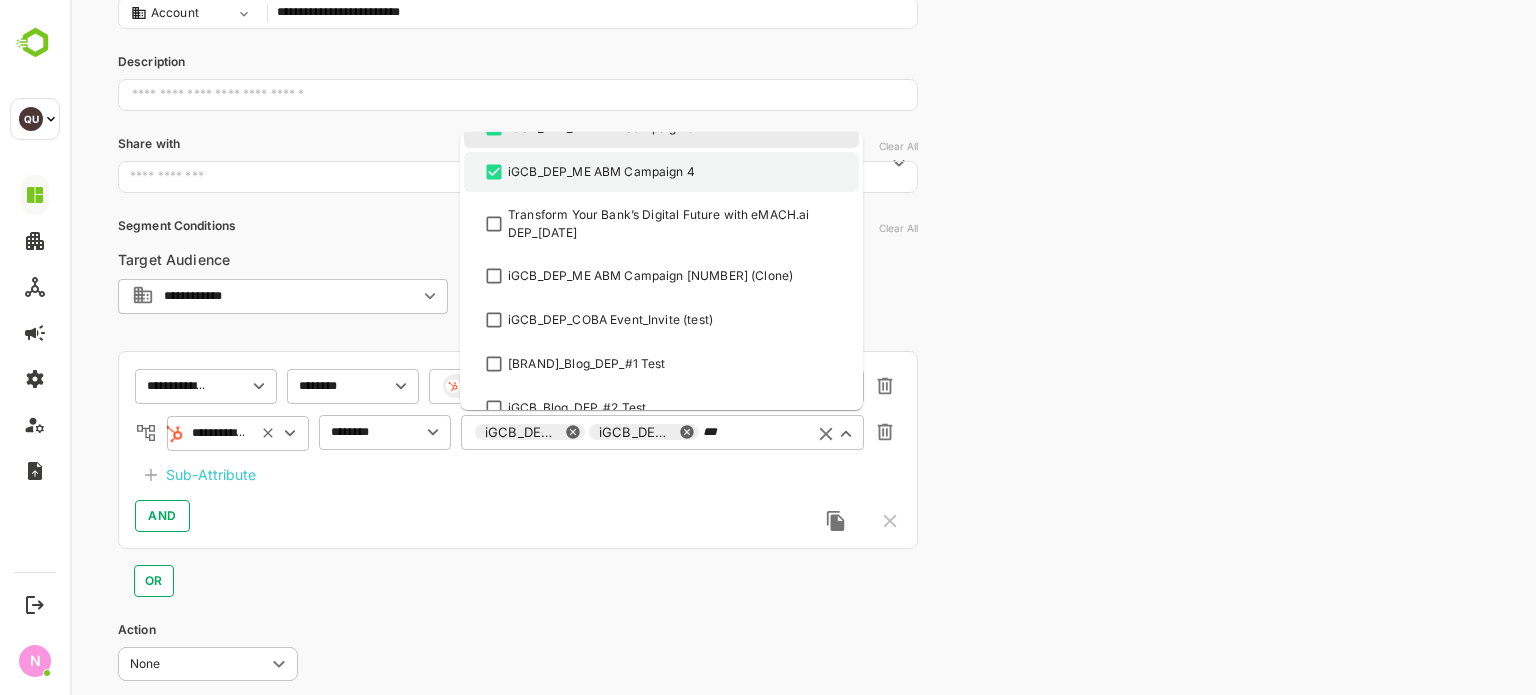 scroll, scrollTop: 74, scrollLeft: 0, axis: vertical 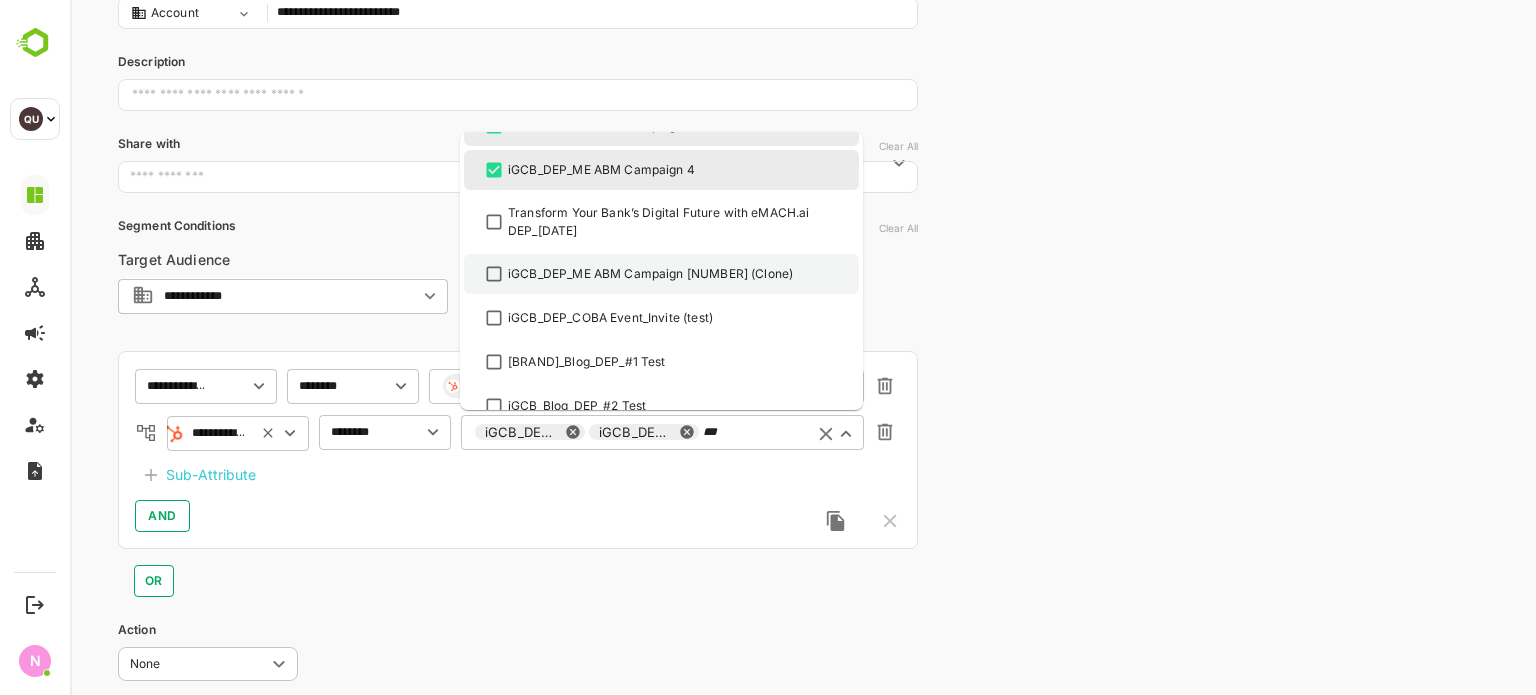 click on "iGCB_DEP_ME ABM Campaign [NUMBER] (Clone)" at bounding box center [661, 274] 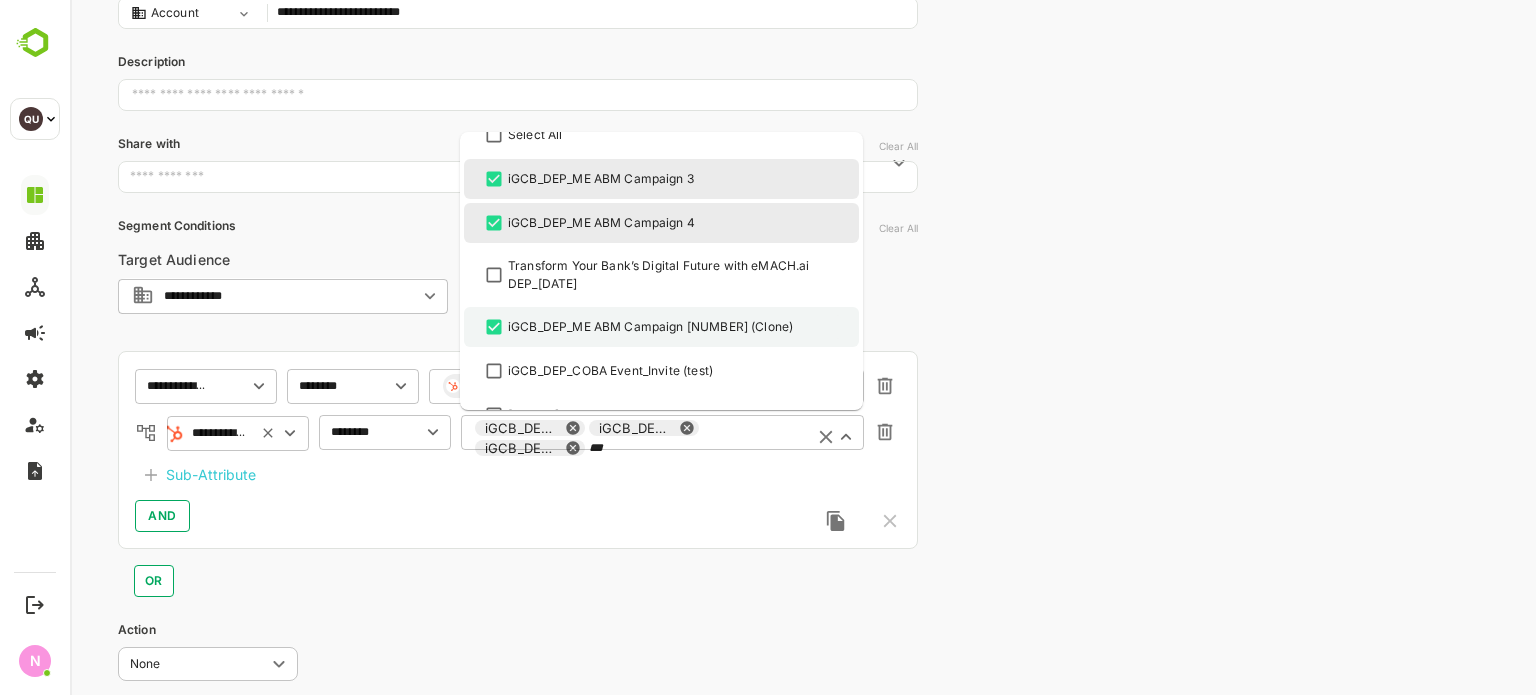 scroll, scrollTop: 0, scrollLeft: 0, axis: both 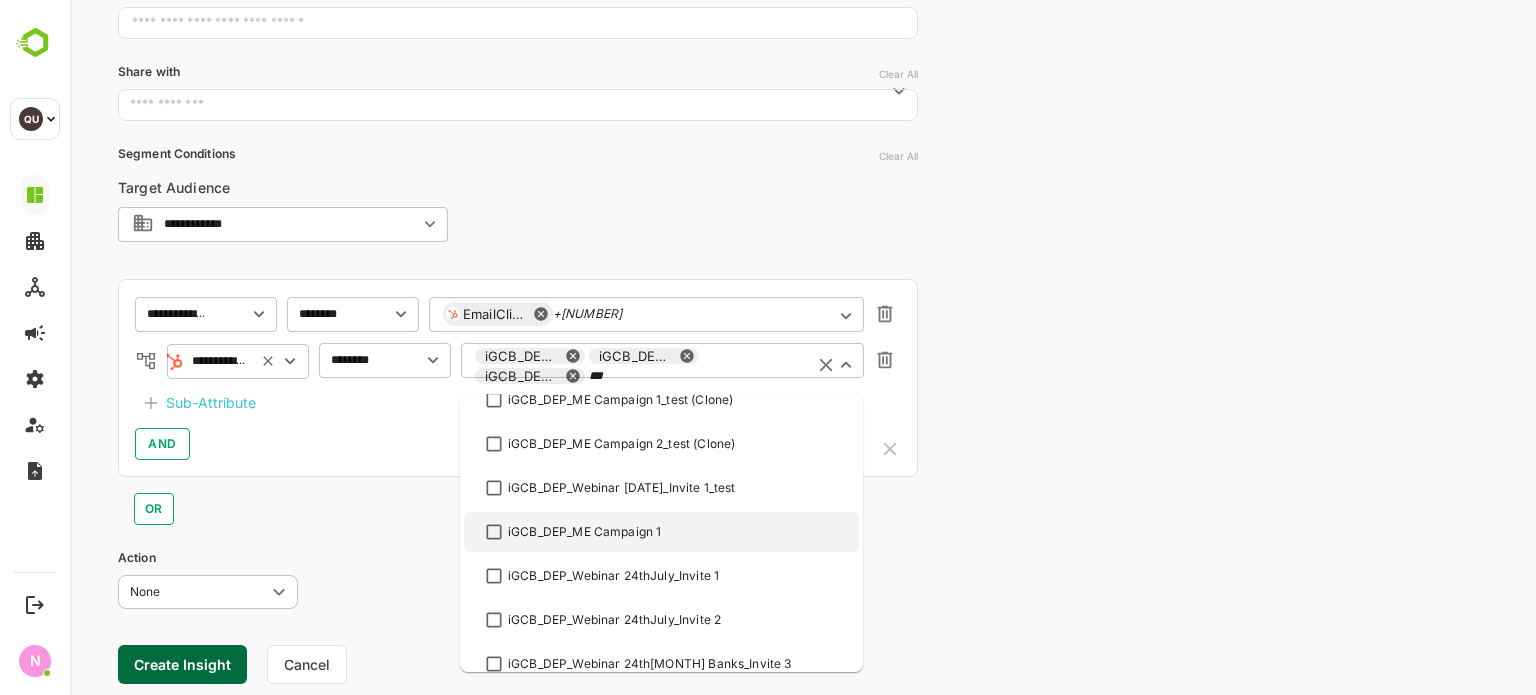 click on "iGCB_DEP_ME Campaign 1" at bounding box center (584, 532) 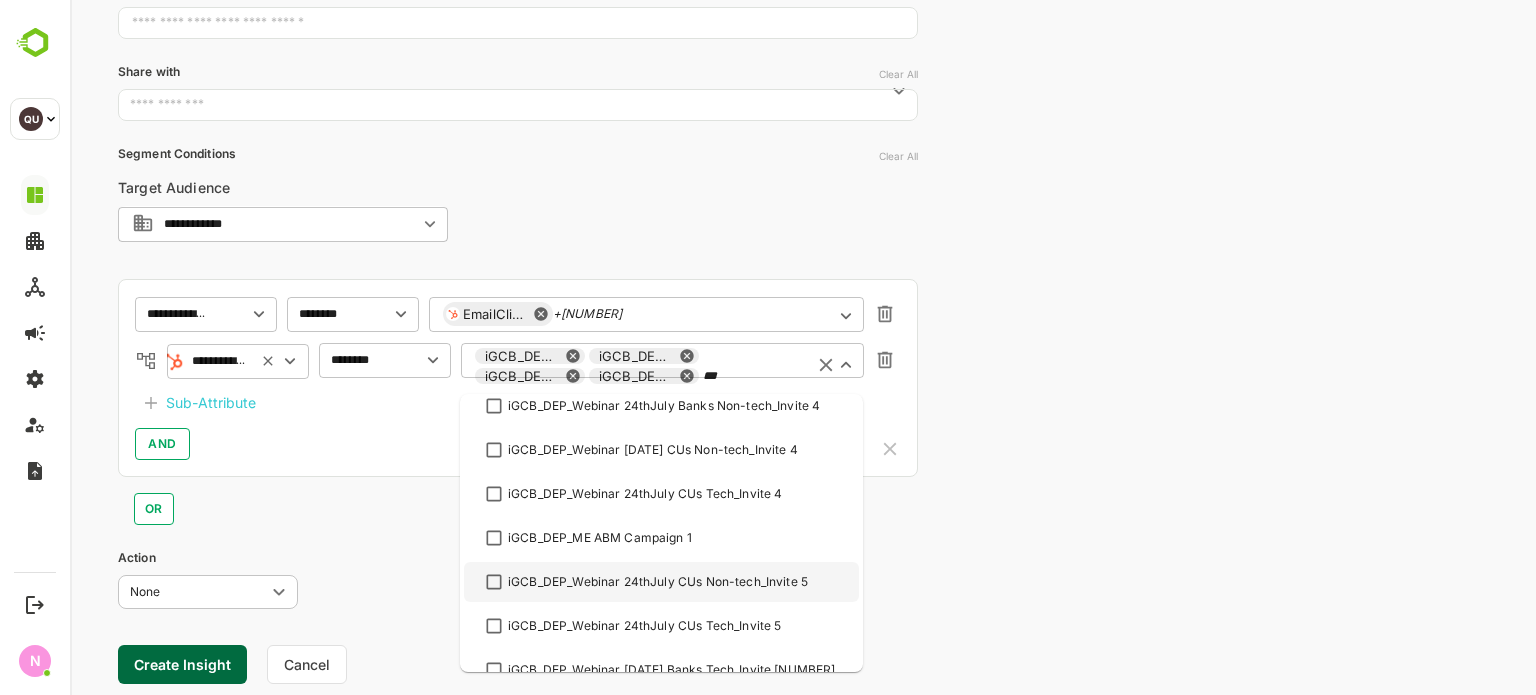 scroll, scrollTop: 2160, scrollLeft: 0, axis: vertical 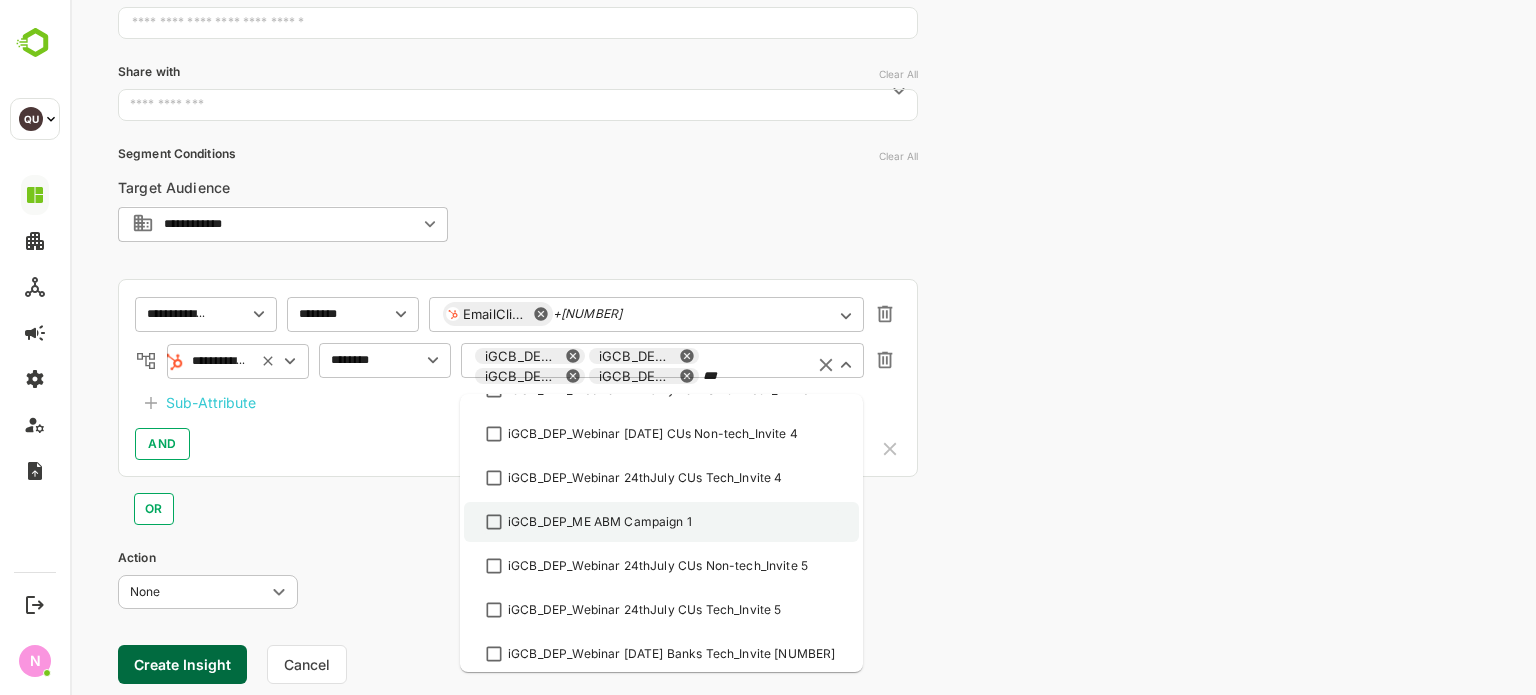 click on "iGCB_DEP_ME ABM Campaign 1" at bounding box center [600, 522] 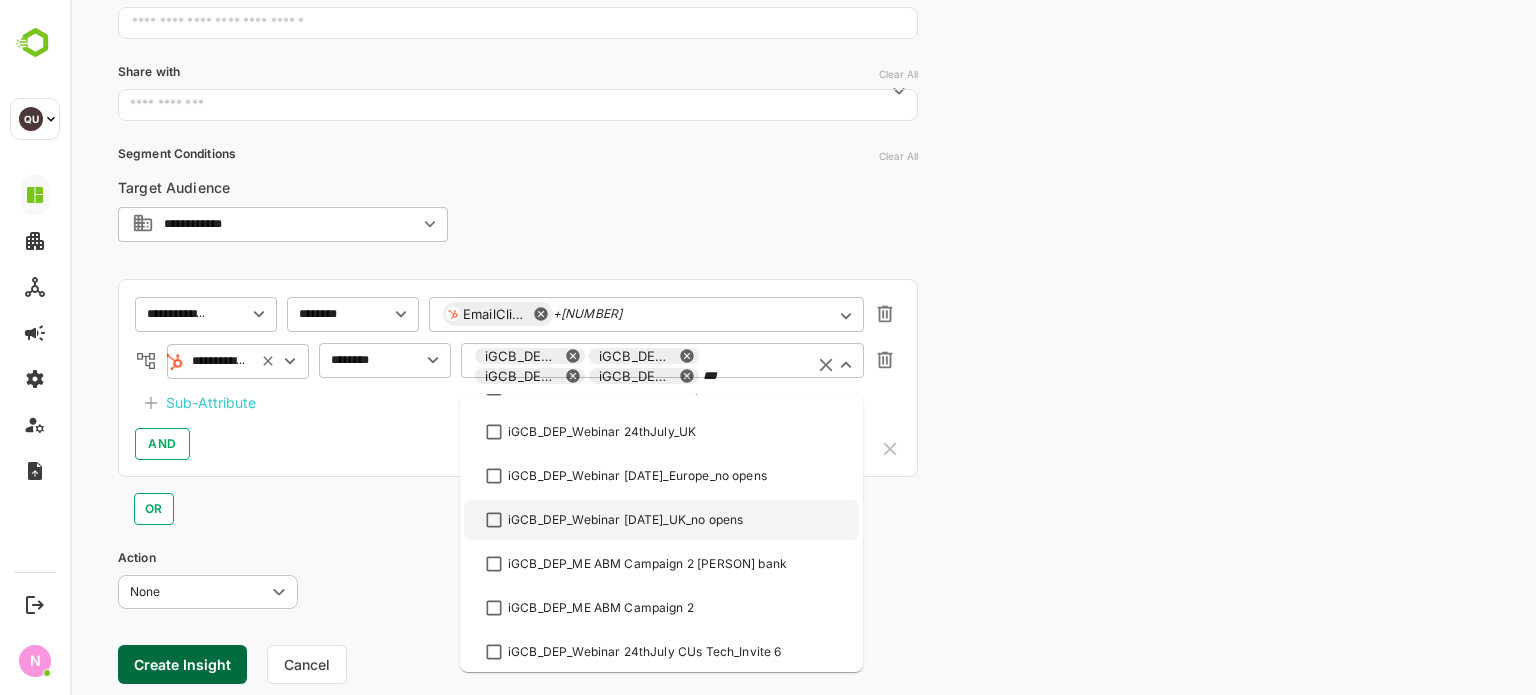 scroll, scrollTop: 2737, scrollLeft: 0, axis: vertical 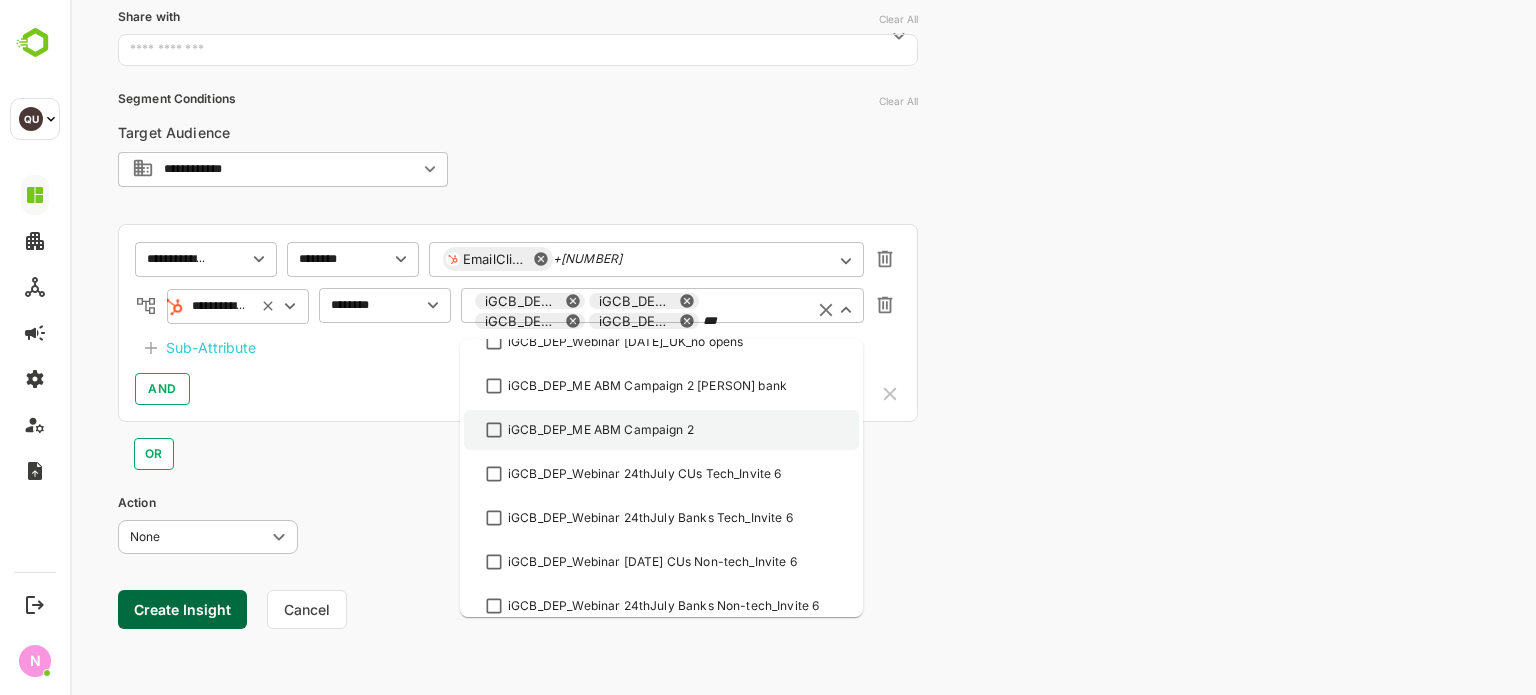 click on "iGCB_DEP_ME ABM Campaign 2" at bounding box center (661, 430) 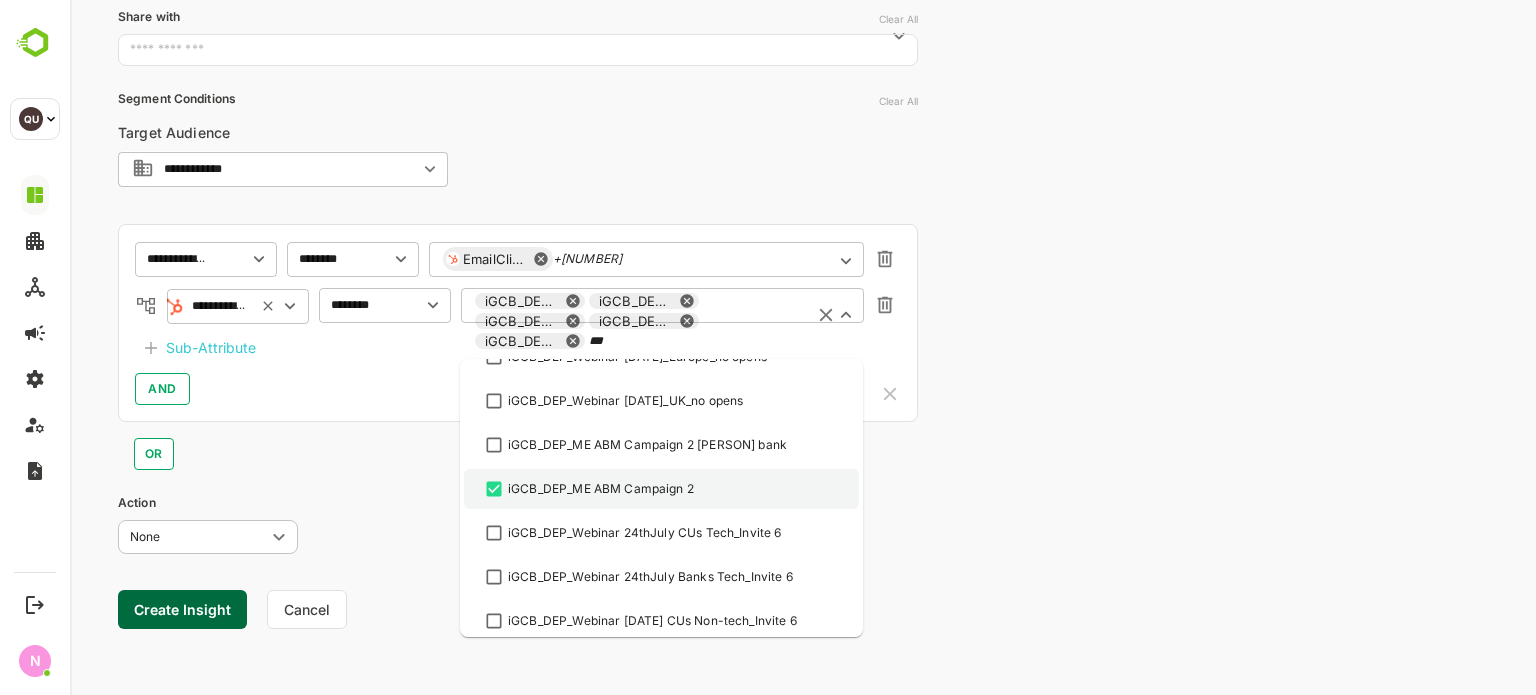 scroll, scrollTop: 2641, scrollLeft: 0, axis: vertical 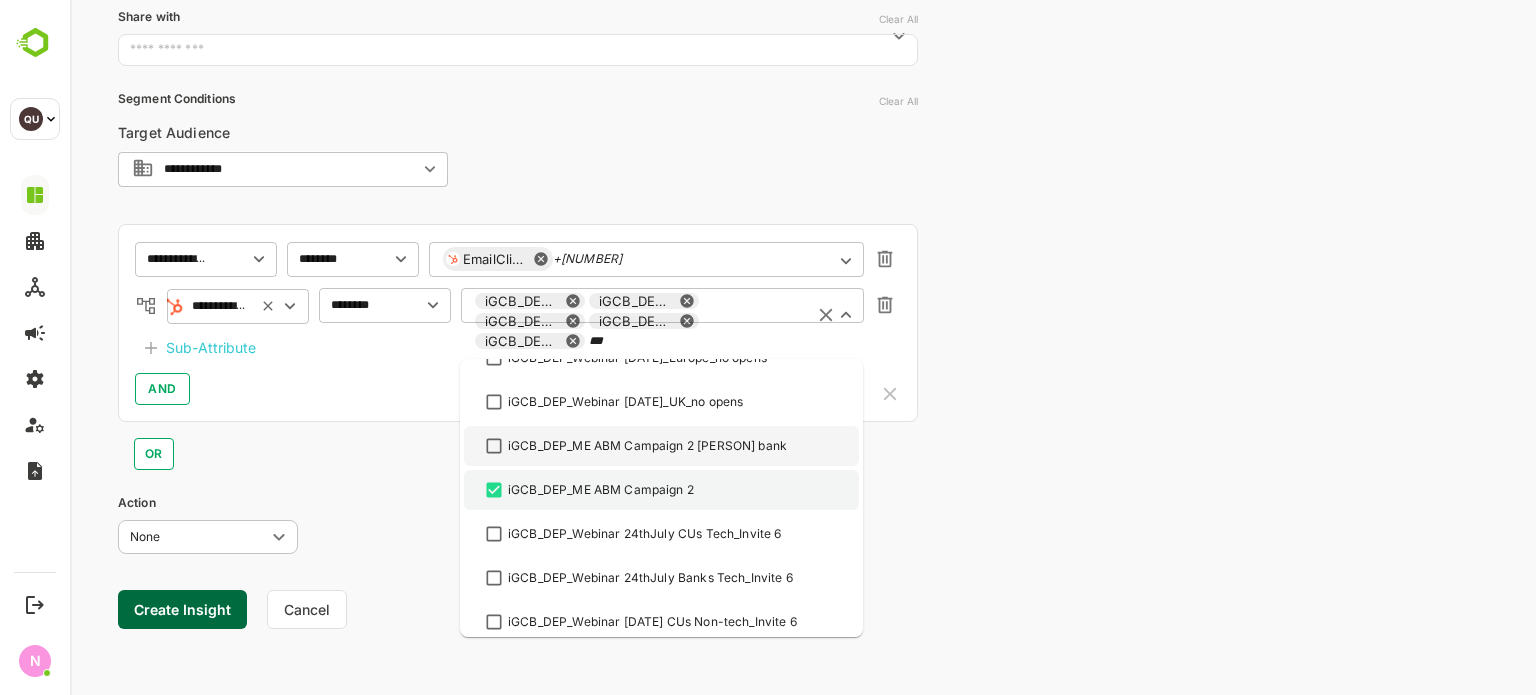 click on "iGCB_DEP_ME ABM Campaign 2 [PERSON] bank" at bounding box center [647, 446] 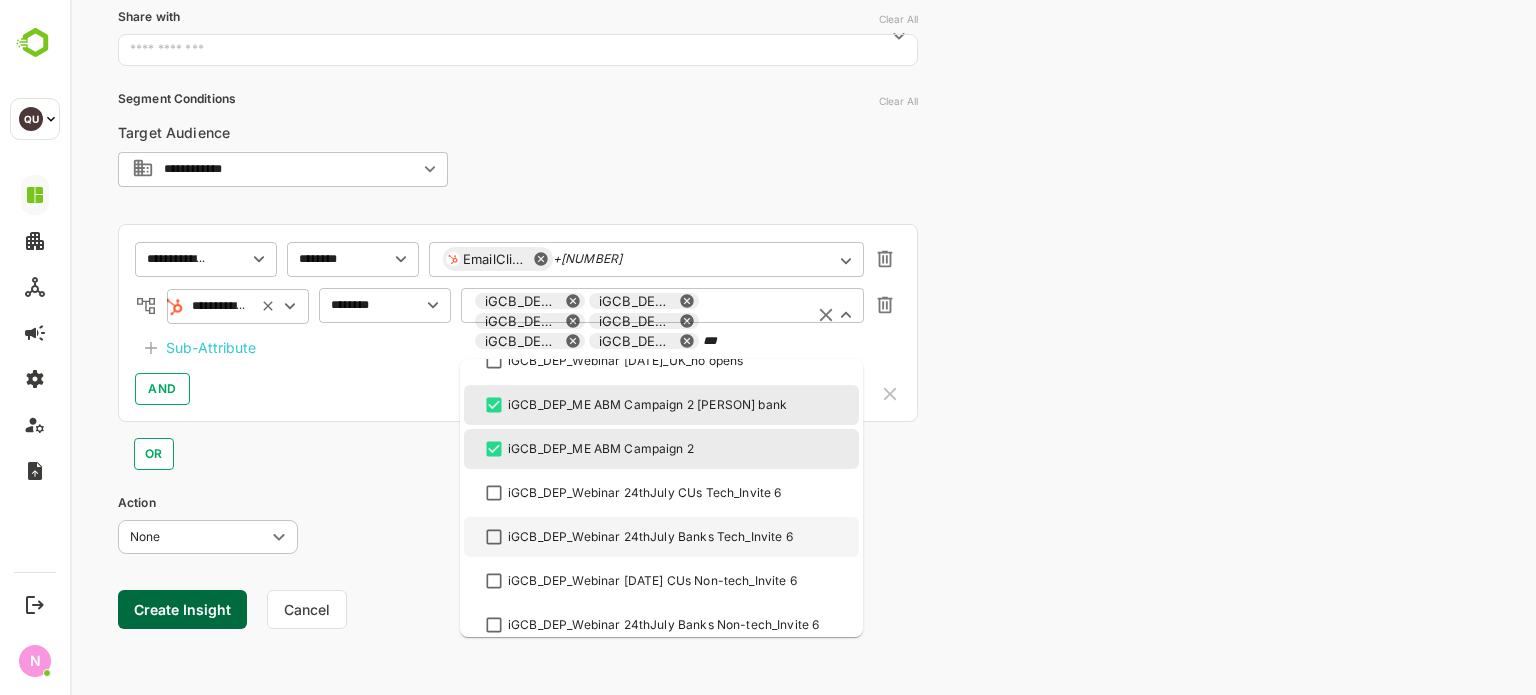 scroll, scrollTop: 2737, scrollLeft: 0, axis: vertical 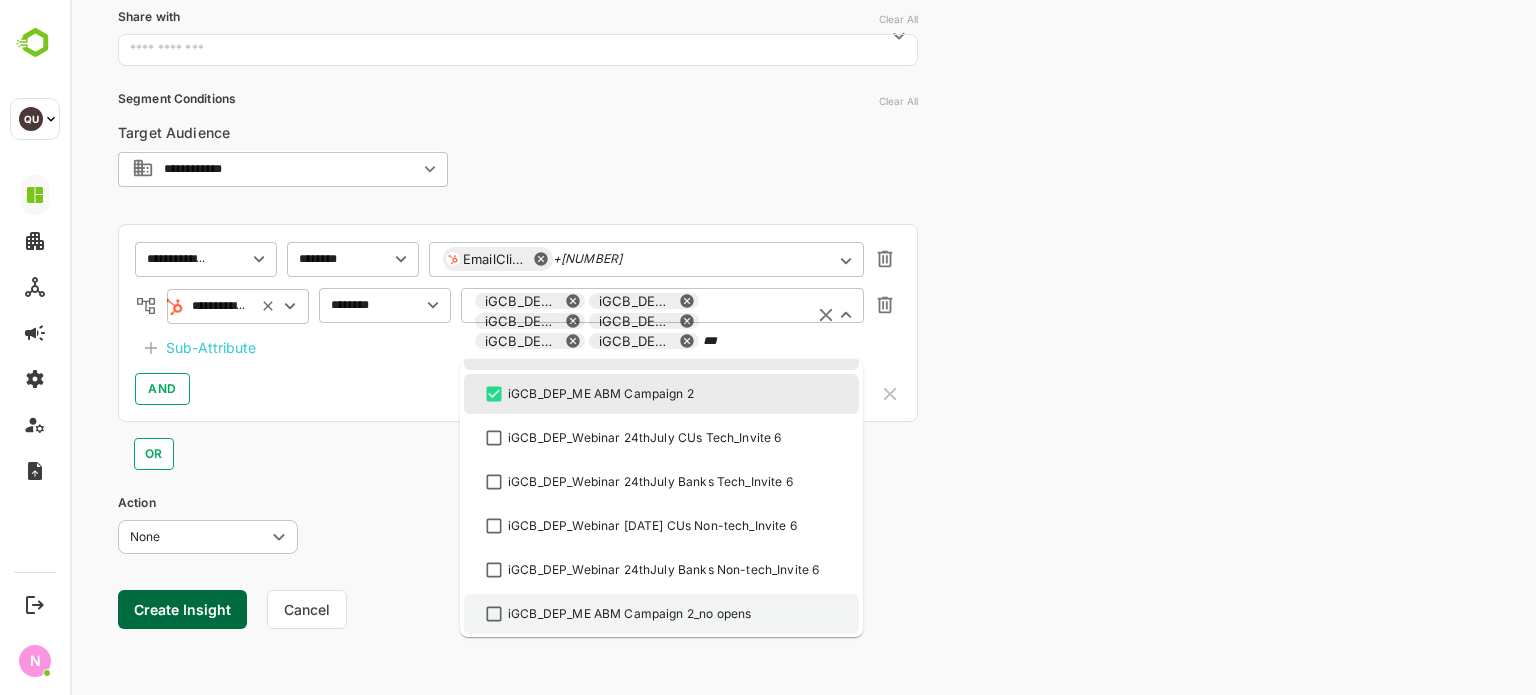 click on "iGCB_DEP_ME ABM Campaign 2_no opens" at bounding box center (629, 614) 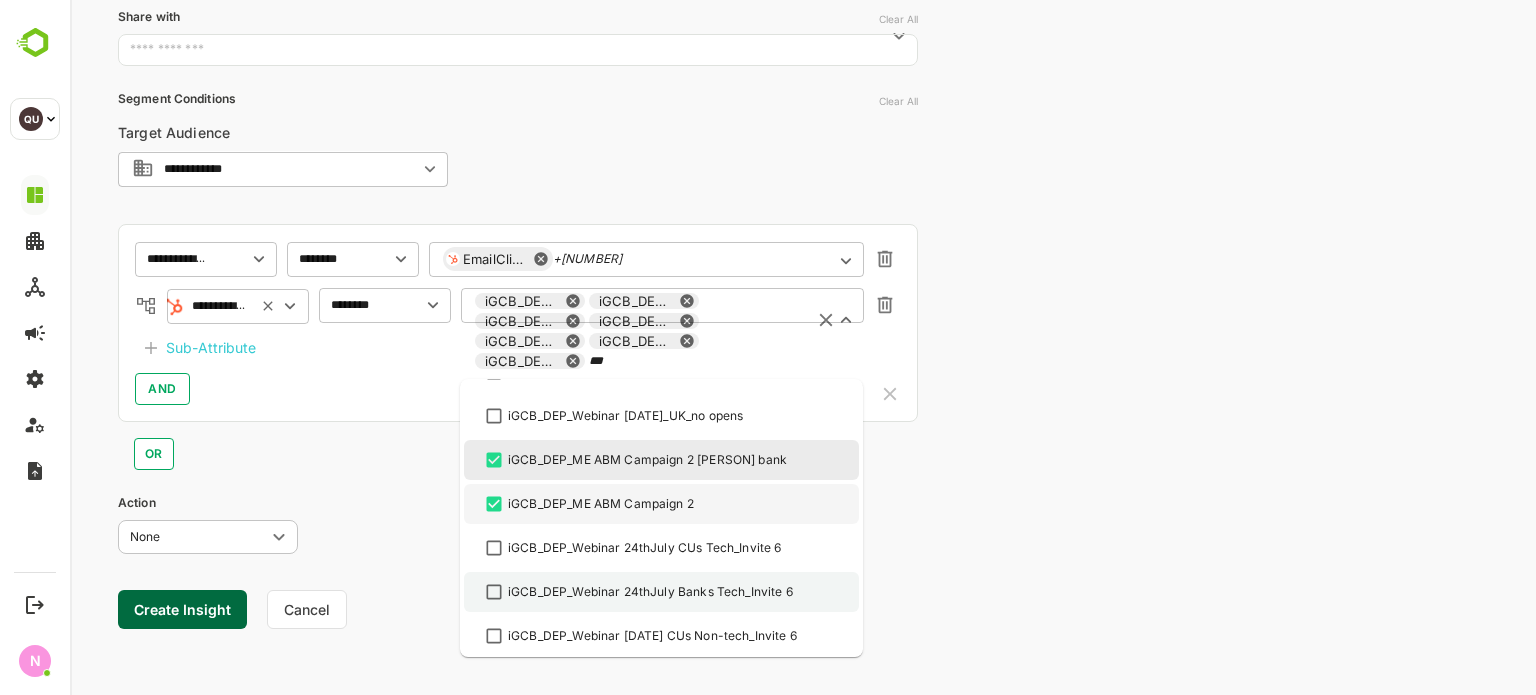 scroll, scrollTop: 2737, scrollLeft: 0, axis: vertical 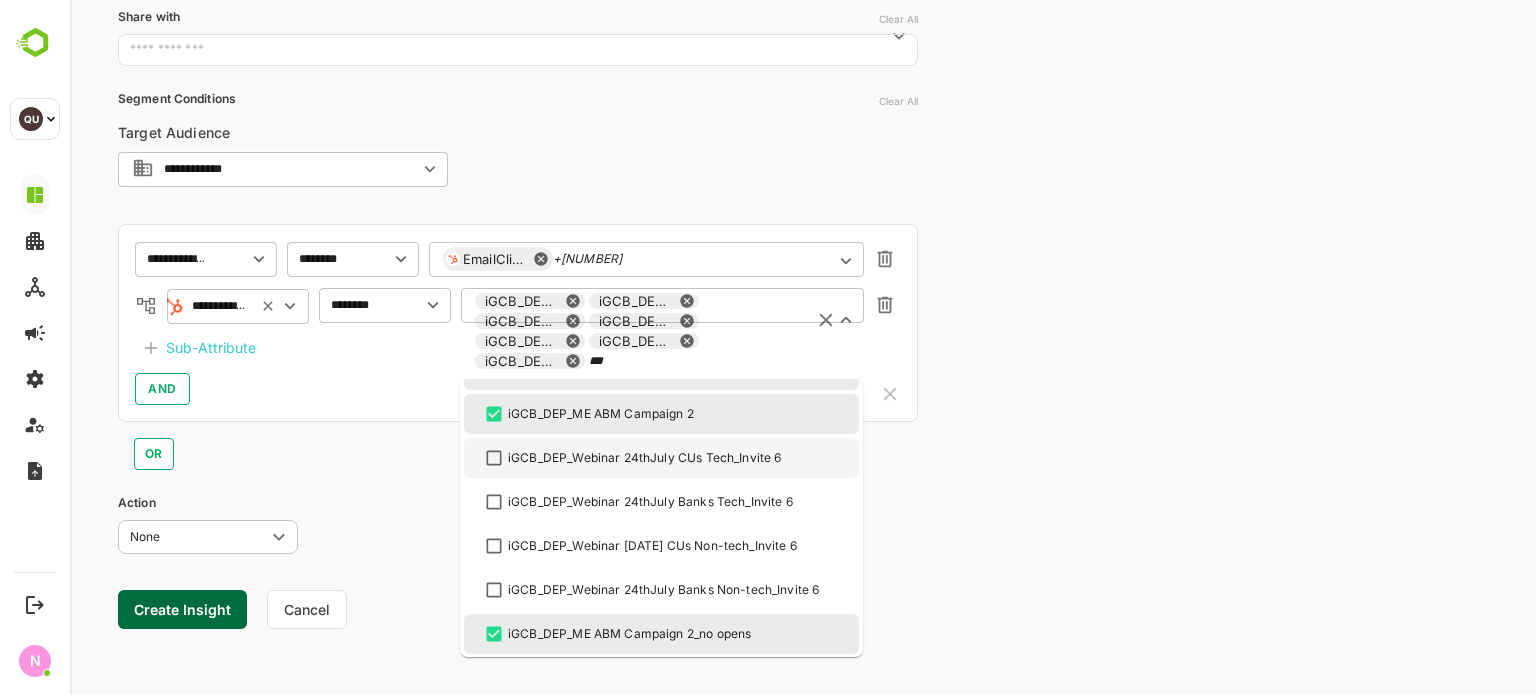 type on "***" 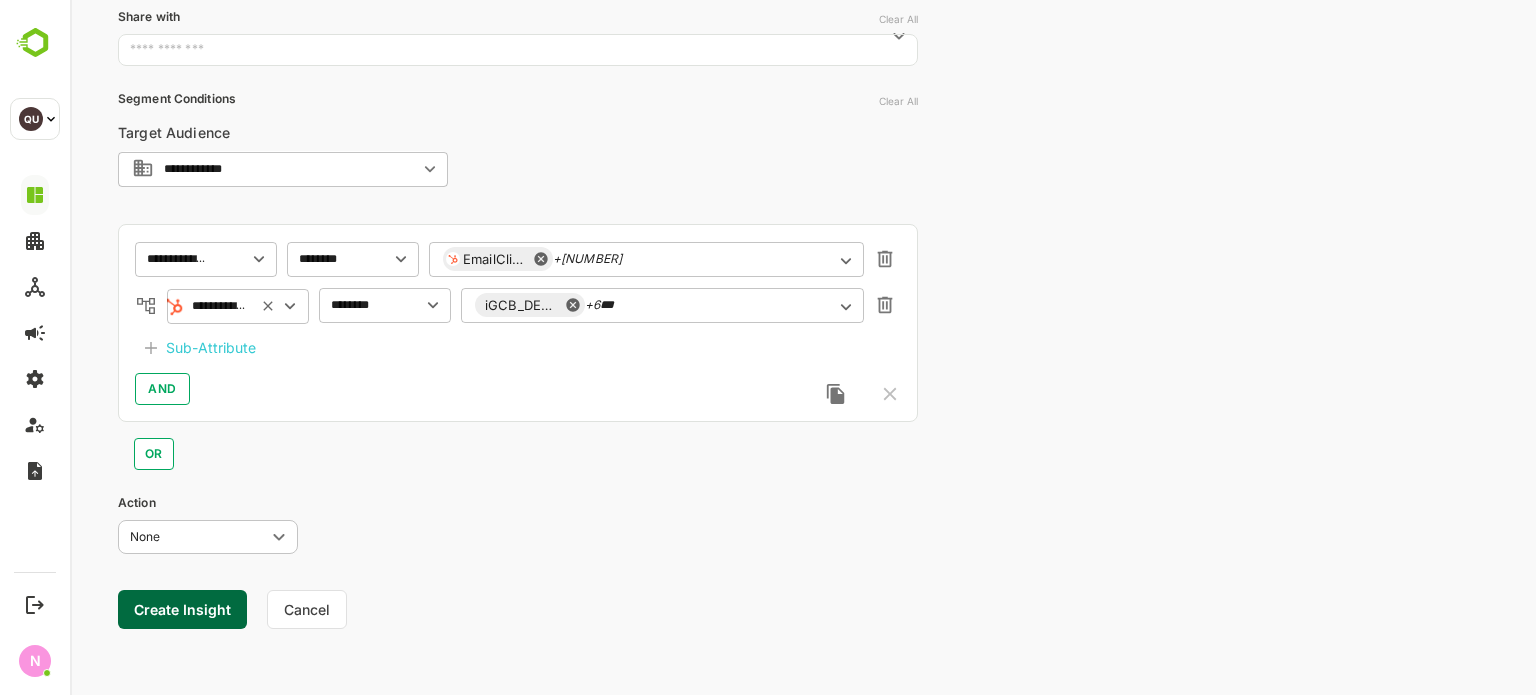 click on "**********" at bounding box center (803, 171) 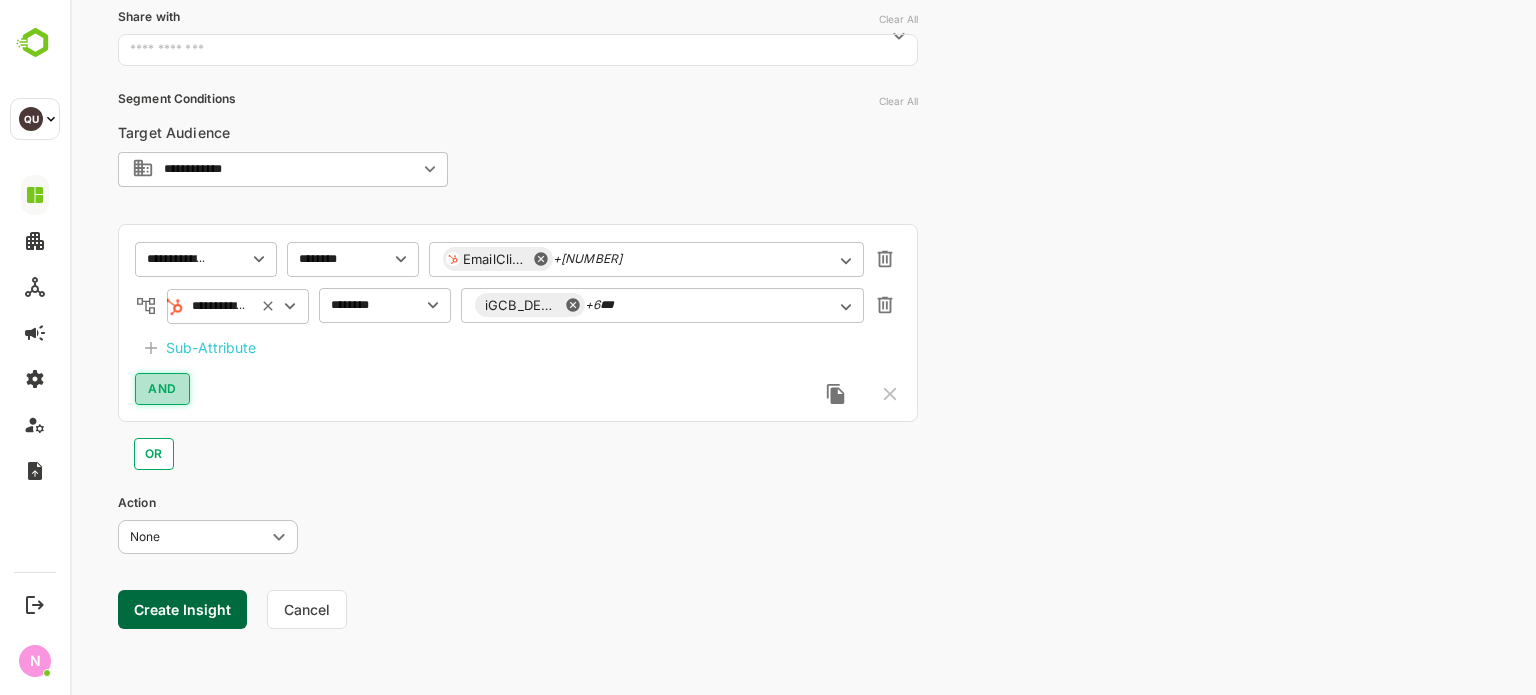 click on "AND" at bounding box center [162, 389] 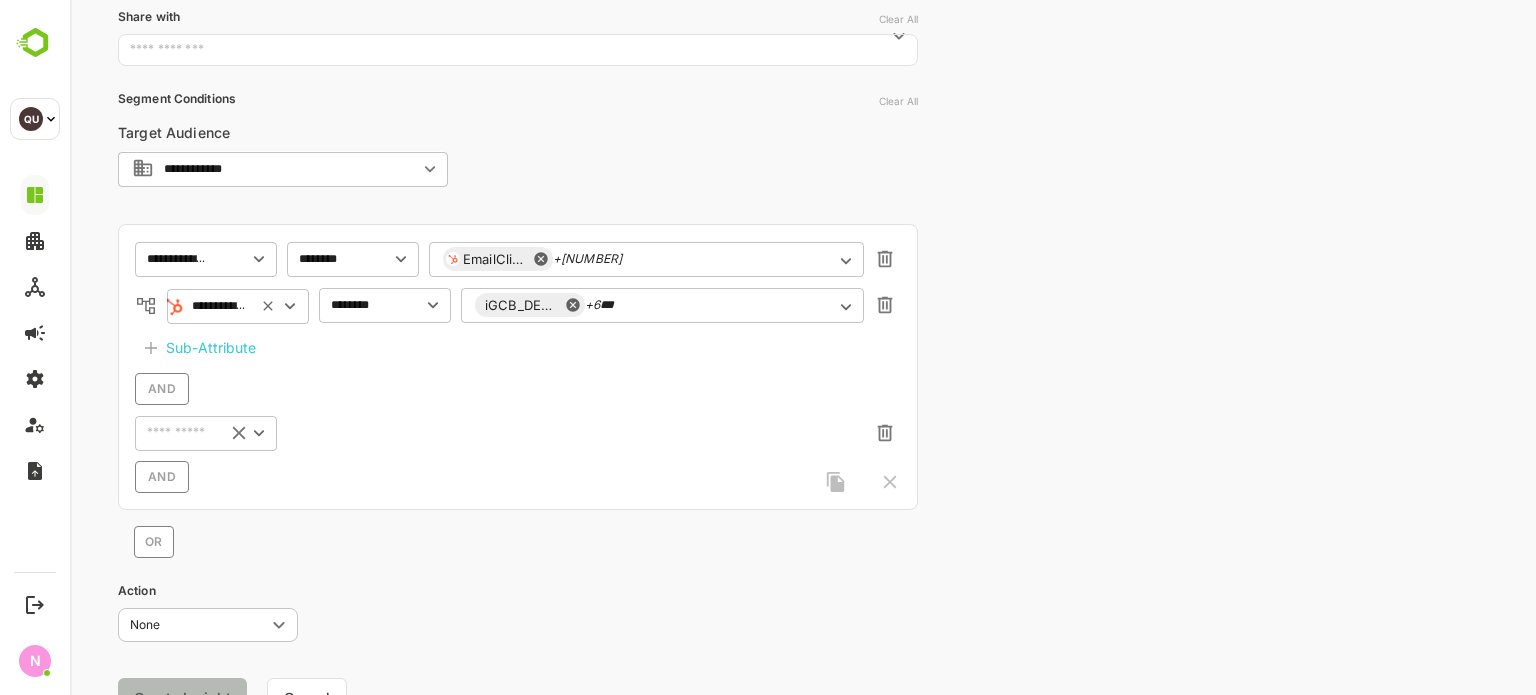 click at bounding box center (176, 259) 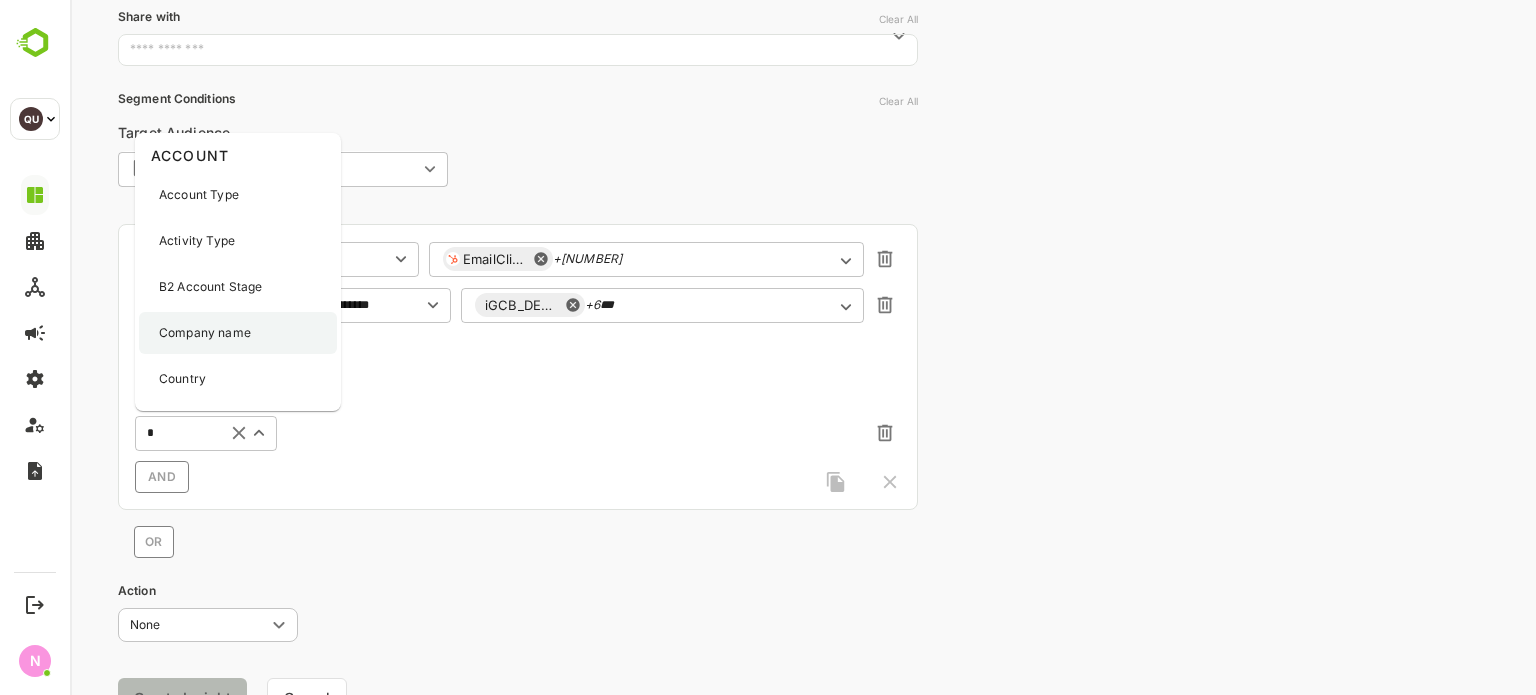 type on "**" 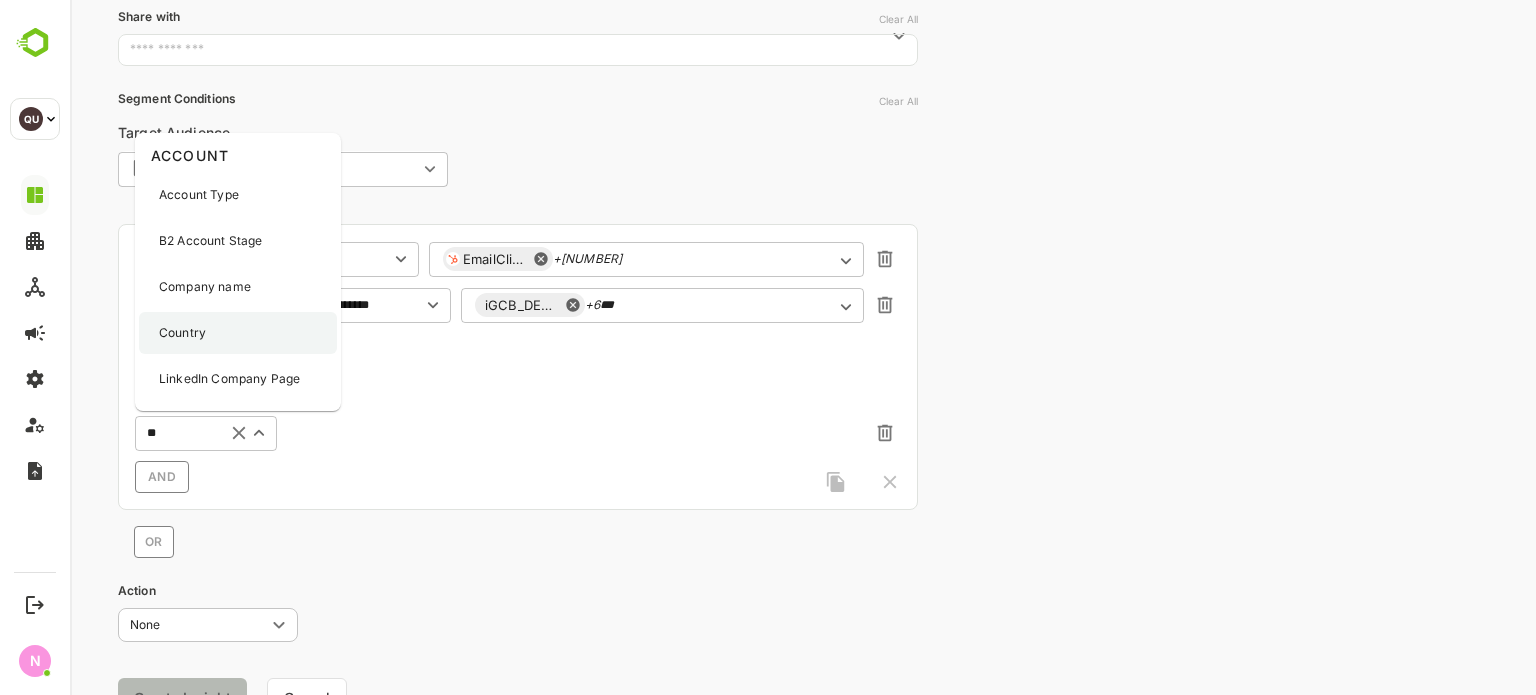 click on "Country" at bounding box center [238, 333] 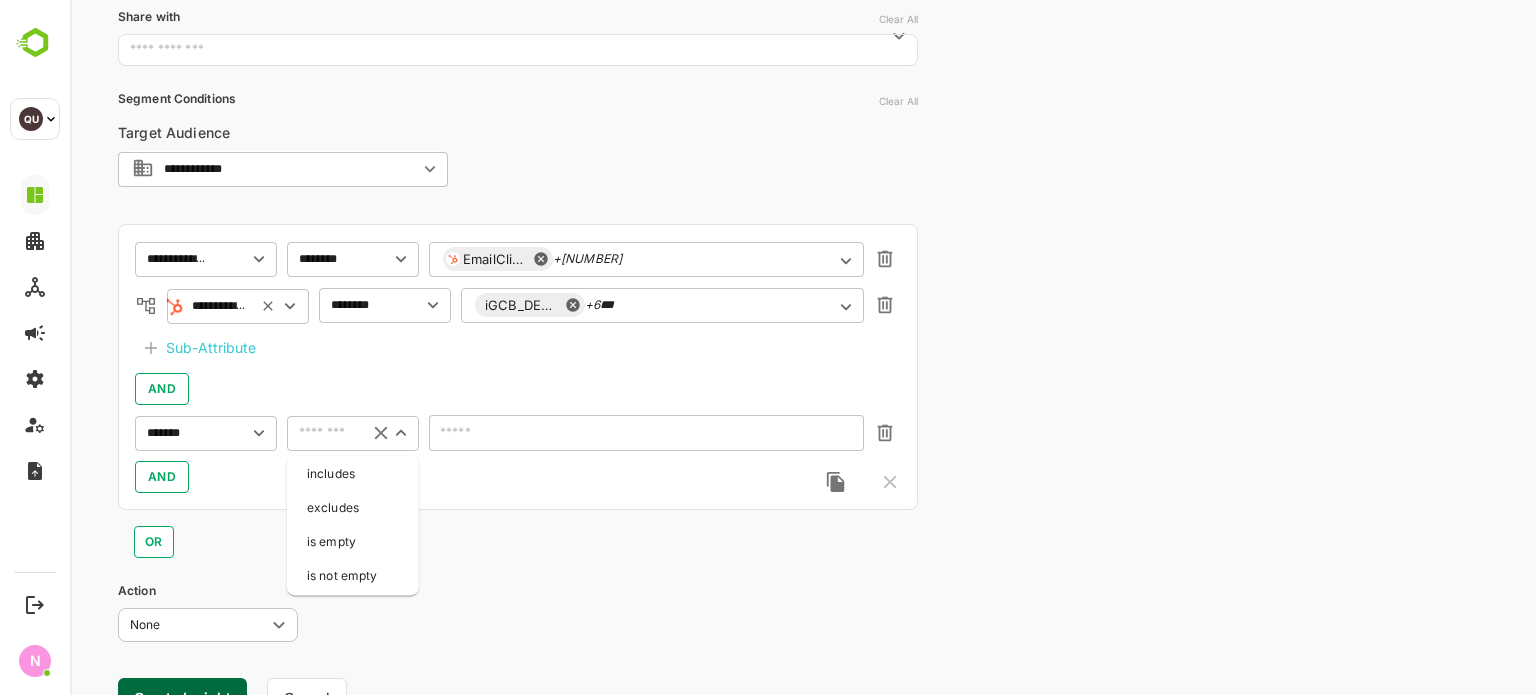 click at bounding box center (323, 433) 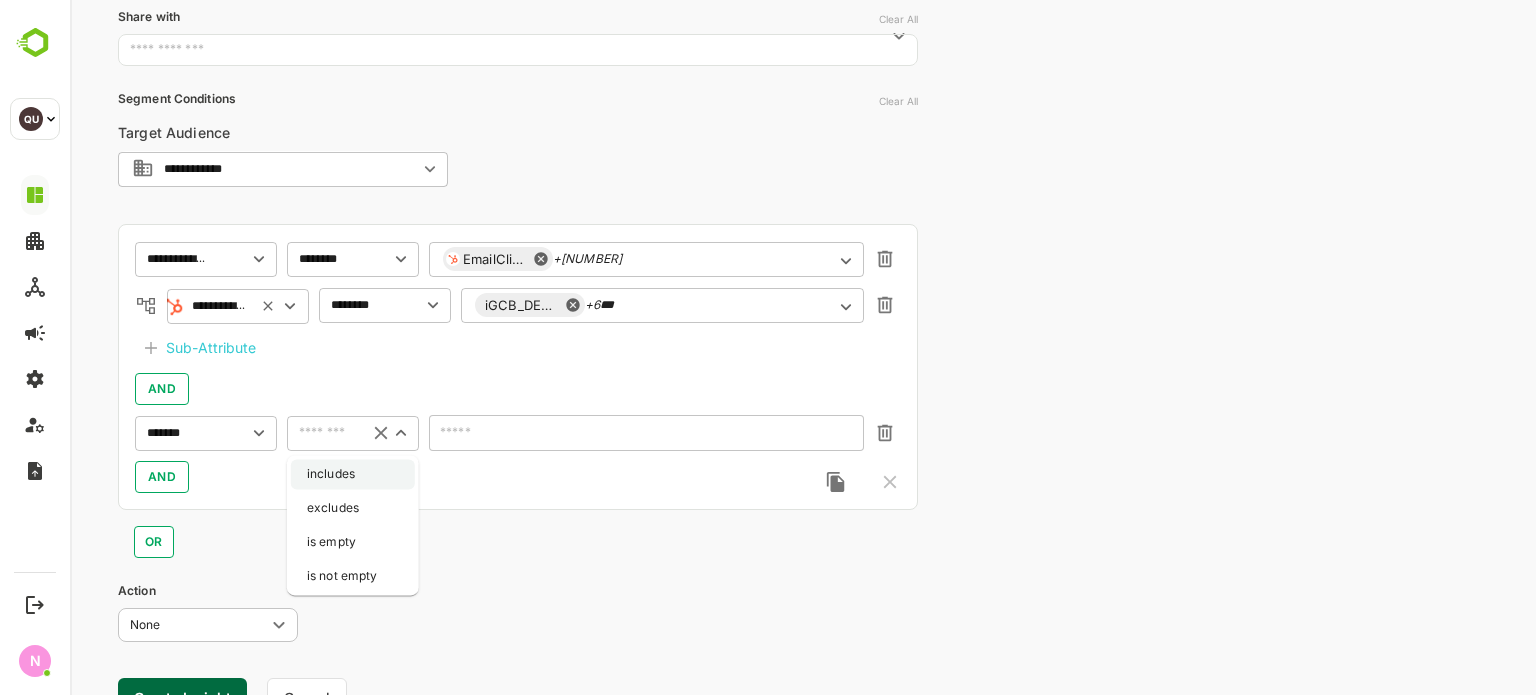 click on "includes" at bounding box center (353, 474) 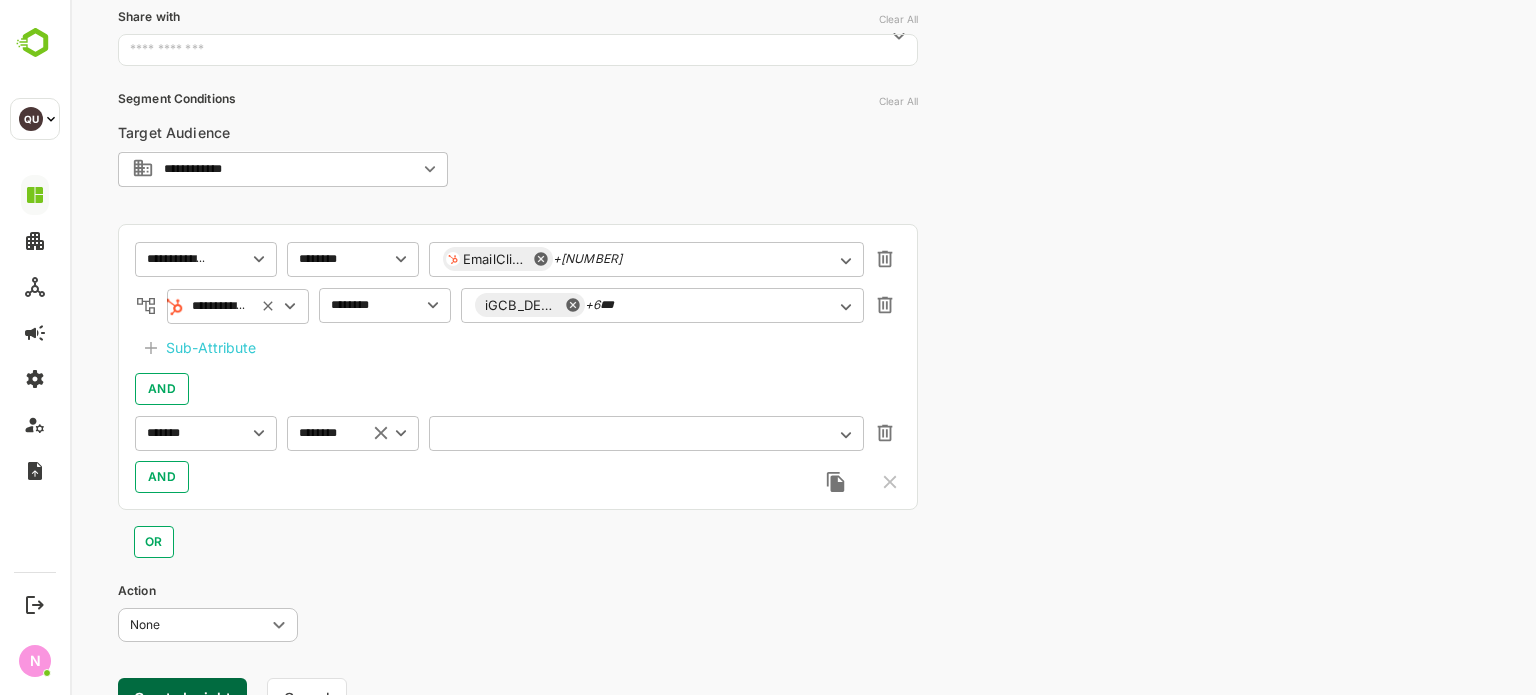 click on "​" at bounding box center [646, 433] 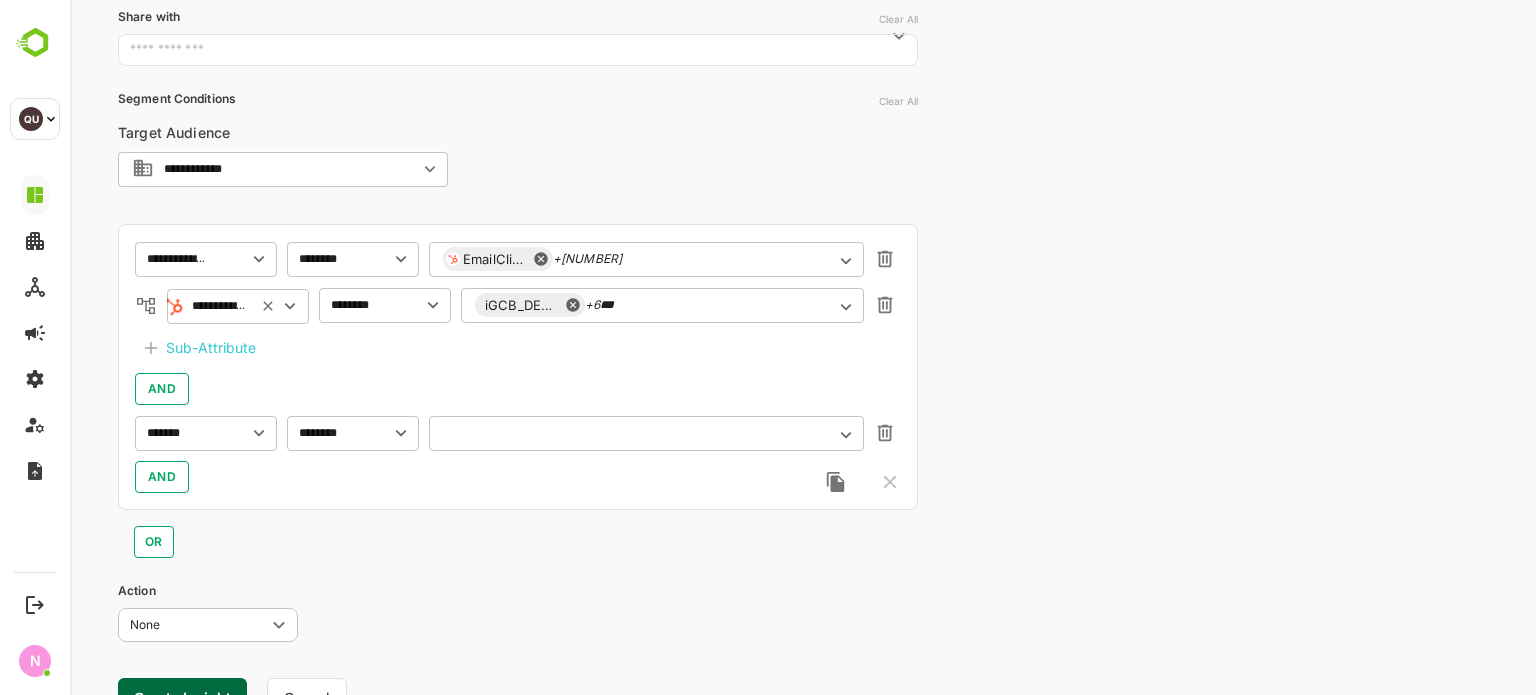click 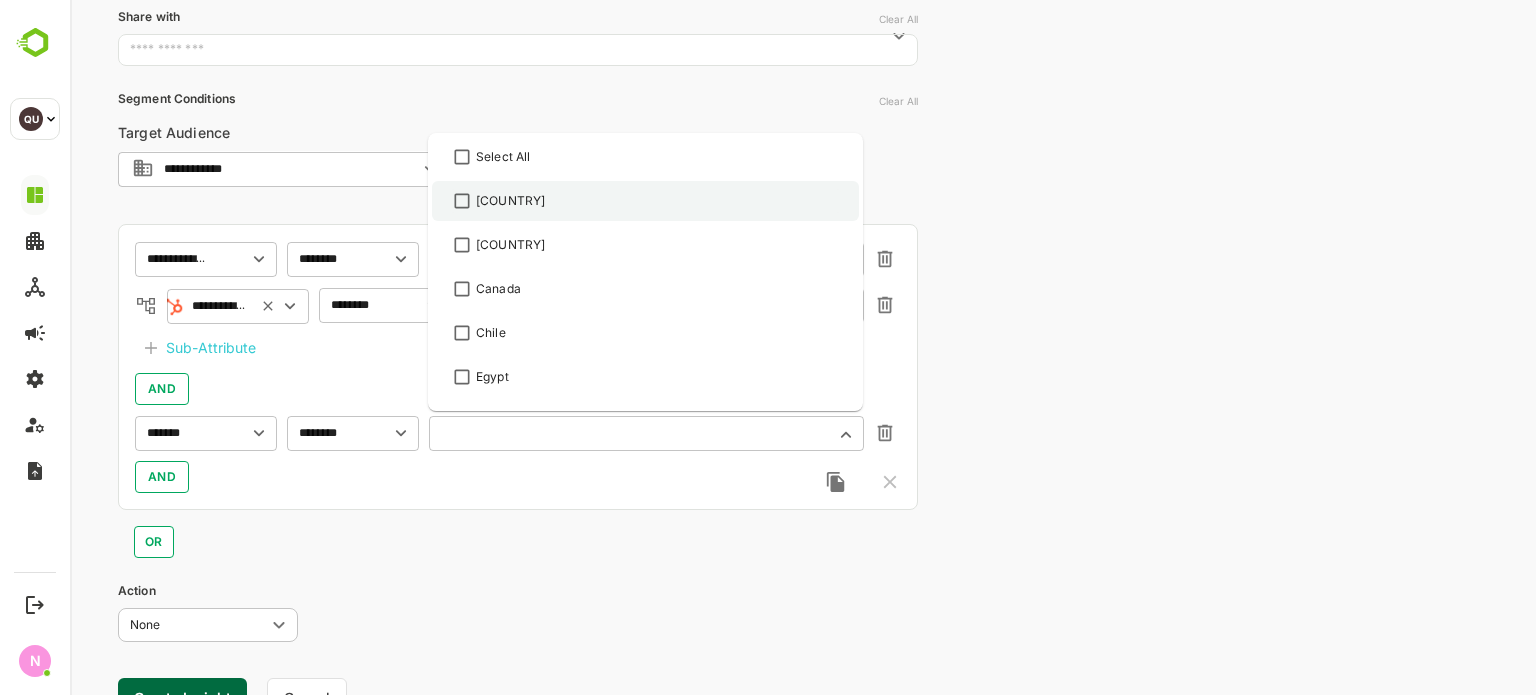 click on "[COUNTRY]" at bounding box center (645, 201) 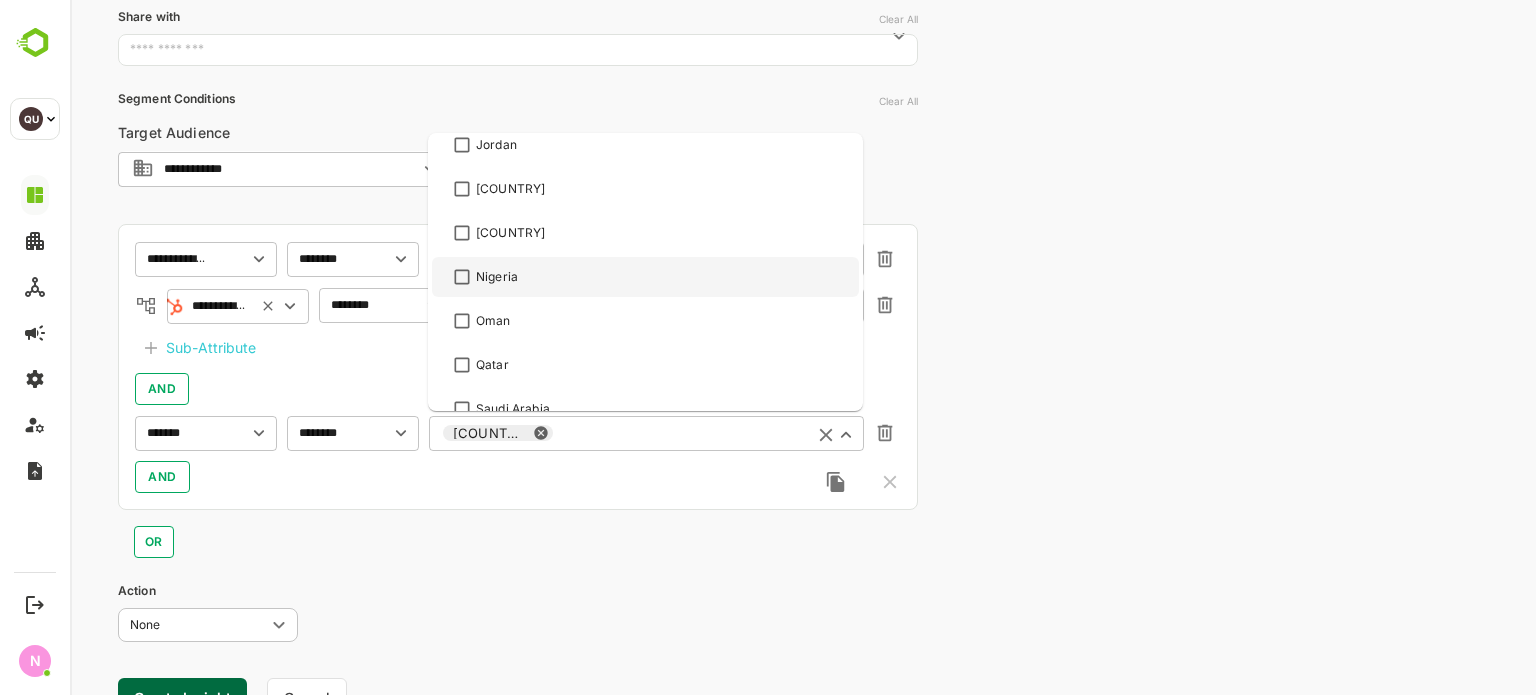 scroll, scrollTop: 436, scrollLeft: 0, axis: vertical 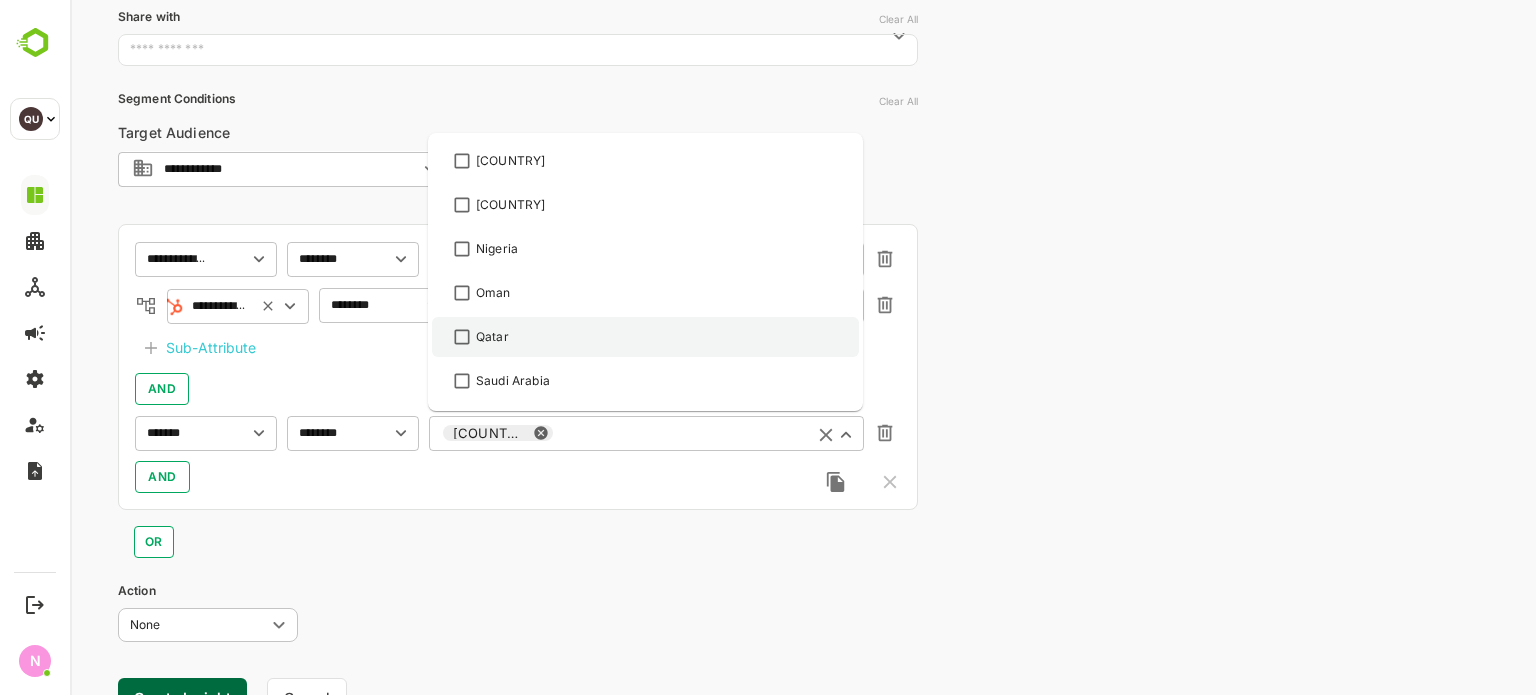 click on "Qatar" at bounding box center [645, 337] 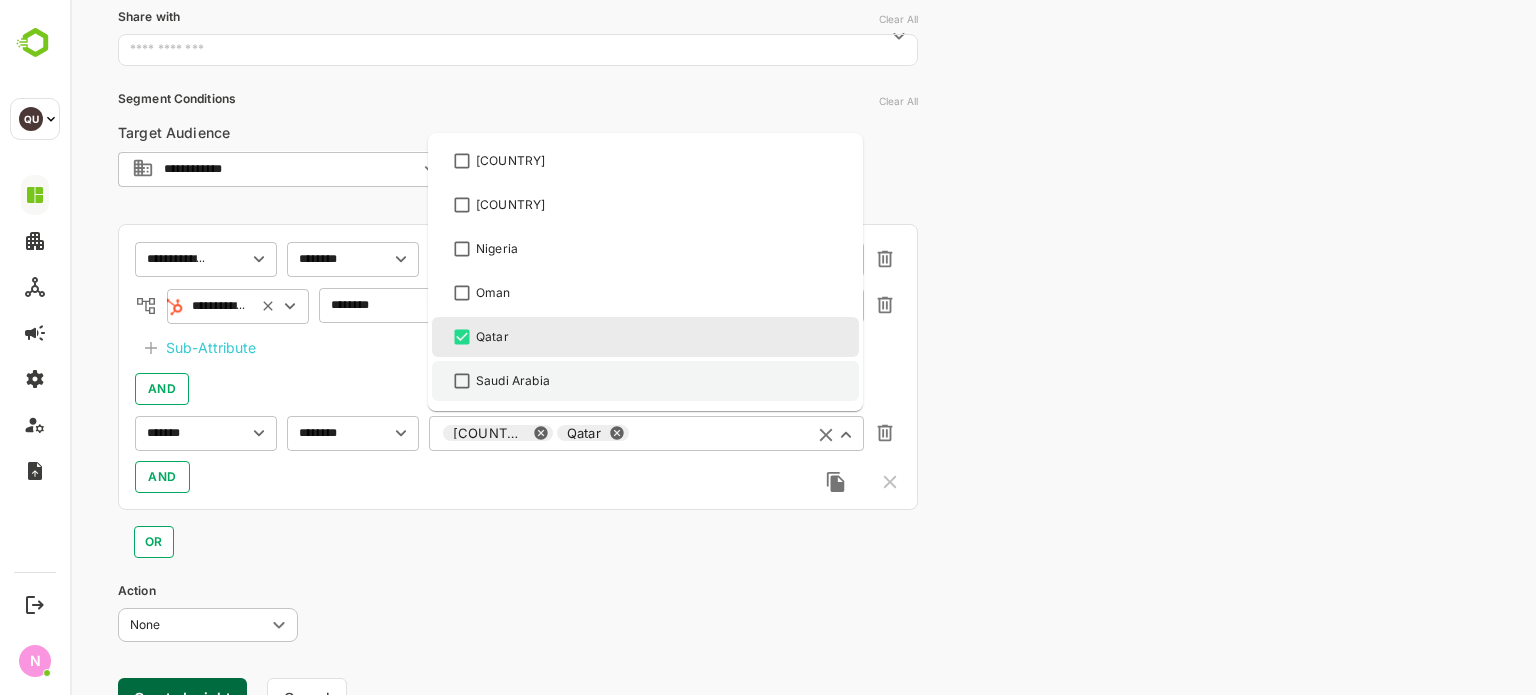 click on "Saudi Arabia" at bounding box center [513, 381] 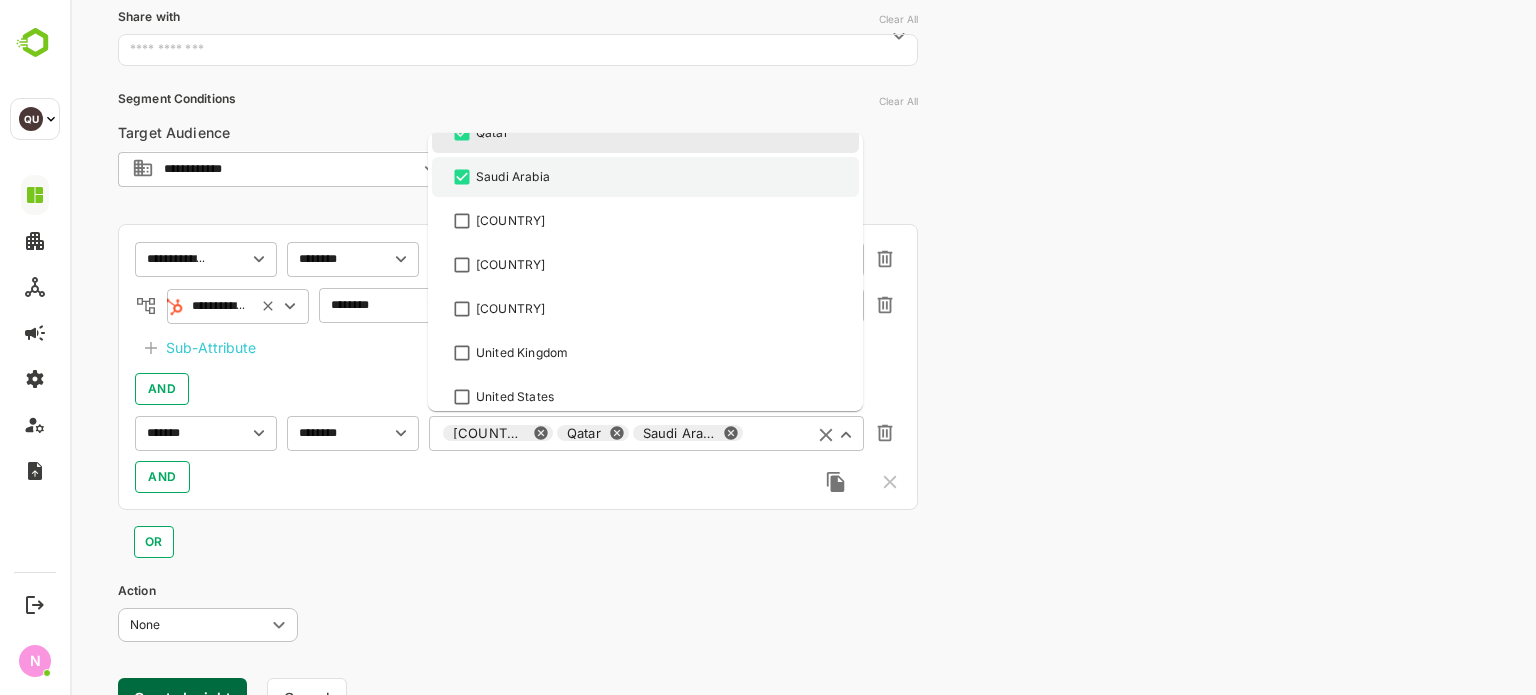 scroll, scrollTop: 644, scrollLeft: 0, axis: vertical 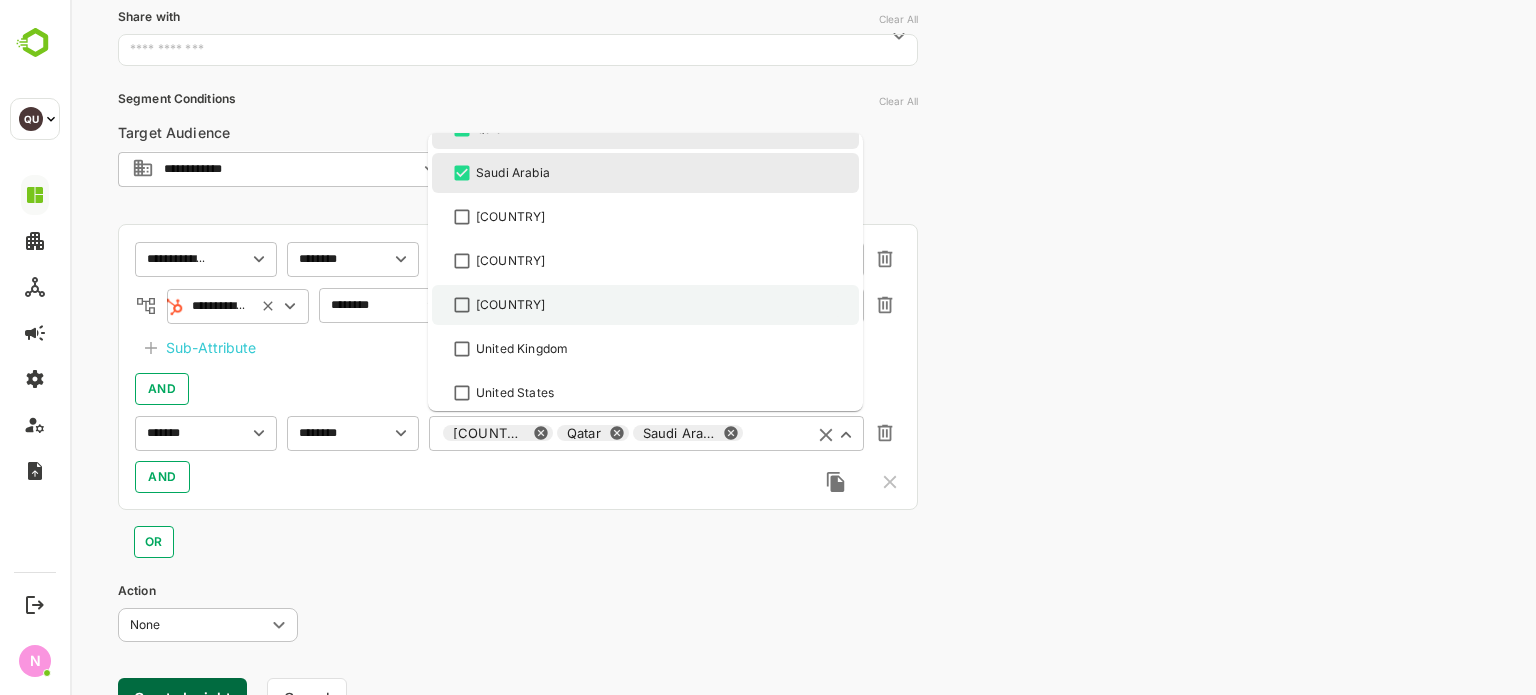 click on "[COUNTRY]" at bounding box center (510, 305) 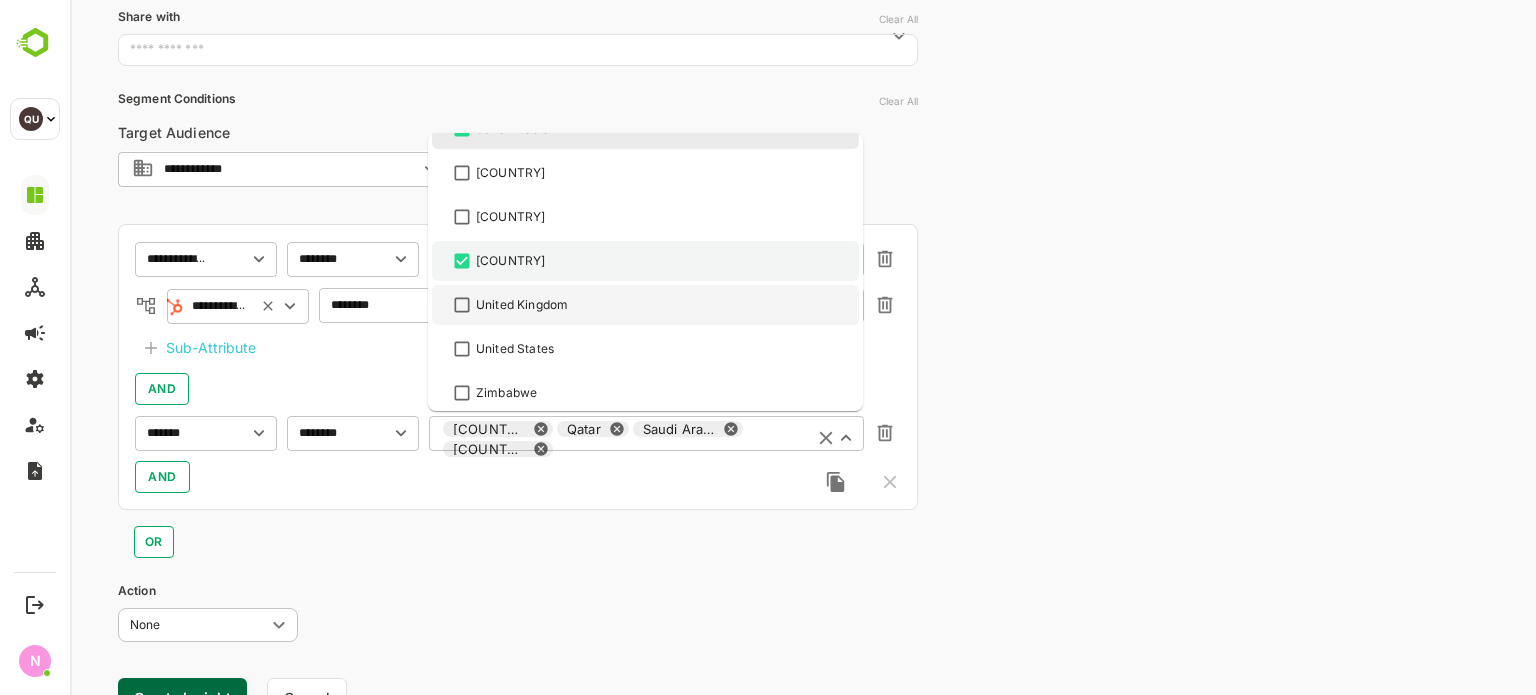scroll, scrollTop: 693, scrollLeft: 0, axis: vertical 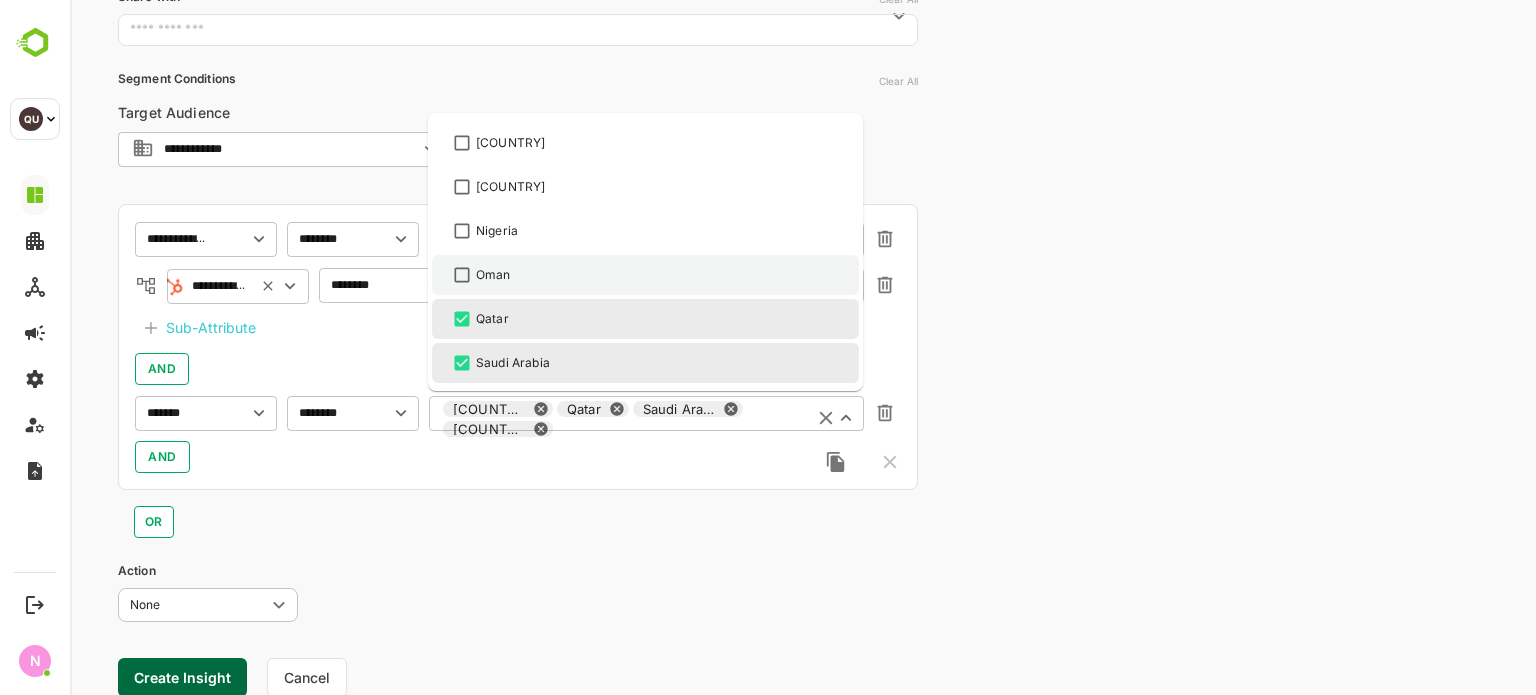 click on "Oman" at bounding box center [645, 275] 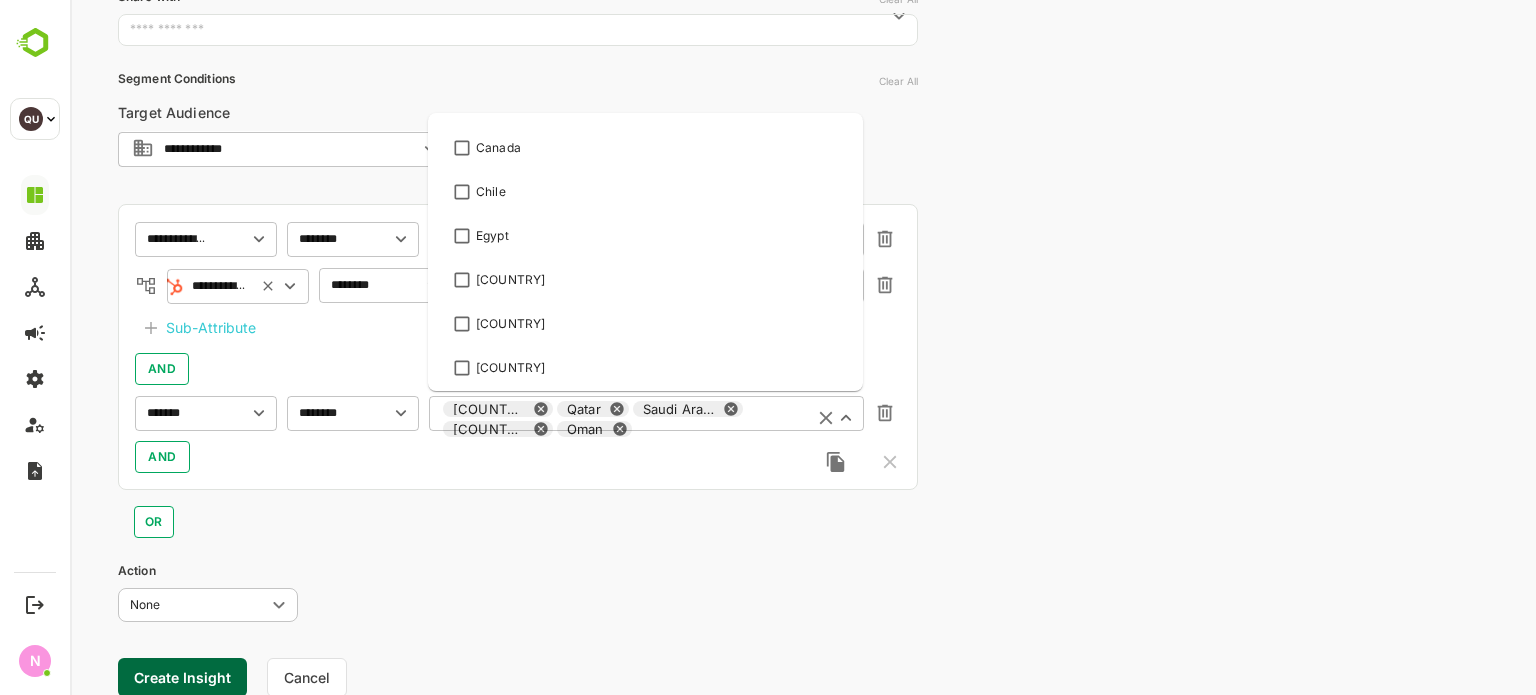 scroll, scrollTop: 120, scrollLeft: 0, axis: vertical 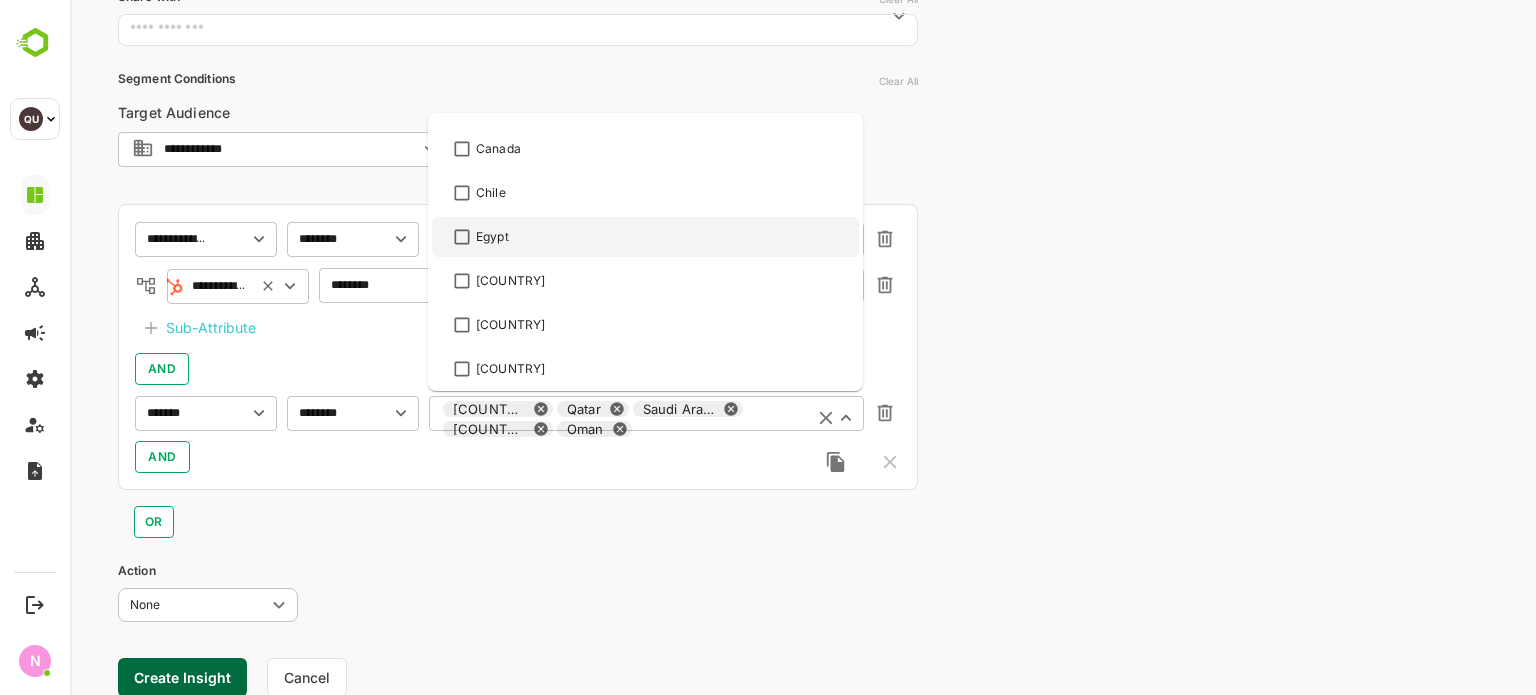 click on "Egypt" at bounding box center [645, 237] 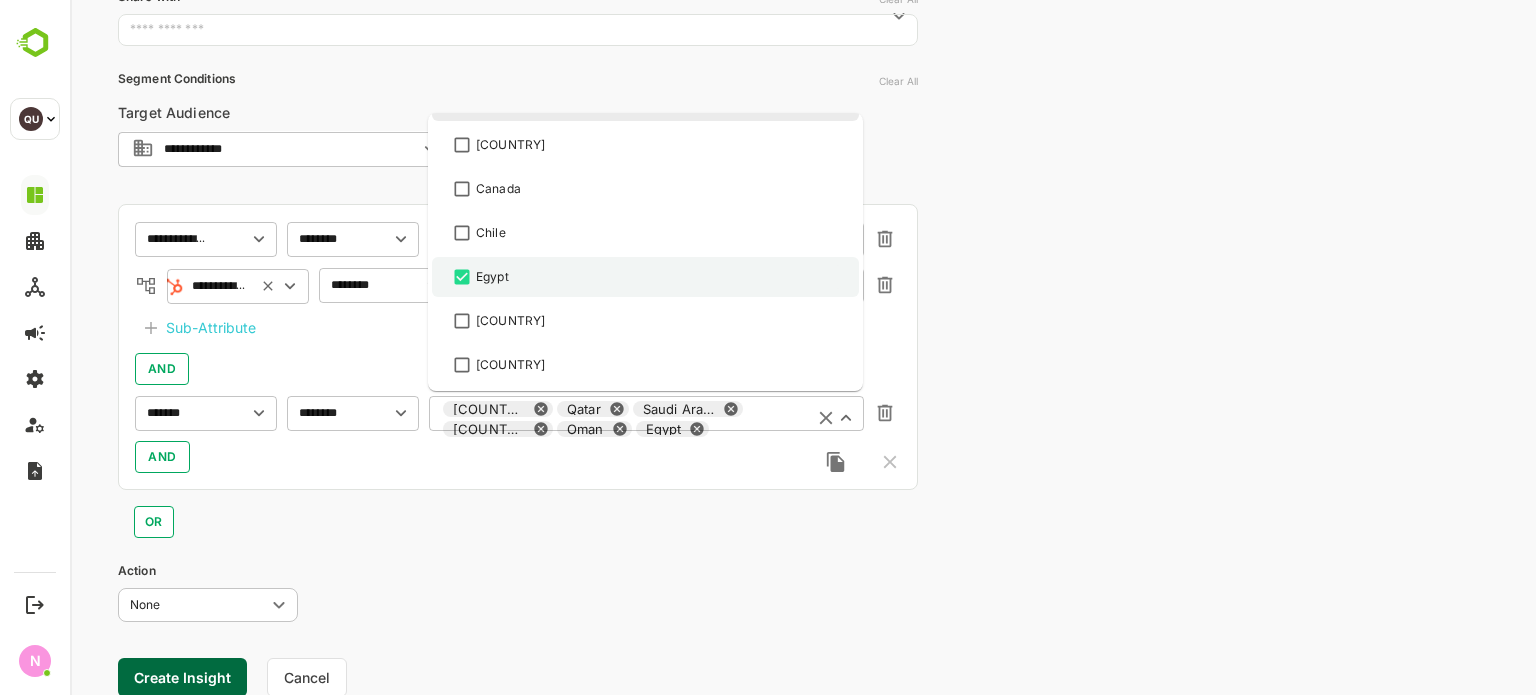 scroll, scrollTop: 0, scrollLeft: 0, axis: both 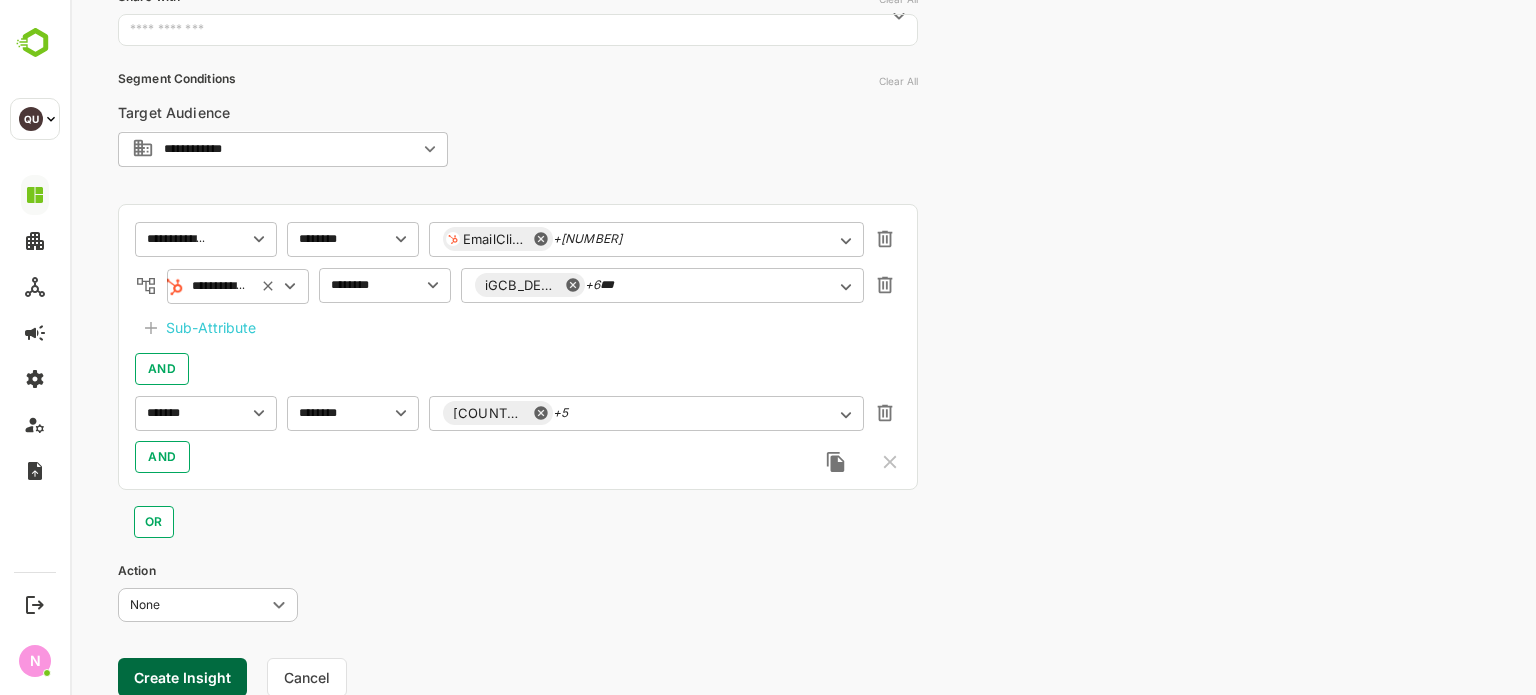 click on "AND" at bounding box center [518, 457] 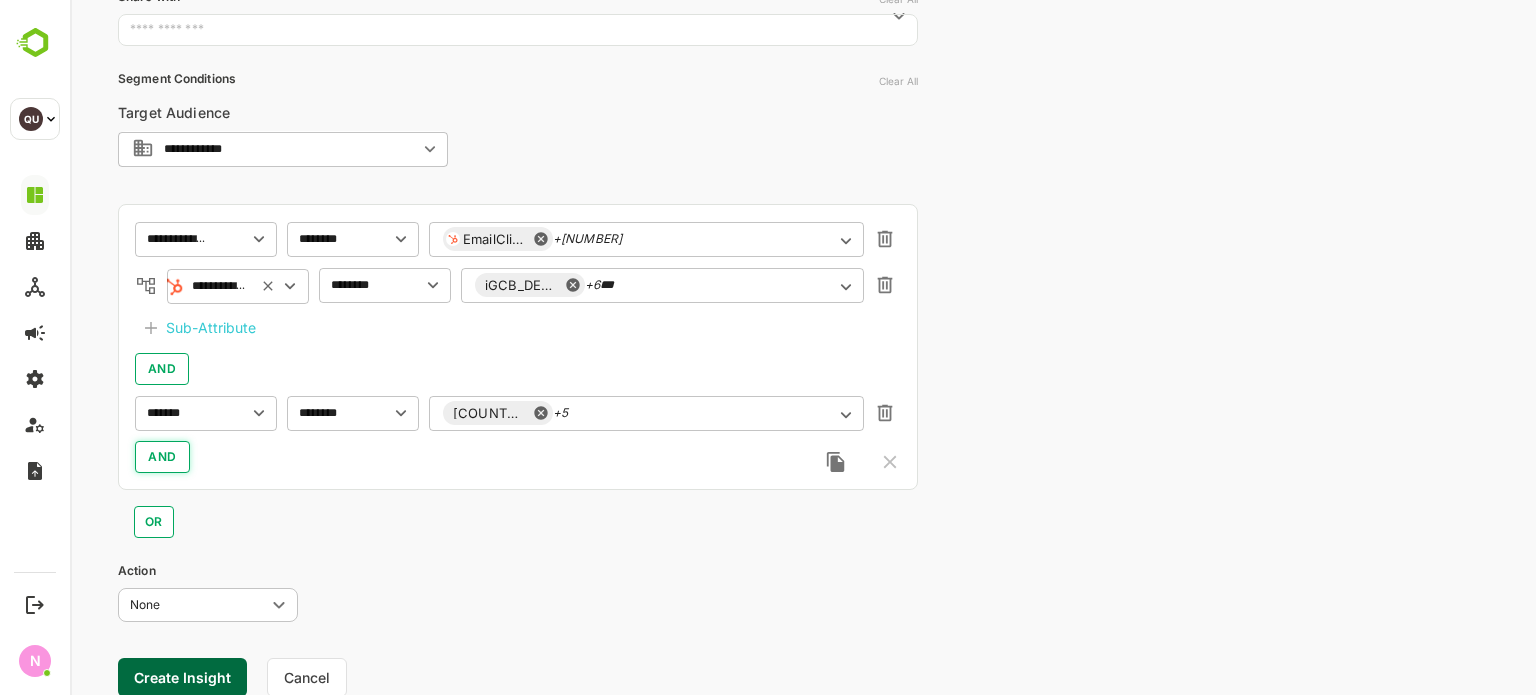 click on "AND" at bounding box center [162, 457] 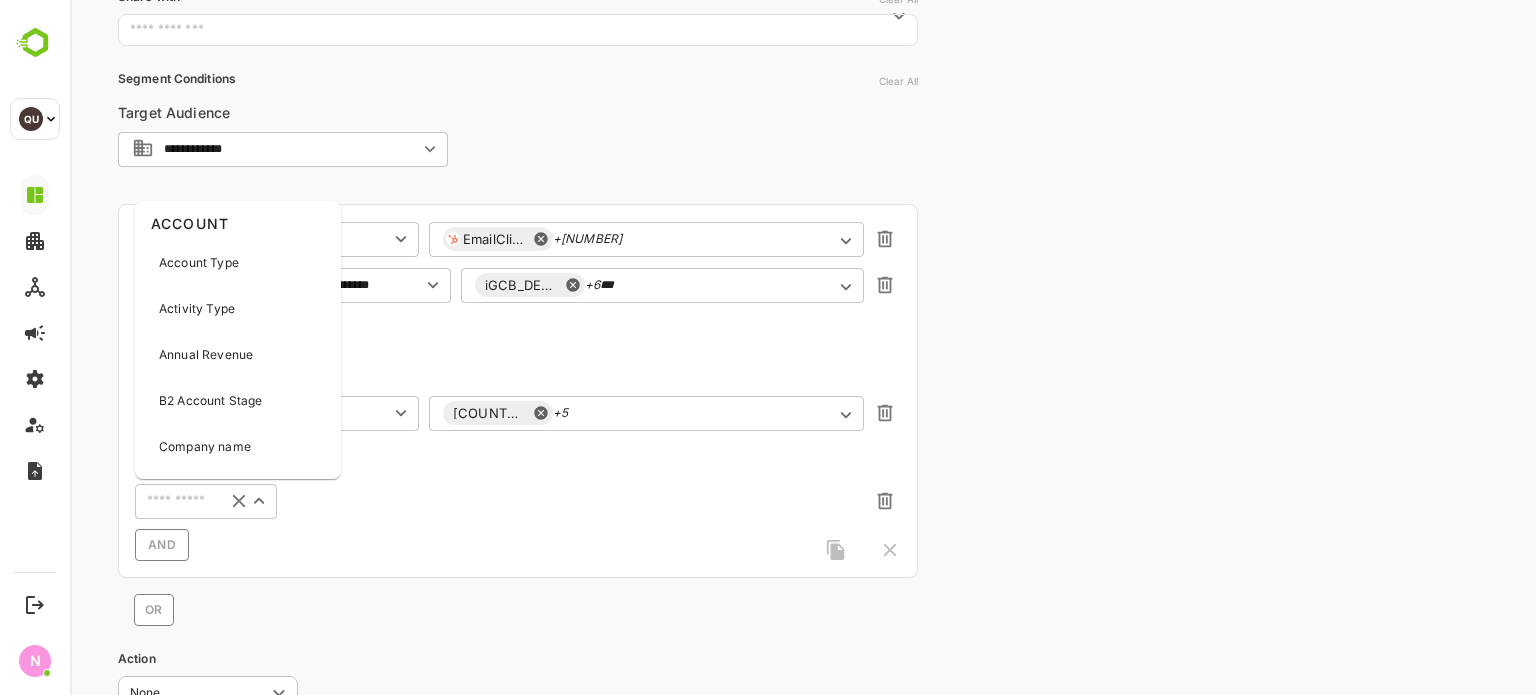 click at bounding box center [176, 501] 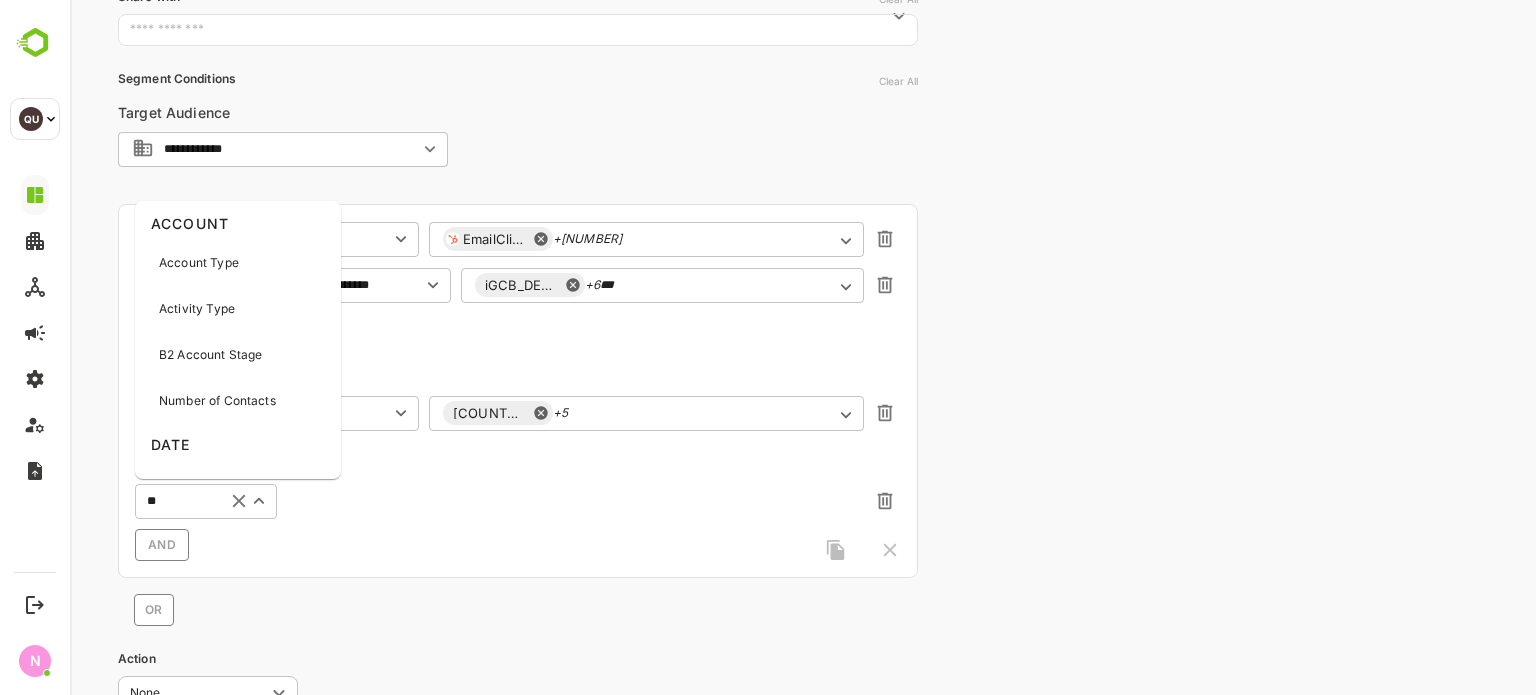 type on "***" 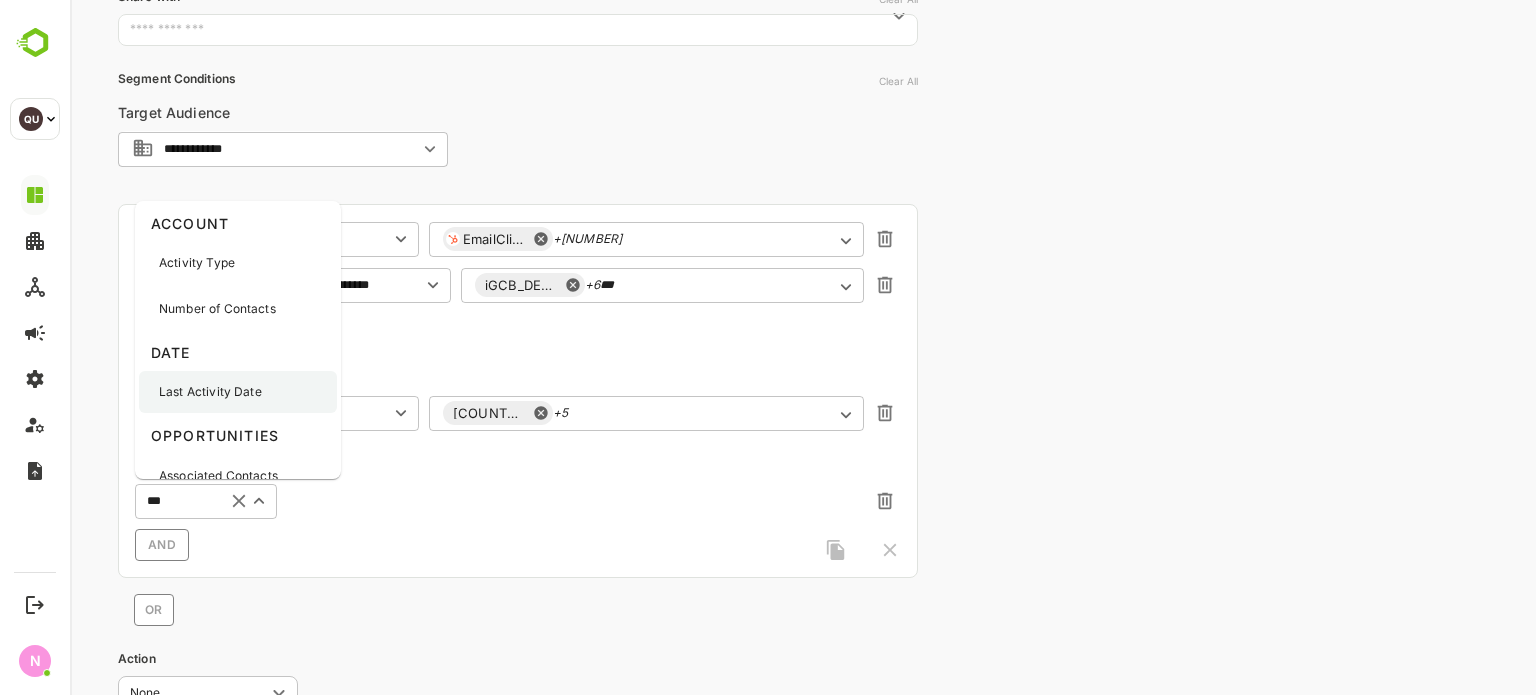 click on "Last Activity Date" at bounding box center (238, 392) 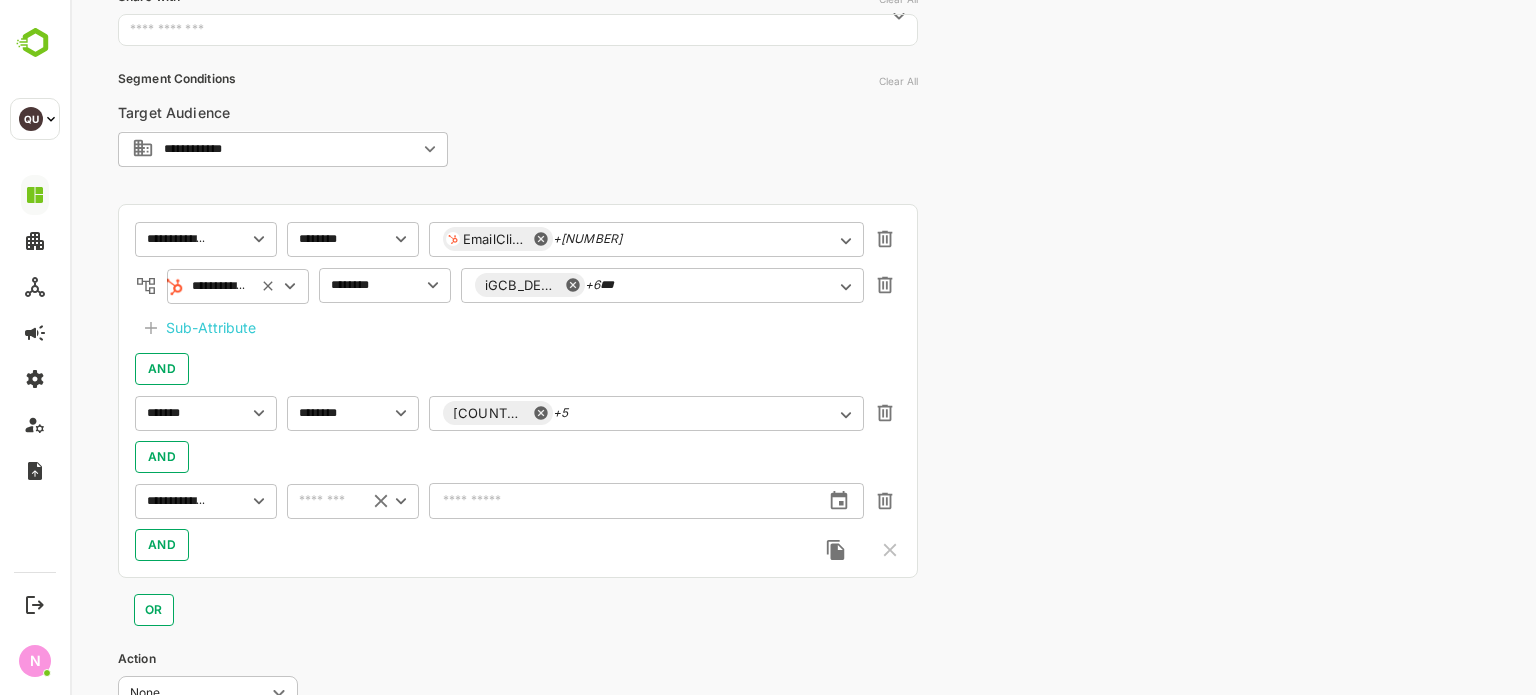 click on "​" at bounding box center [353, 501] 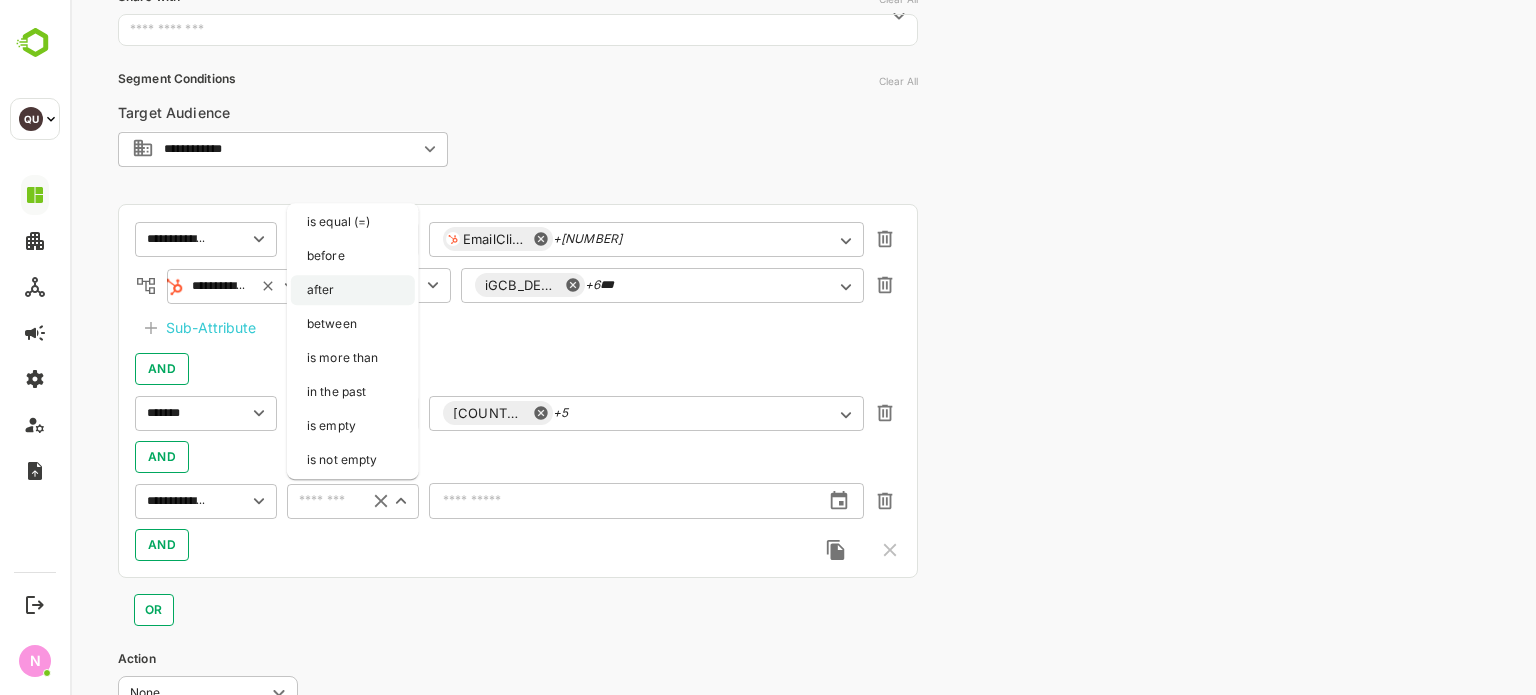 click on "after" at bounding box center [353, 290] 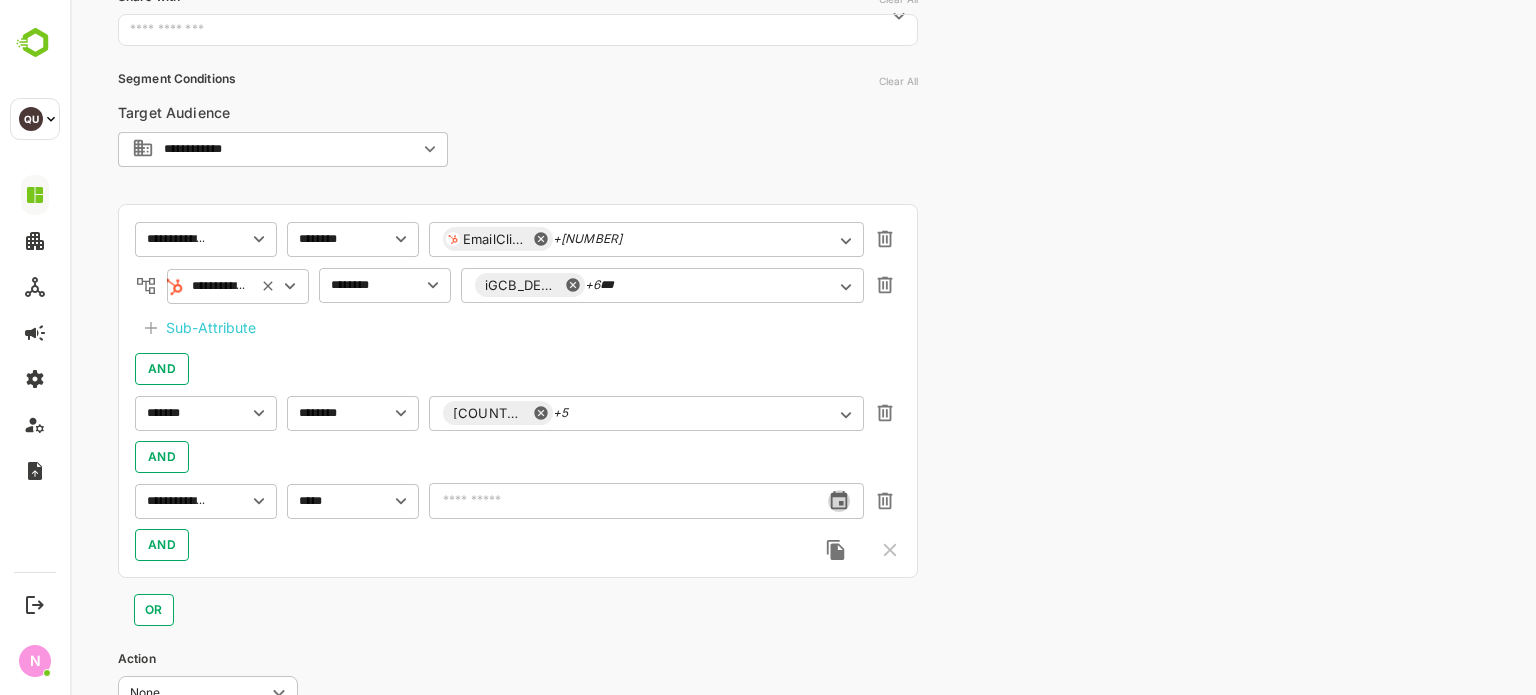 click 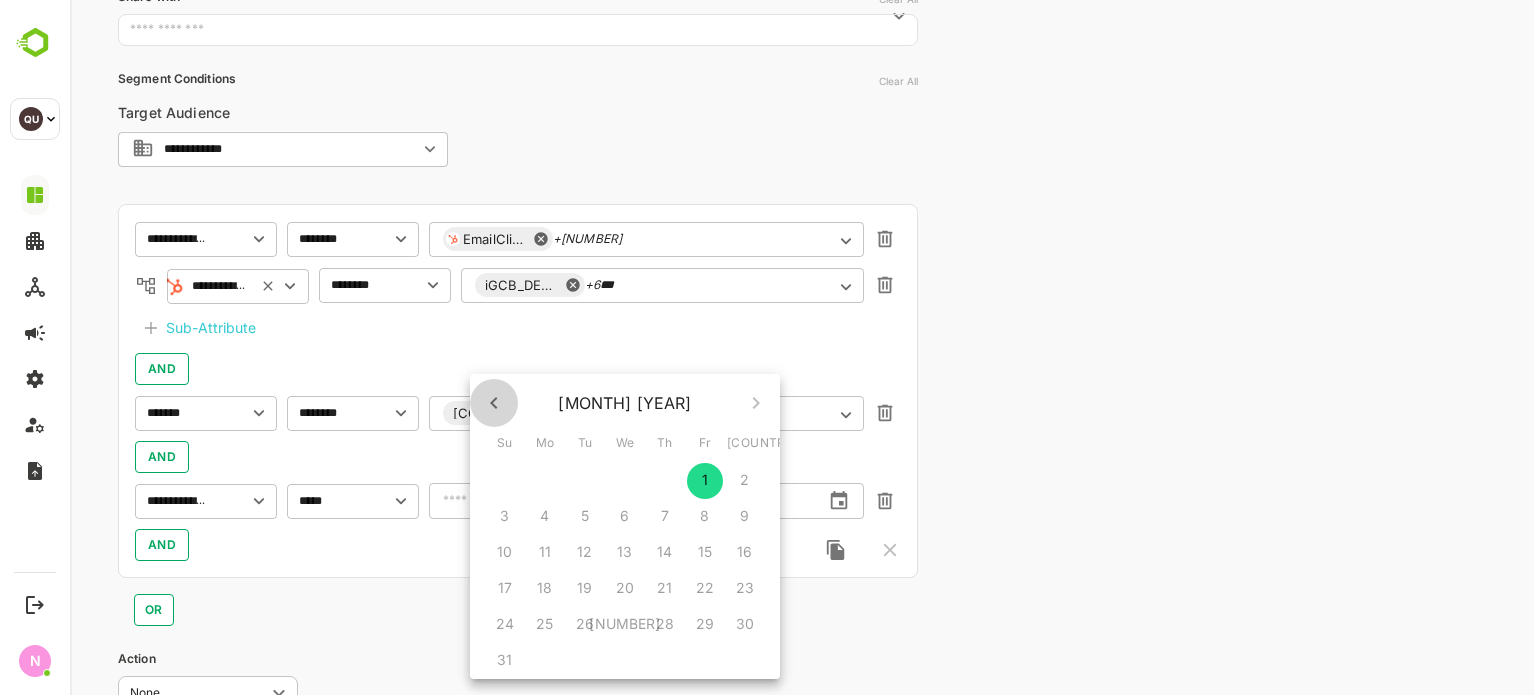 click 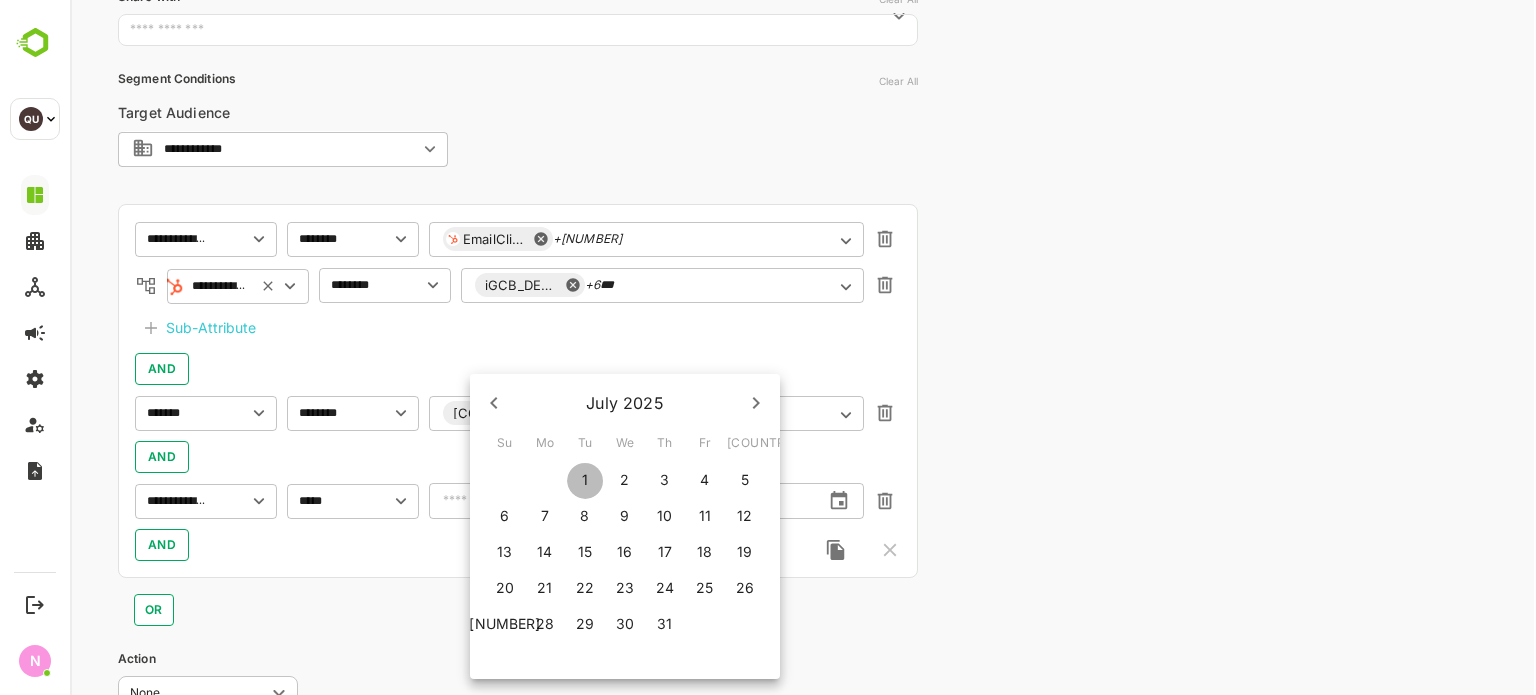 click on "1" at bounding box center [585, 480] 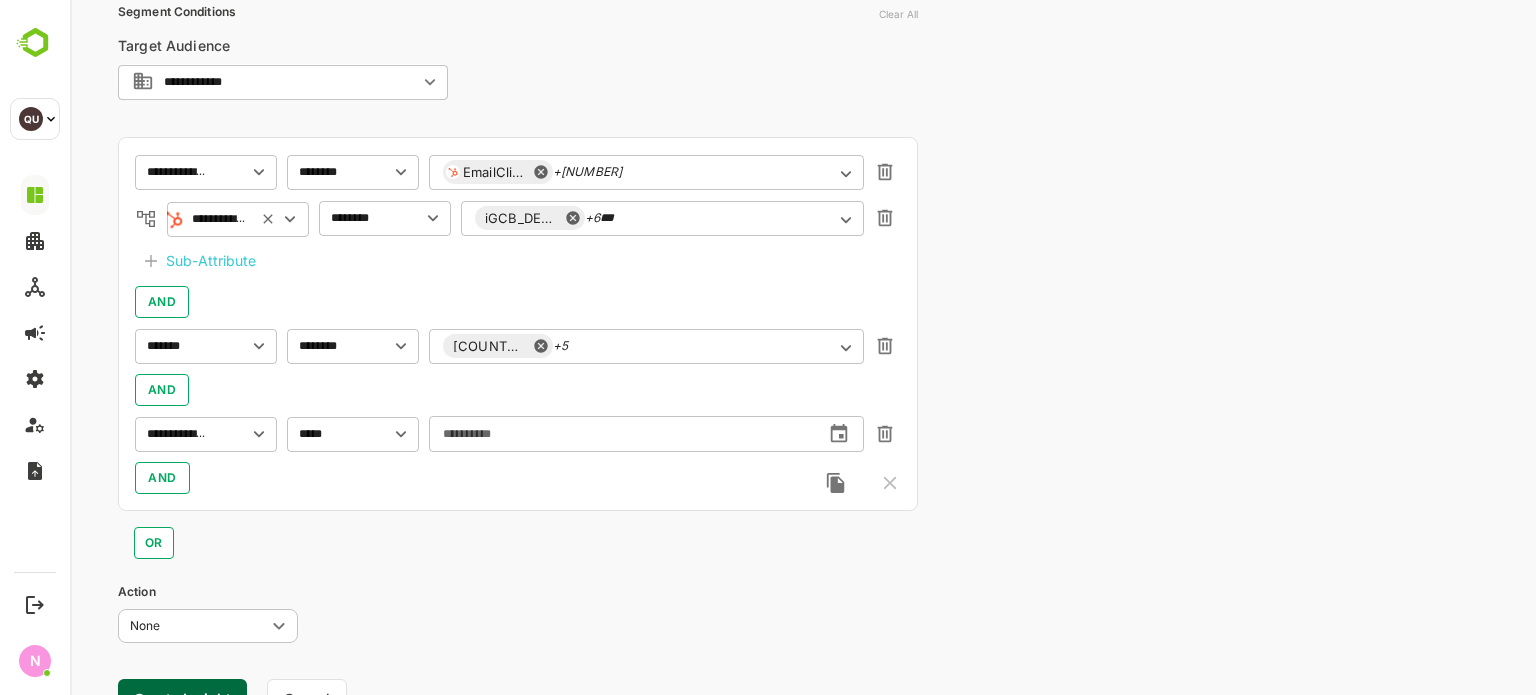 scroll, scrollTop: 531, scrollLeft: 0, axis: vertical 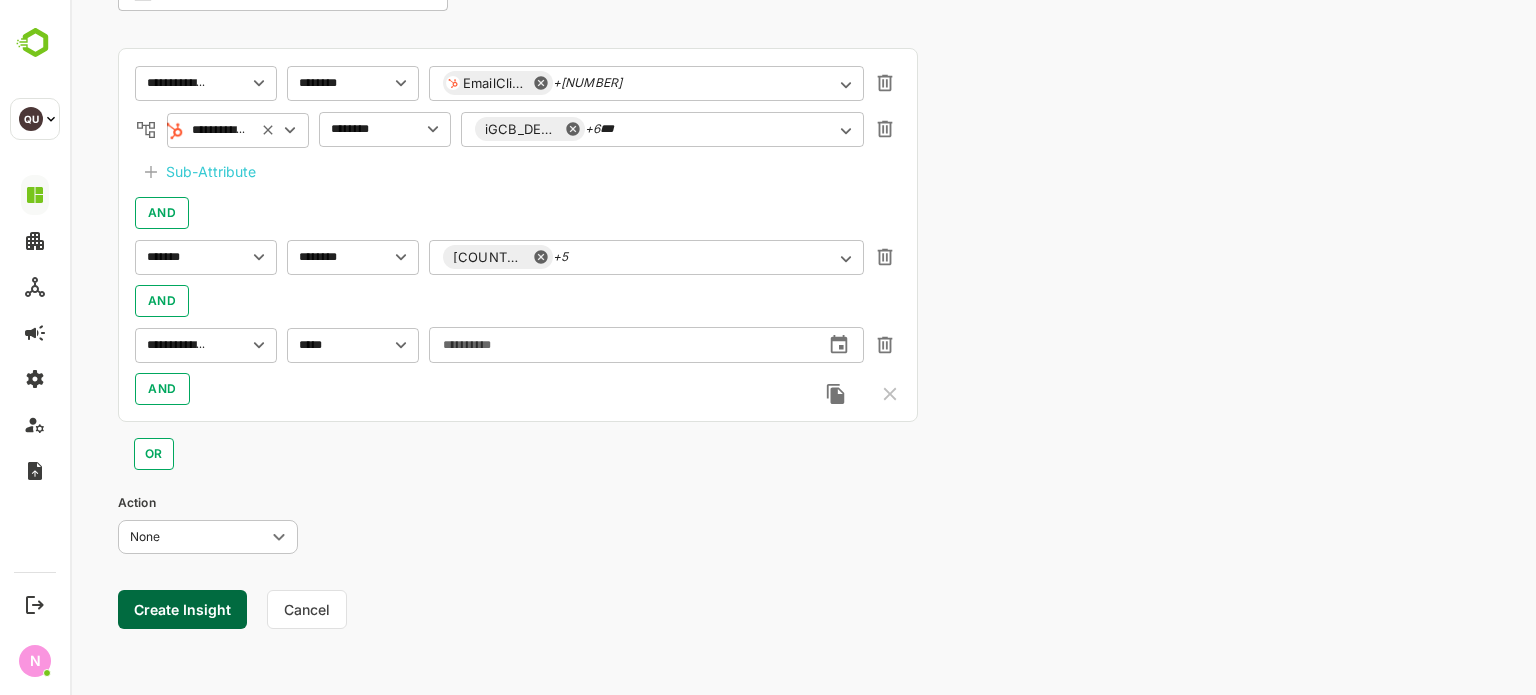 click on "Create Insight" at bounding box center (182, 609) 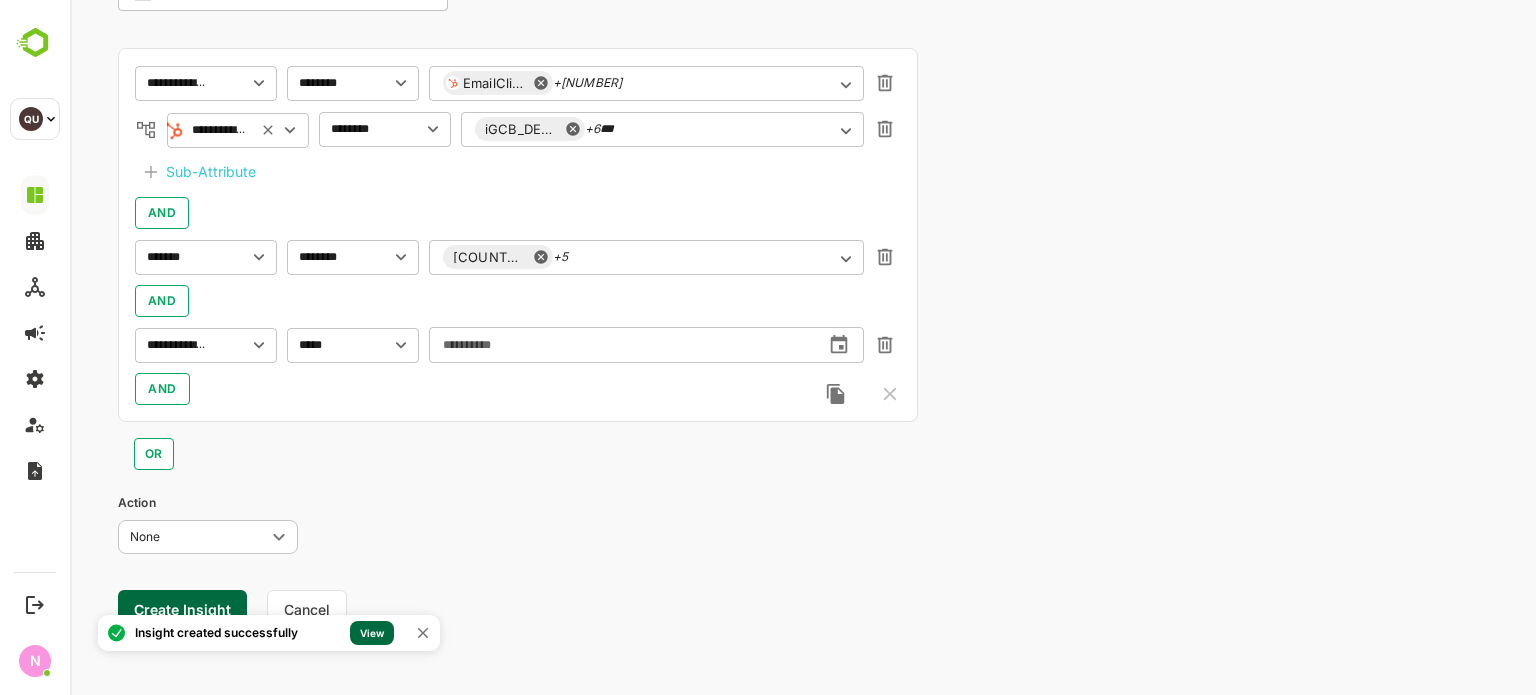 click on "View" at bounding box center (372, 633) 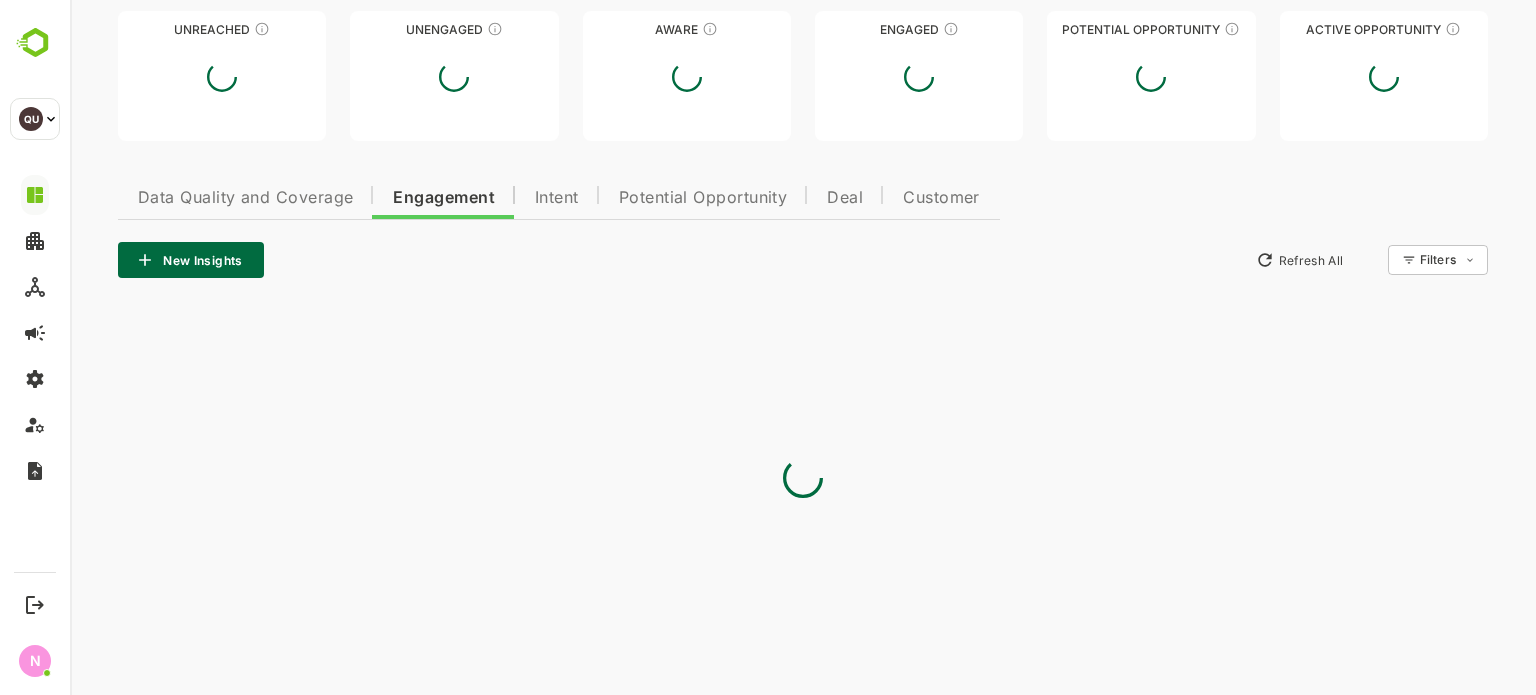 type on "**********" 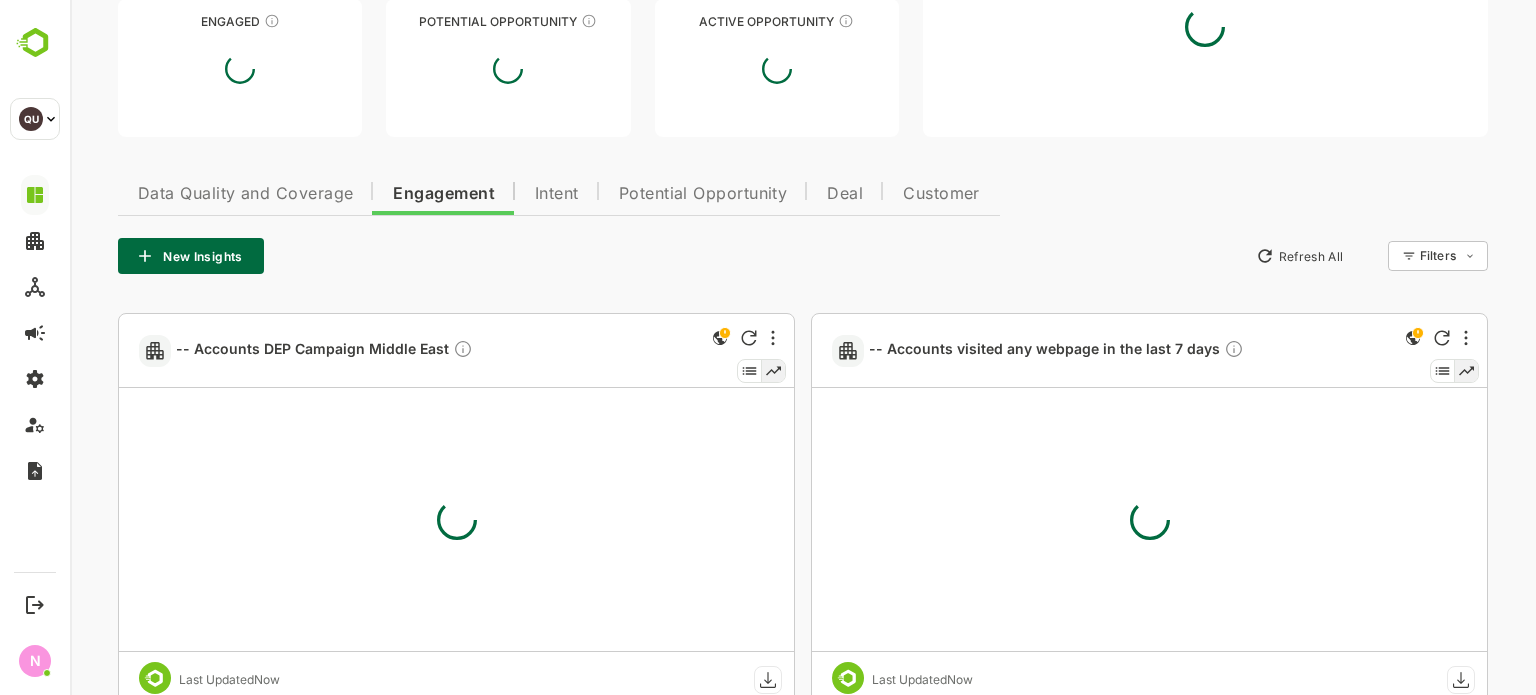 scroll, scrollTop: 531, scrollLeft: 0, axis: vertical 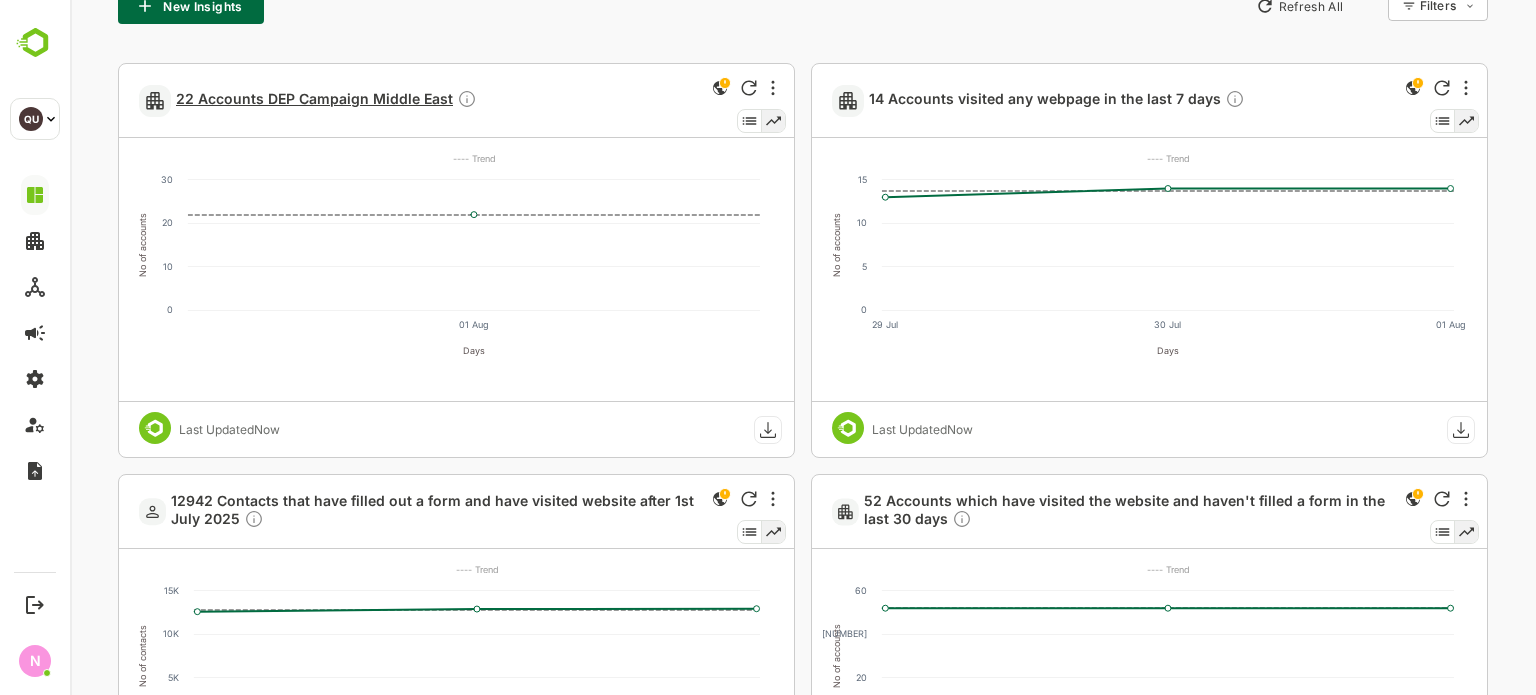 click on "22 Accounts DEP Campaign Middle East" at bounding box center (326, 100) 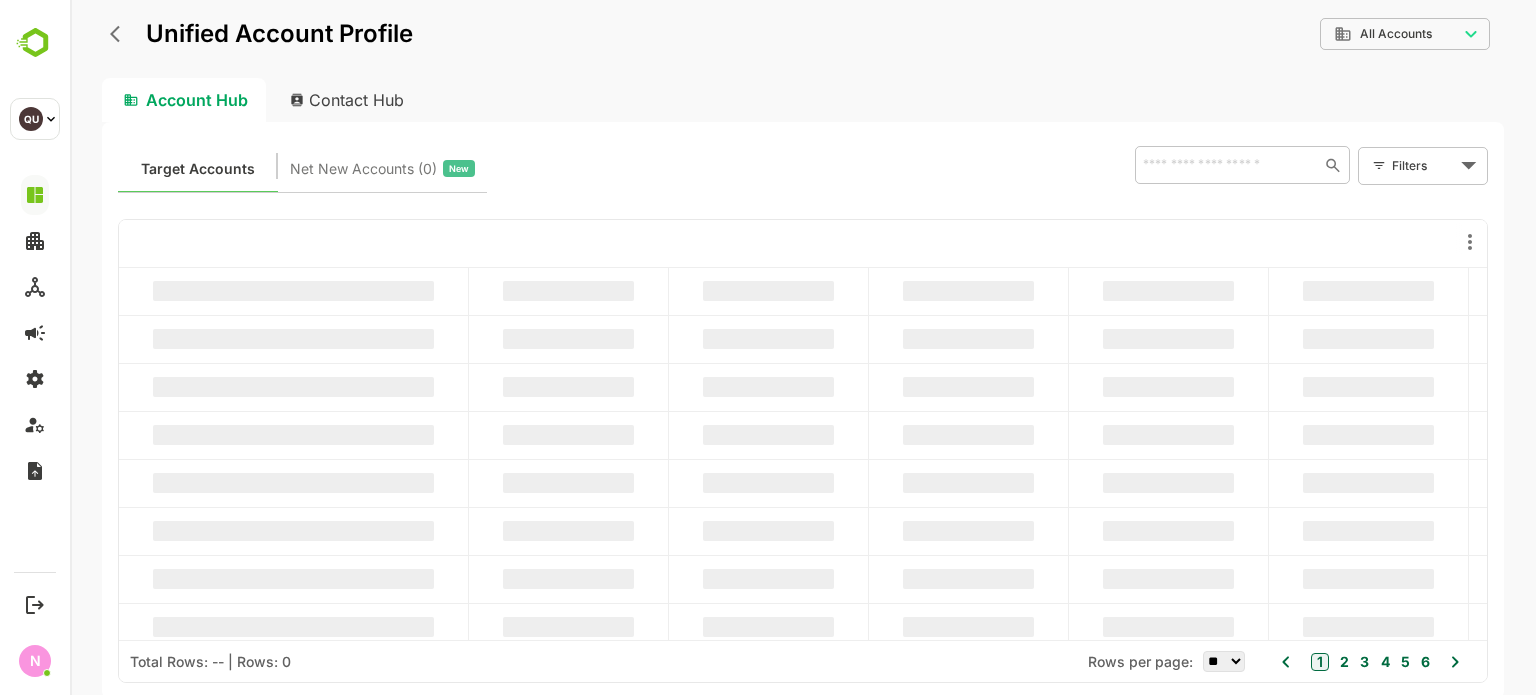 scroll, scrollTop: 0, scrollLeft: 0, axis: both 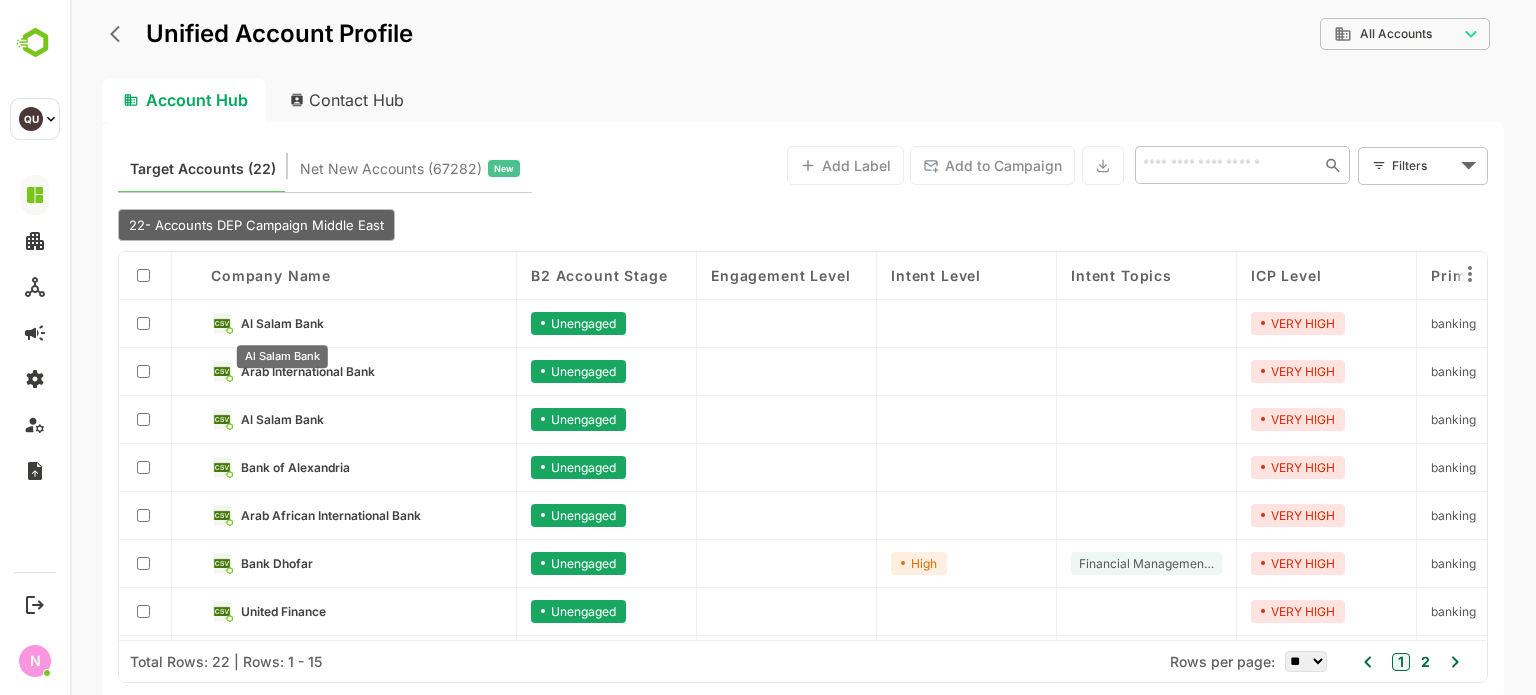 click on "Al Salam Bank" at bounding box center (282, 323) 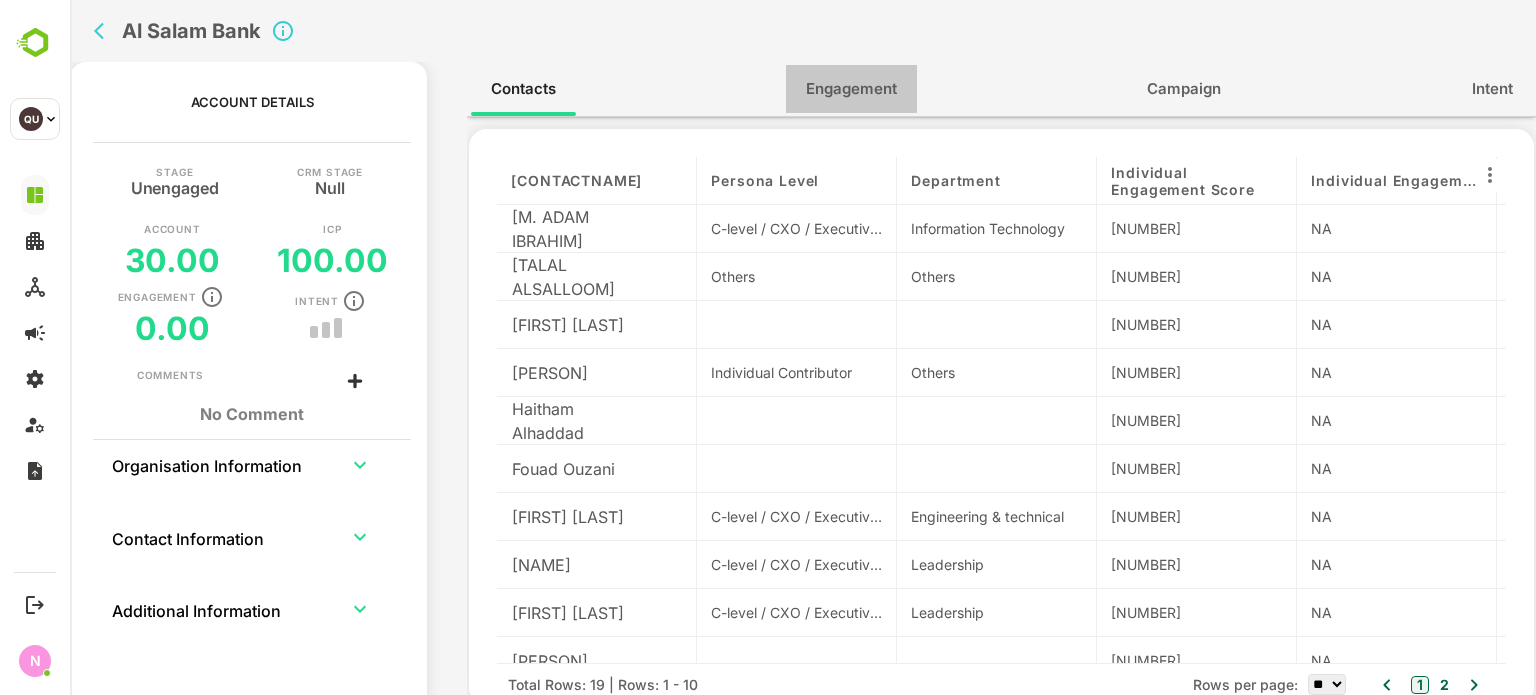 click on "Engagement" at bounding box center (851, 89) 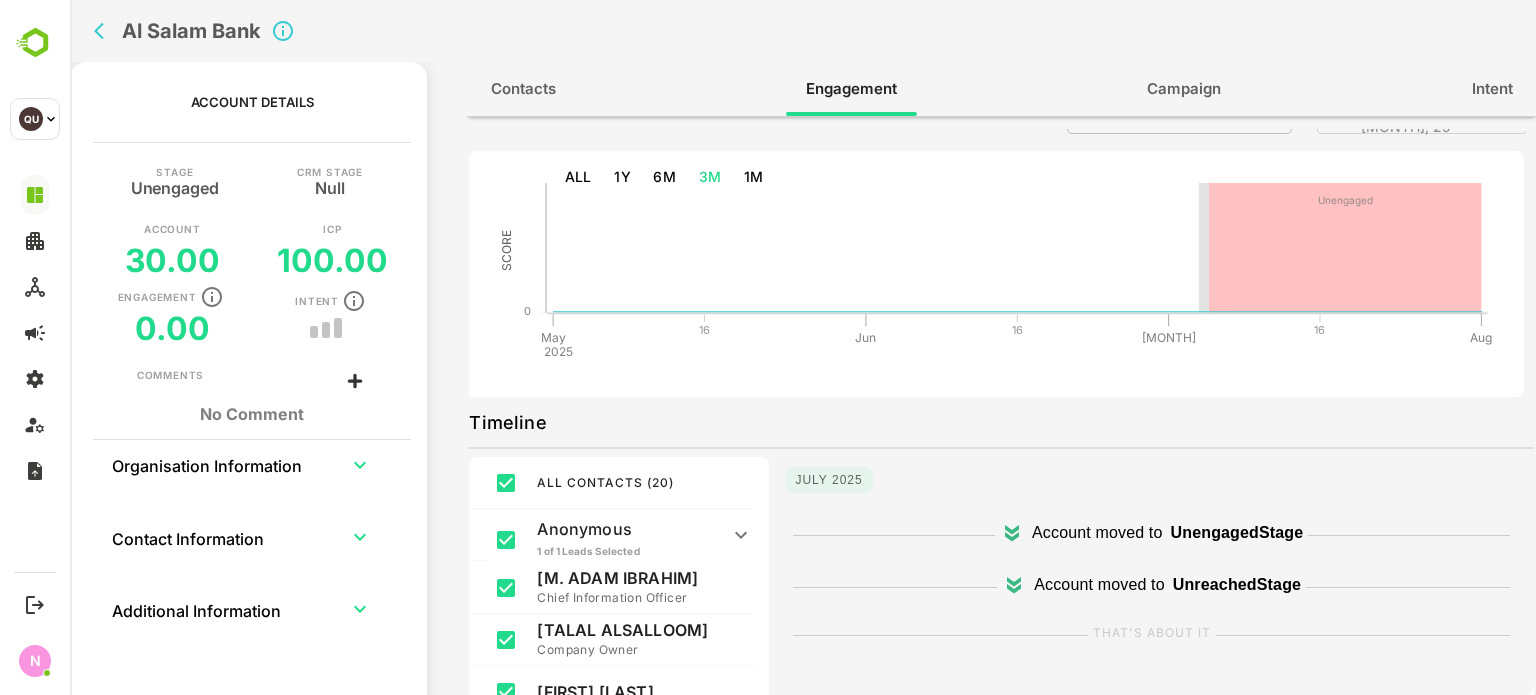 scroll, scrollTop: 0, scrollLeft: 0, axis: both 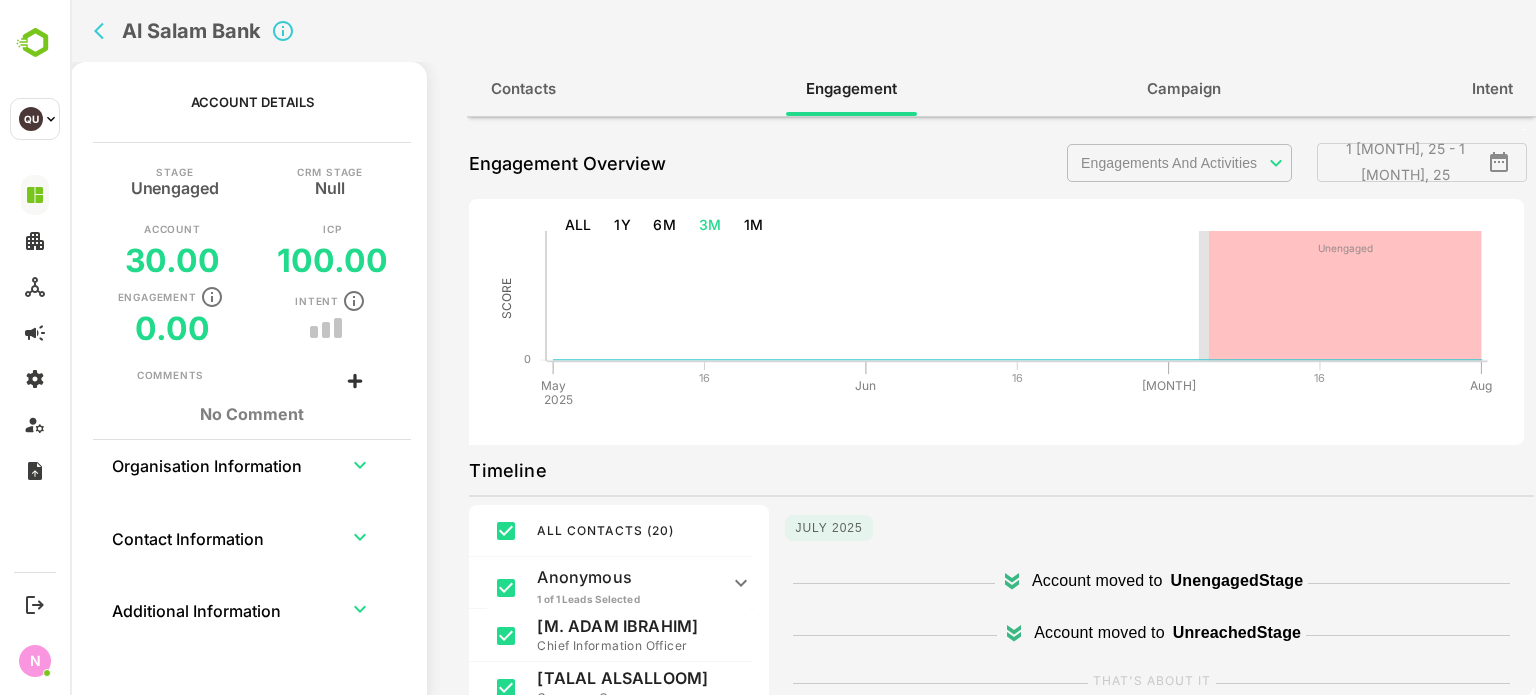 click on "Campaign" at bounding box center (1184, 89) 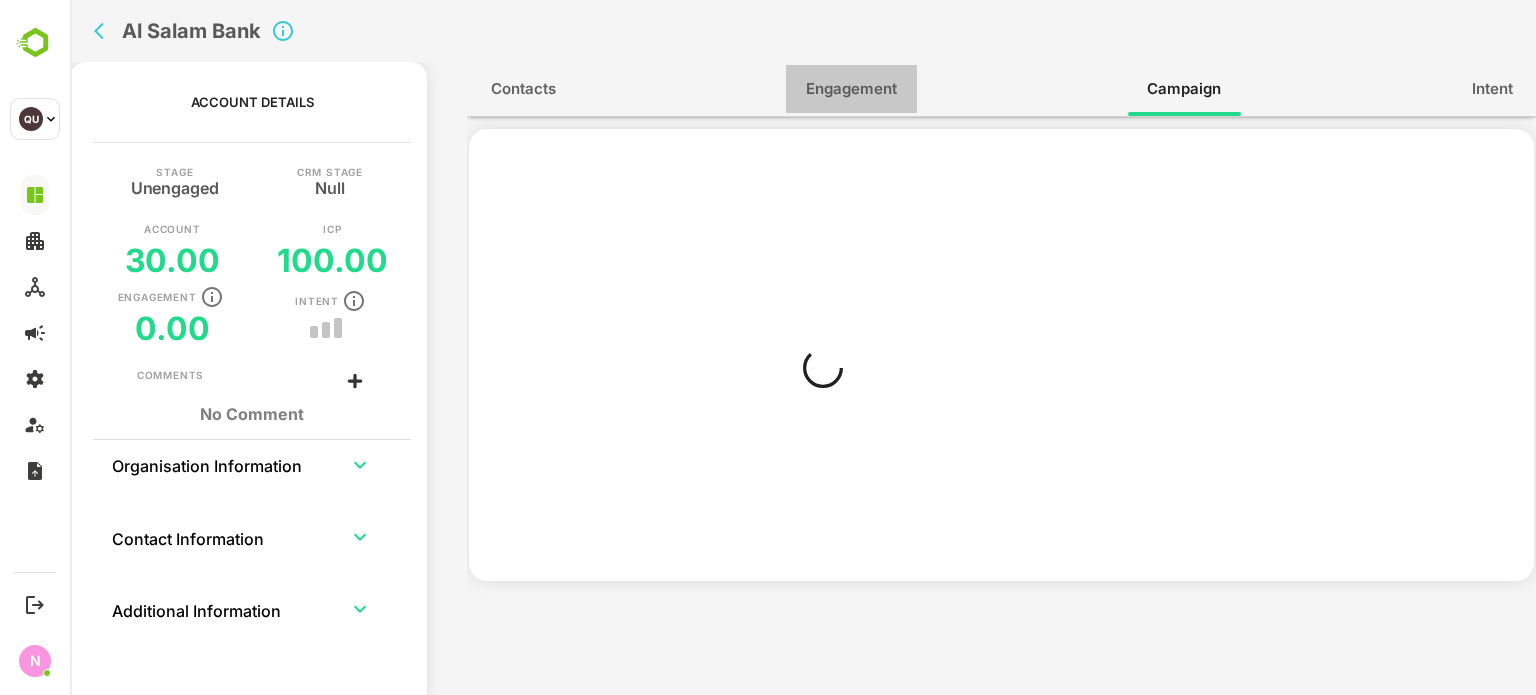click on "Engagement" at bounding box center (851, 89) 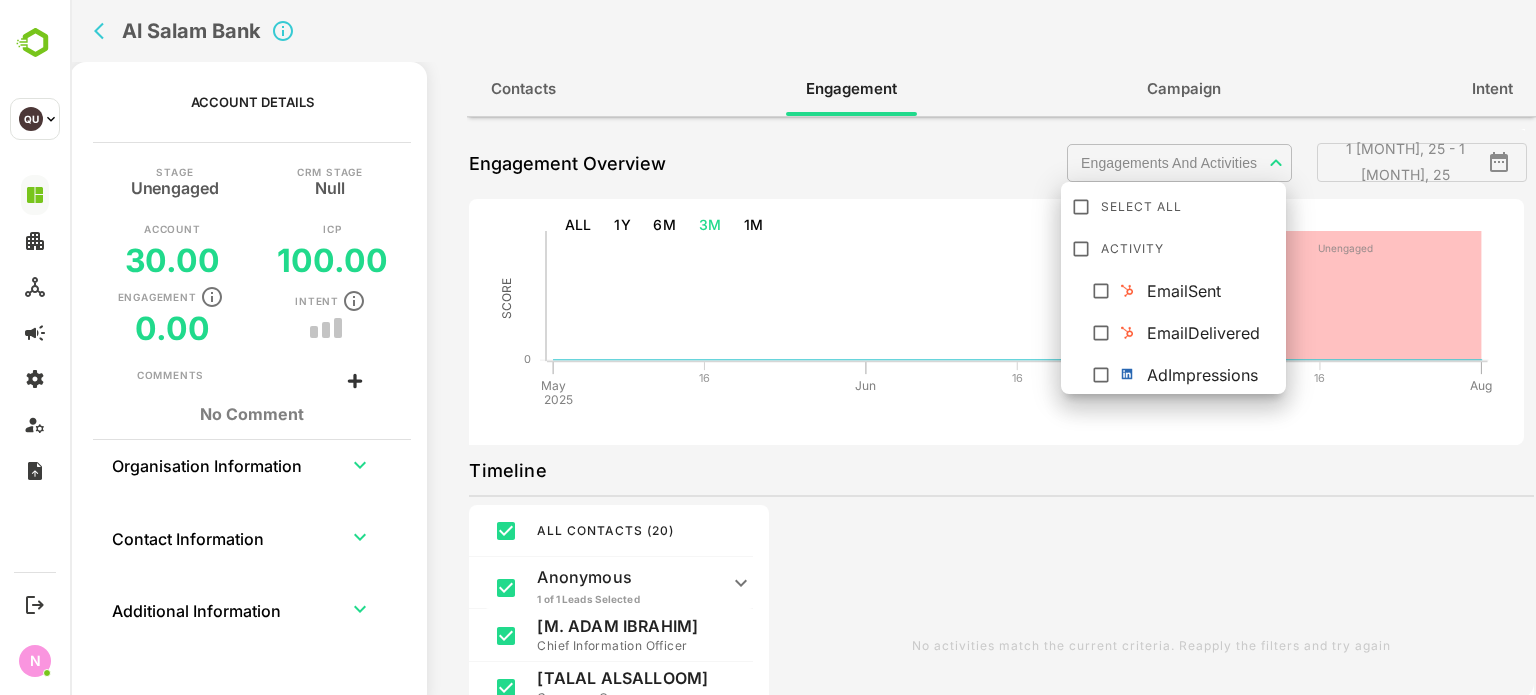 click on "**********" at bounding box center (803, 347) 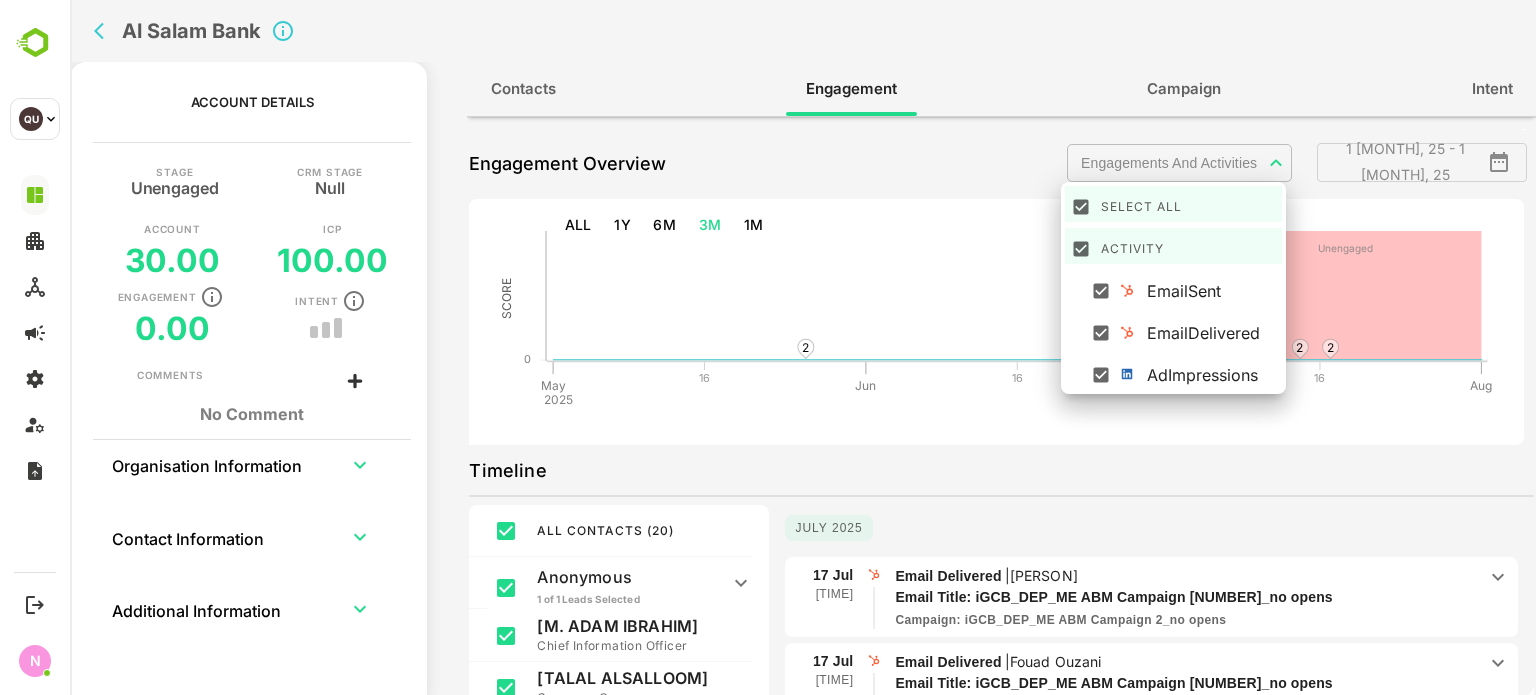 click at bounding box center (803, 347) 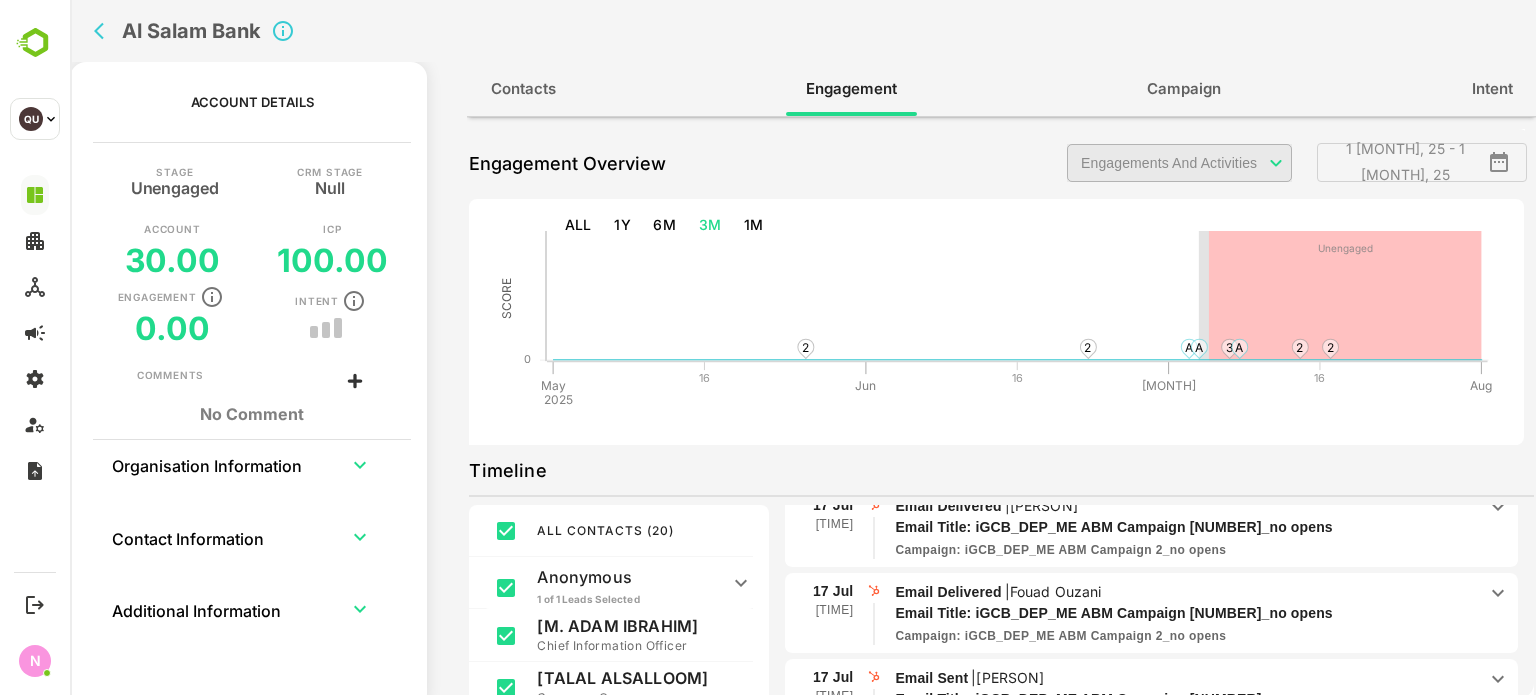 scroll, scrollTop: 0, scrollLeft: 0, axis: both 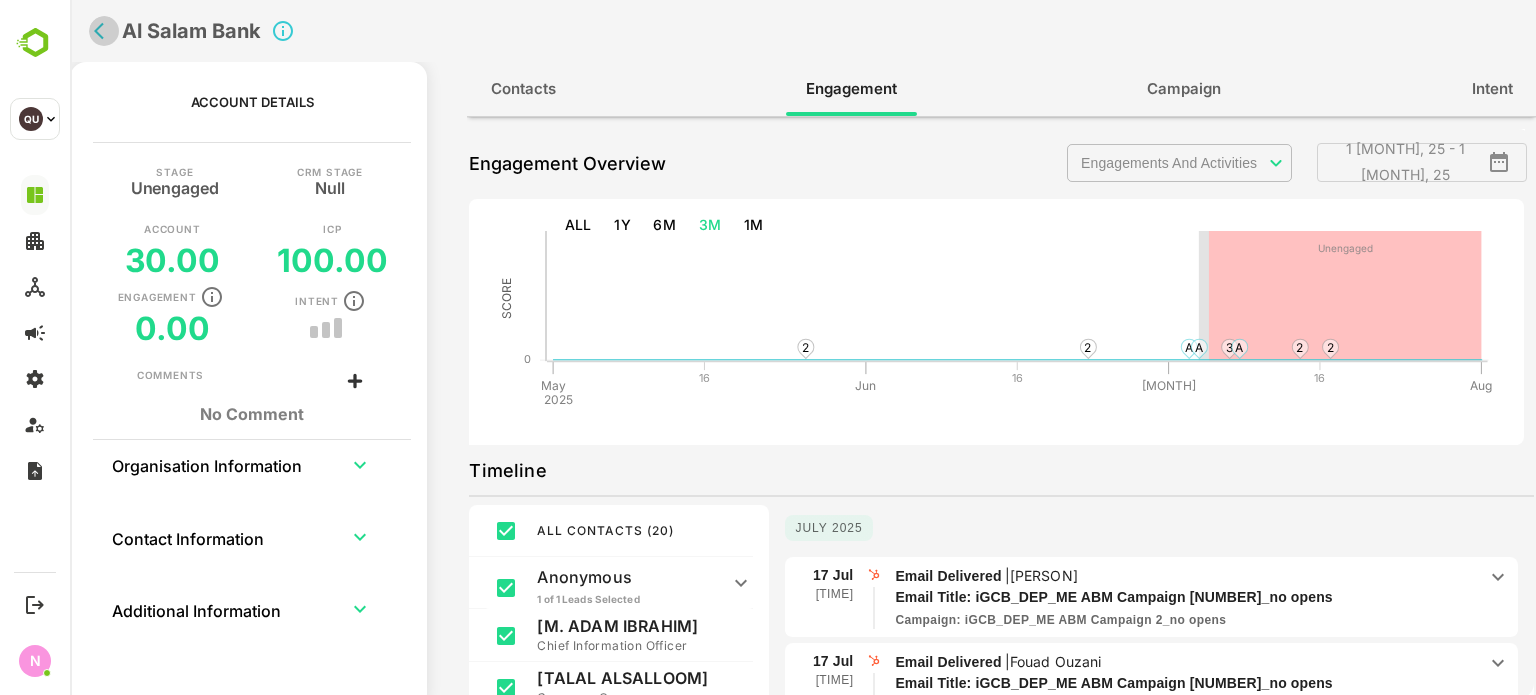 click 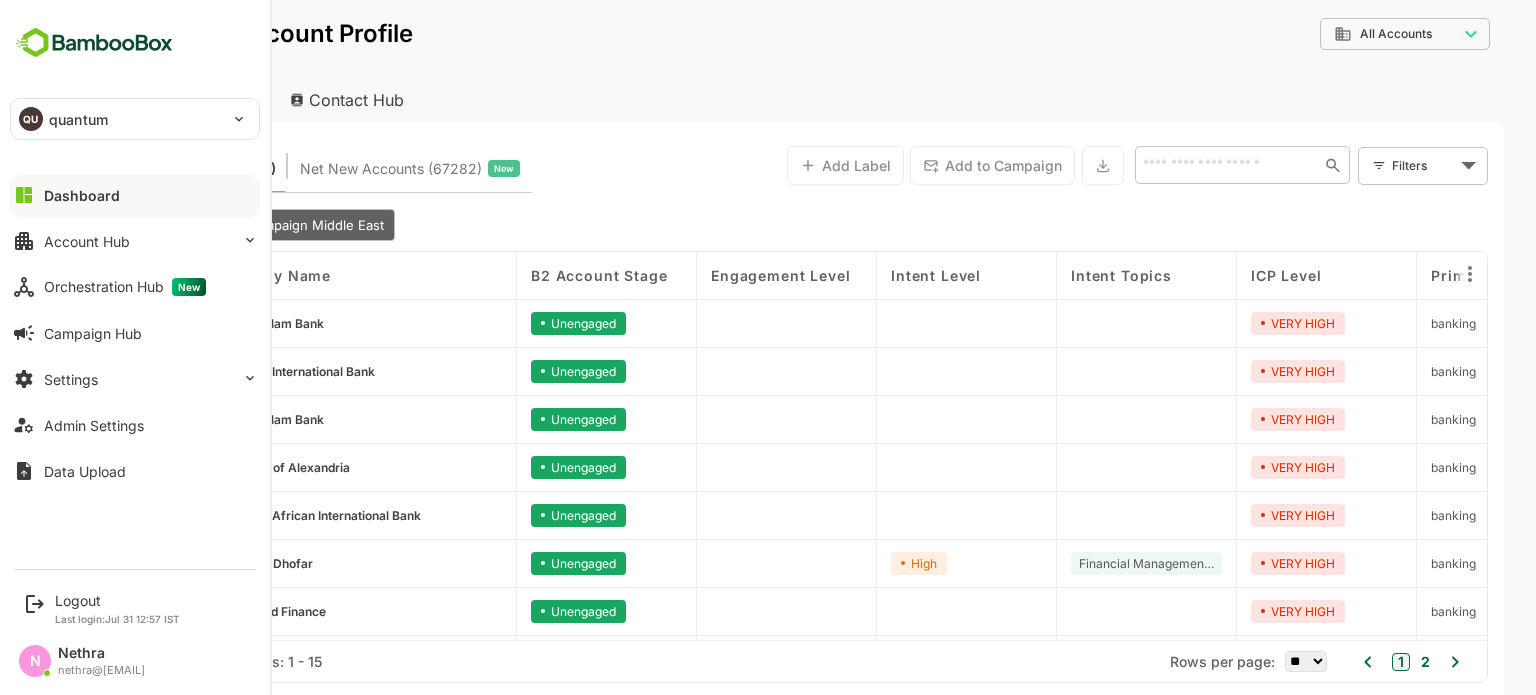 click on "Dashboard" at bounding box center (82, 195) 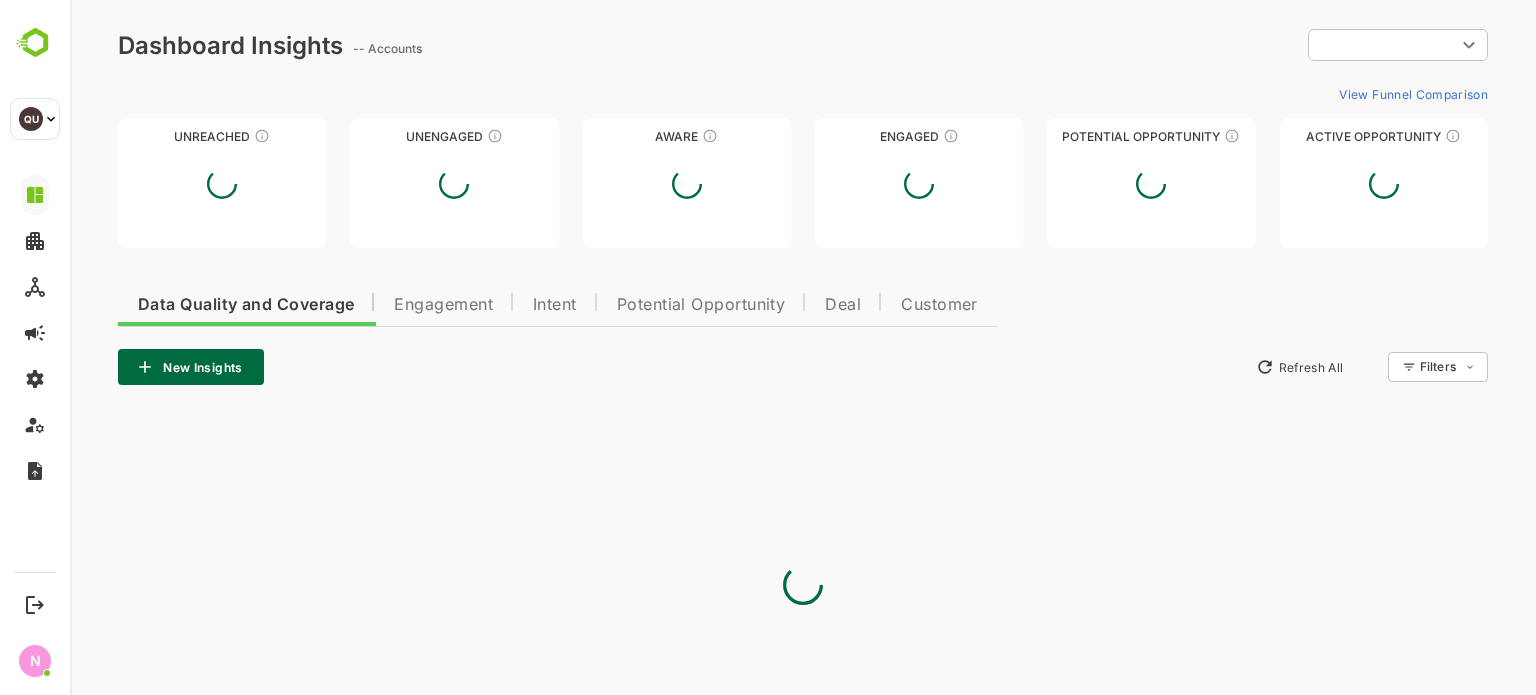 scroll, scrollTop: 0, scrollLeft: 0, axis: both 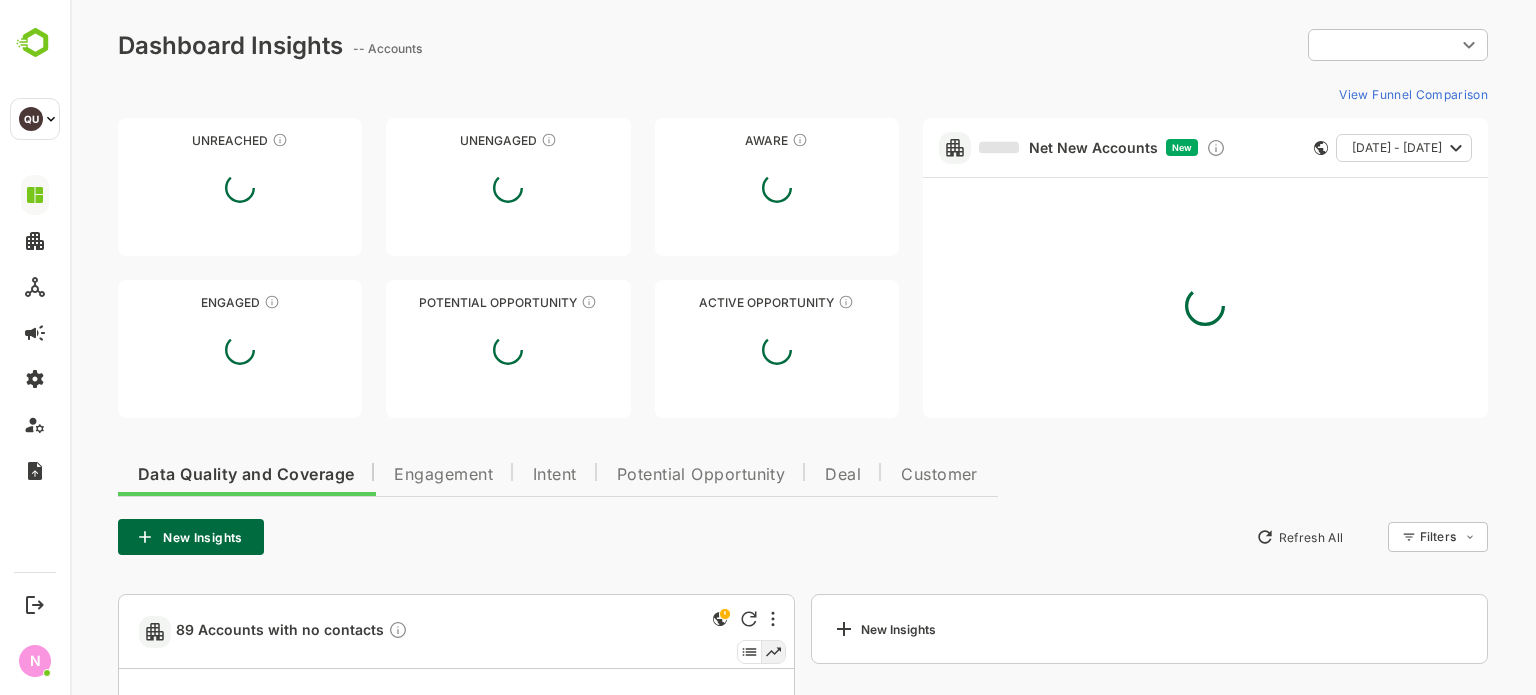 type on "**********" 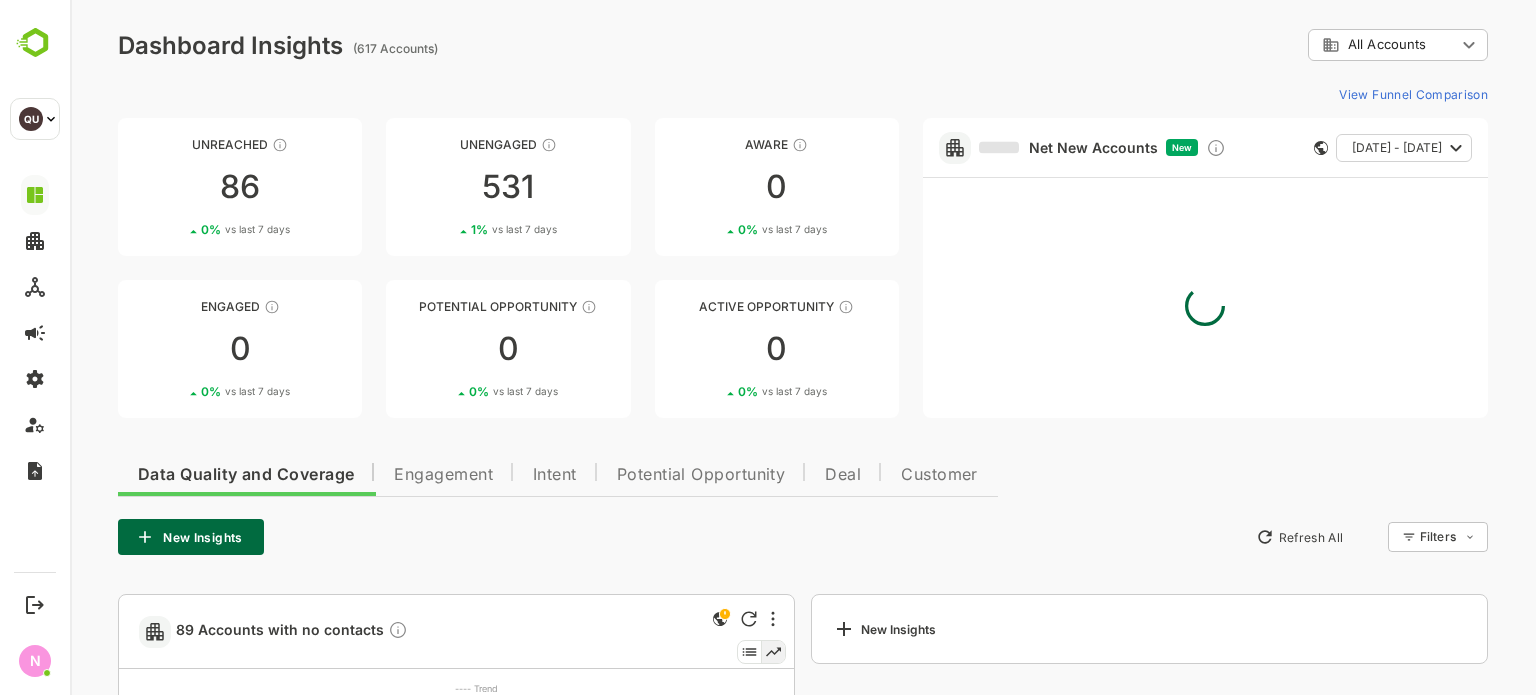 scroll, scrollTop: 20, scrollLeft: 0, axis: vertical 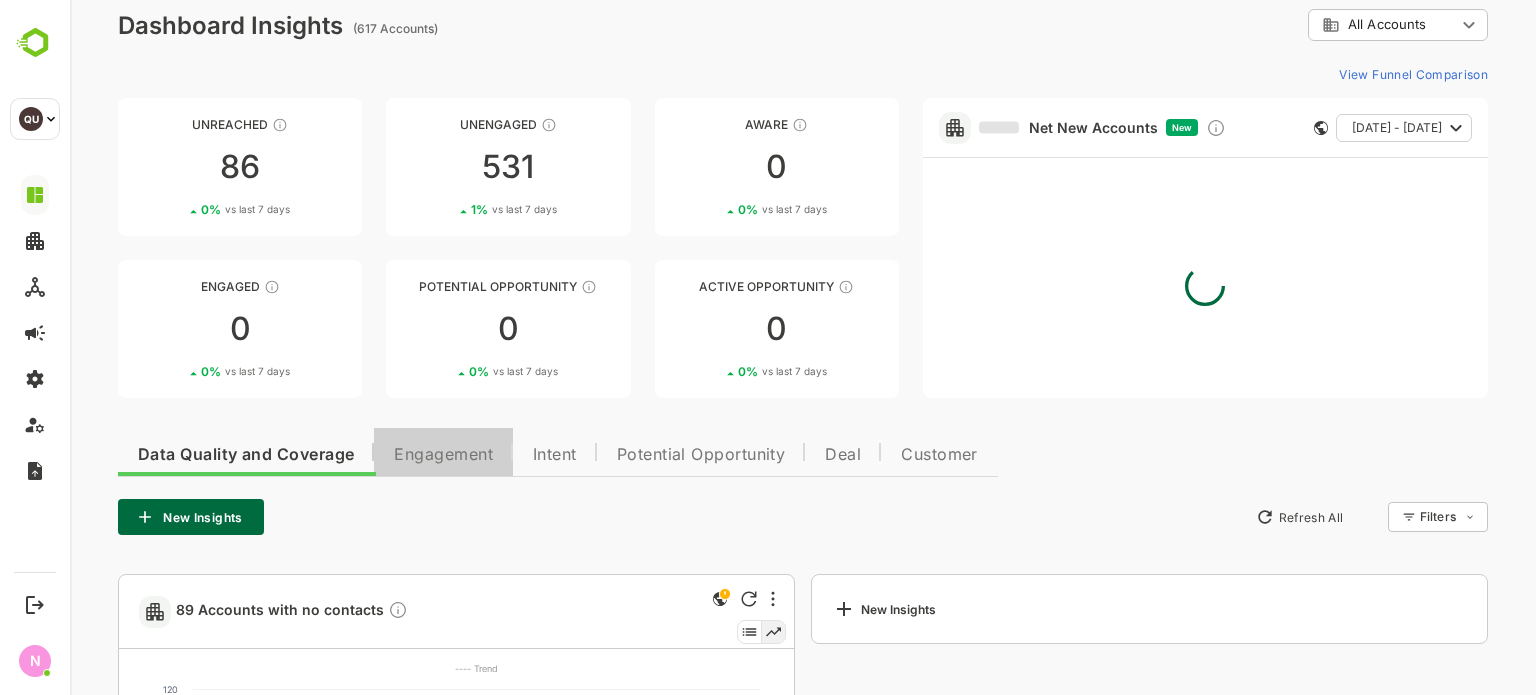 click on "Engagement" at bounding box center [443, 452] 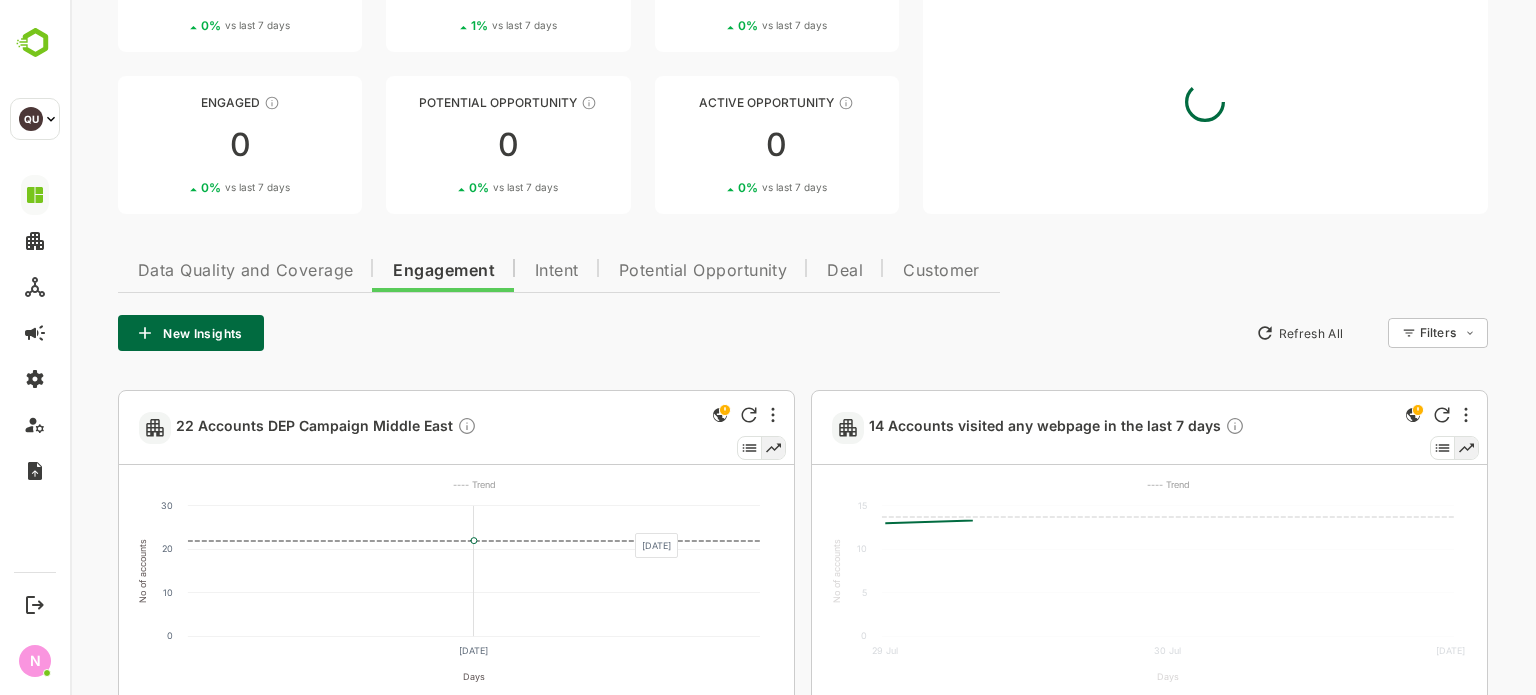 scroll, scrollTop: 207, scrollLeft: 0, axis: vertical 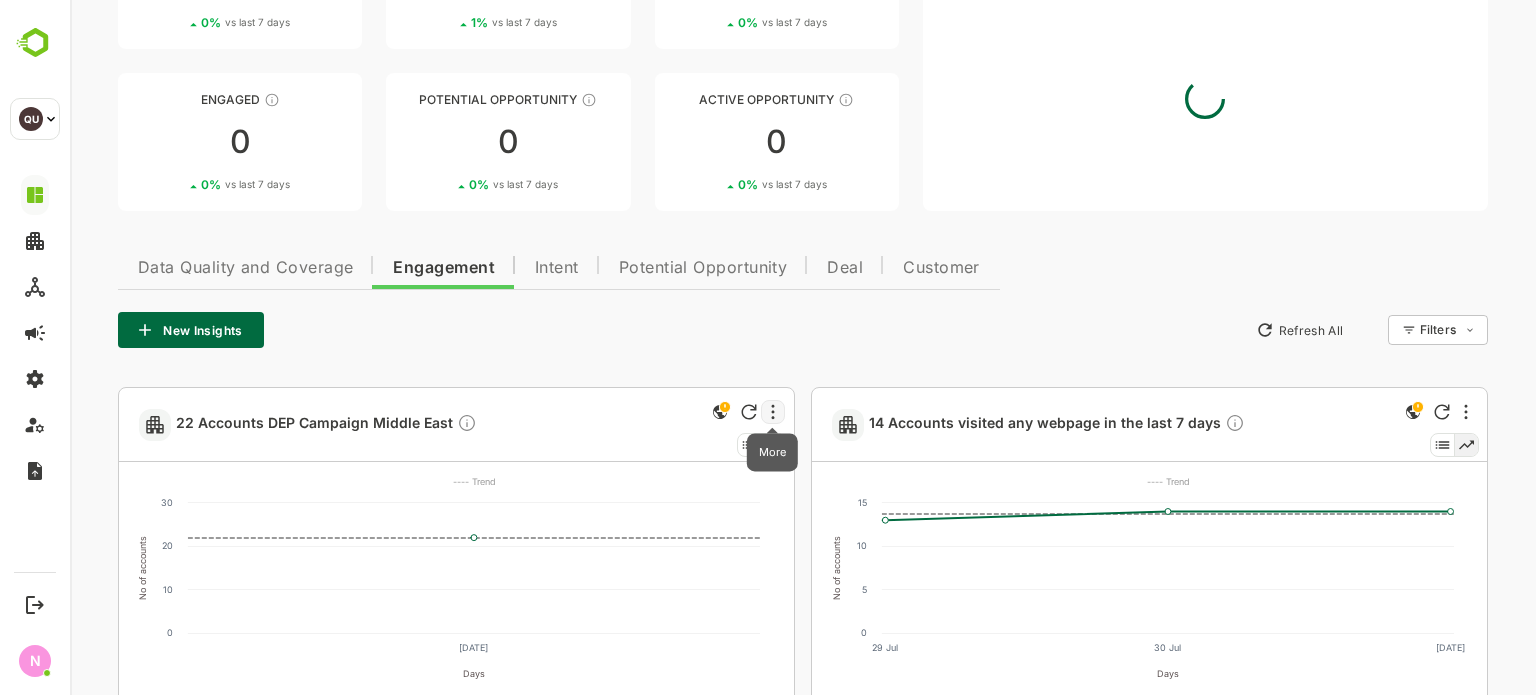 click 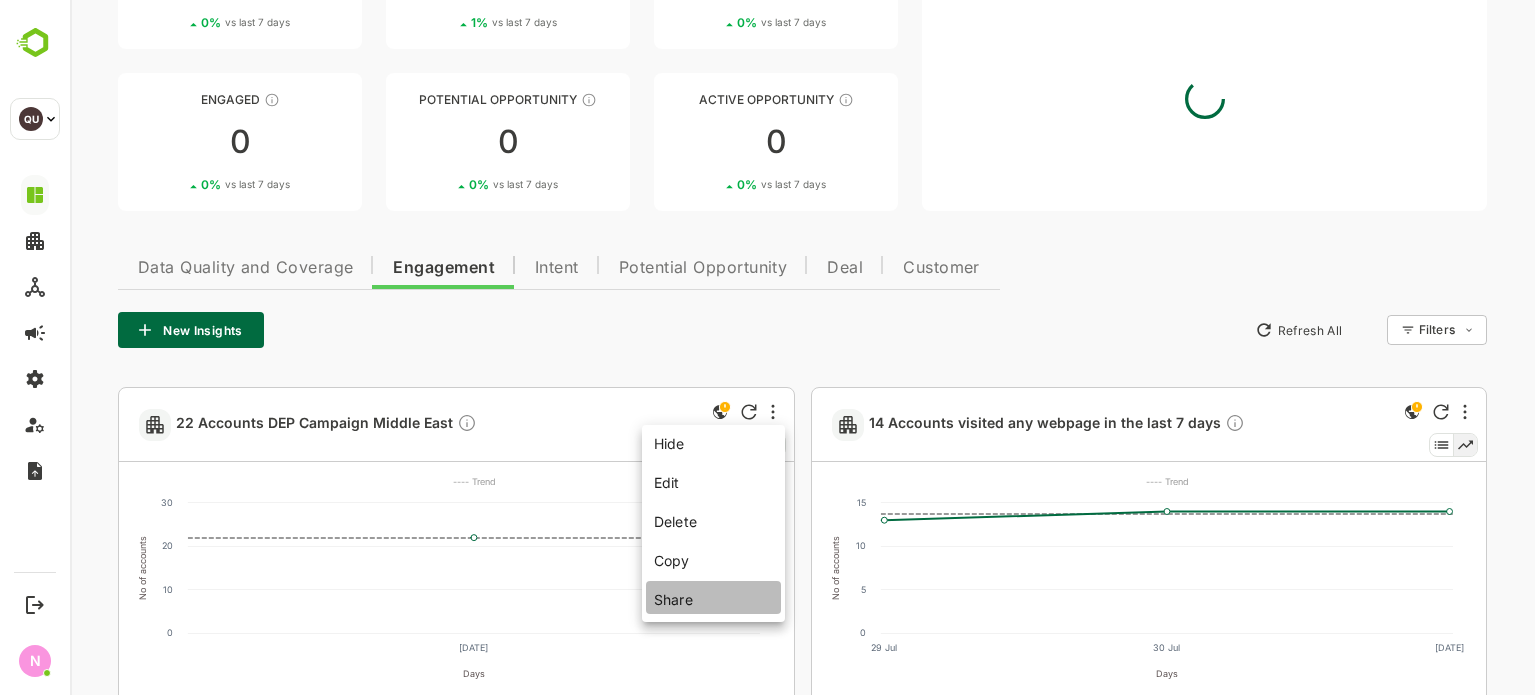 click on "Share" at bounding box center [713, 597] 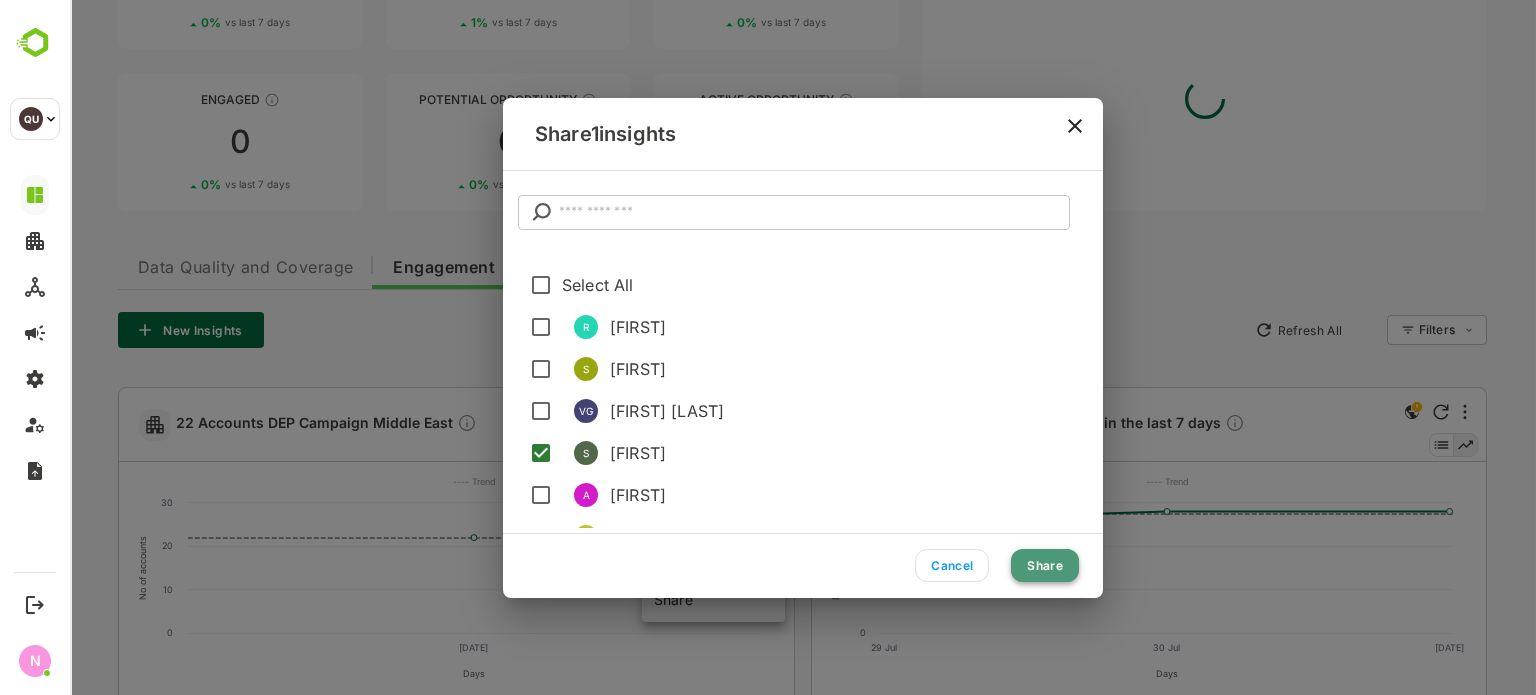 click on "Share" at bounding box center (1045, 565) 